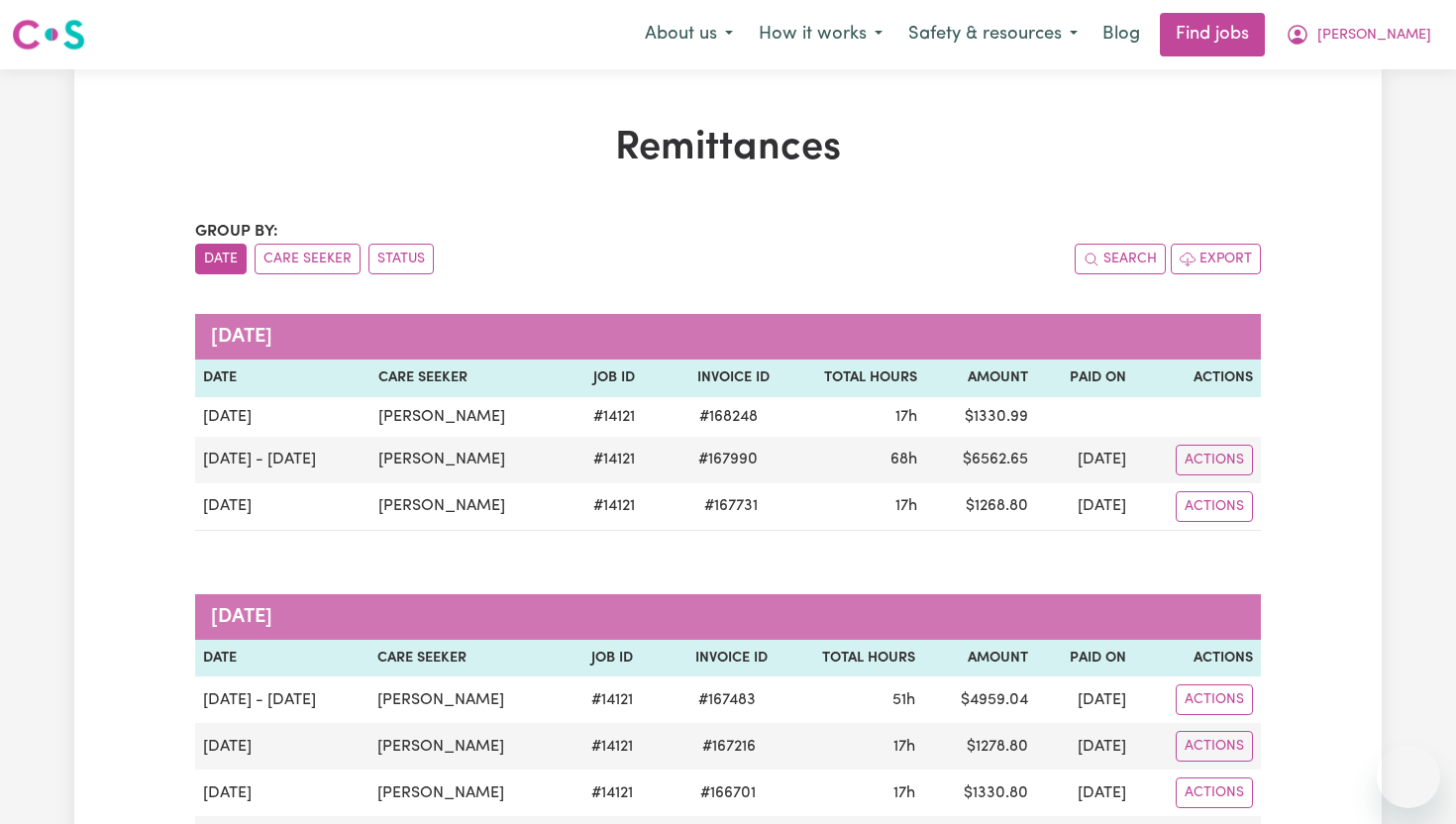 scroll, scrollTop: 0, scrollLeft: 0, axis: both 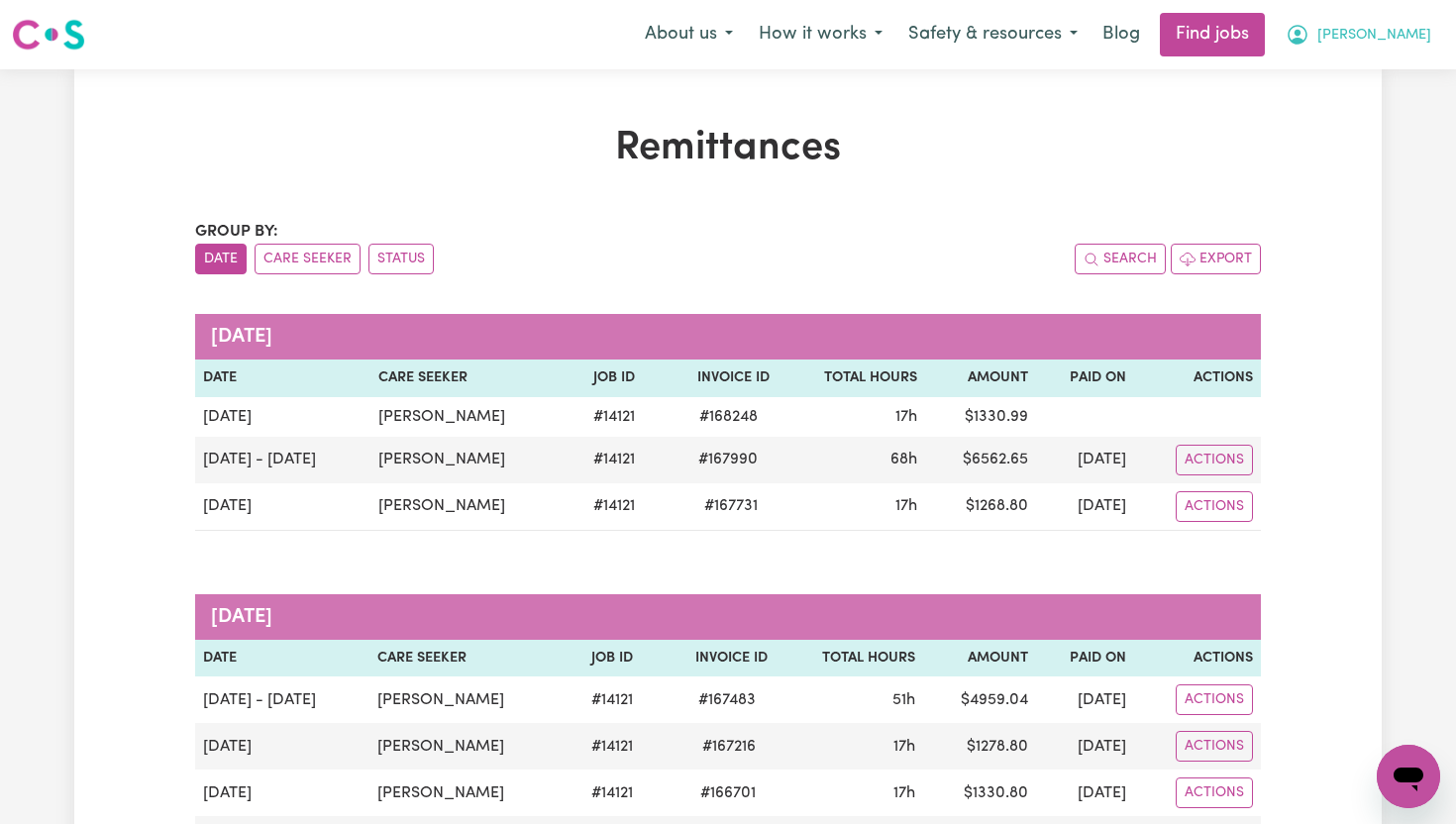 click on "[PERSON_NAME]" at bounding box center [1374, 36] 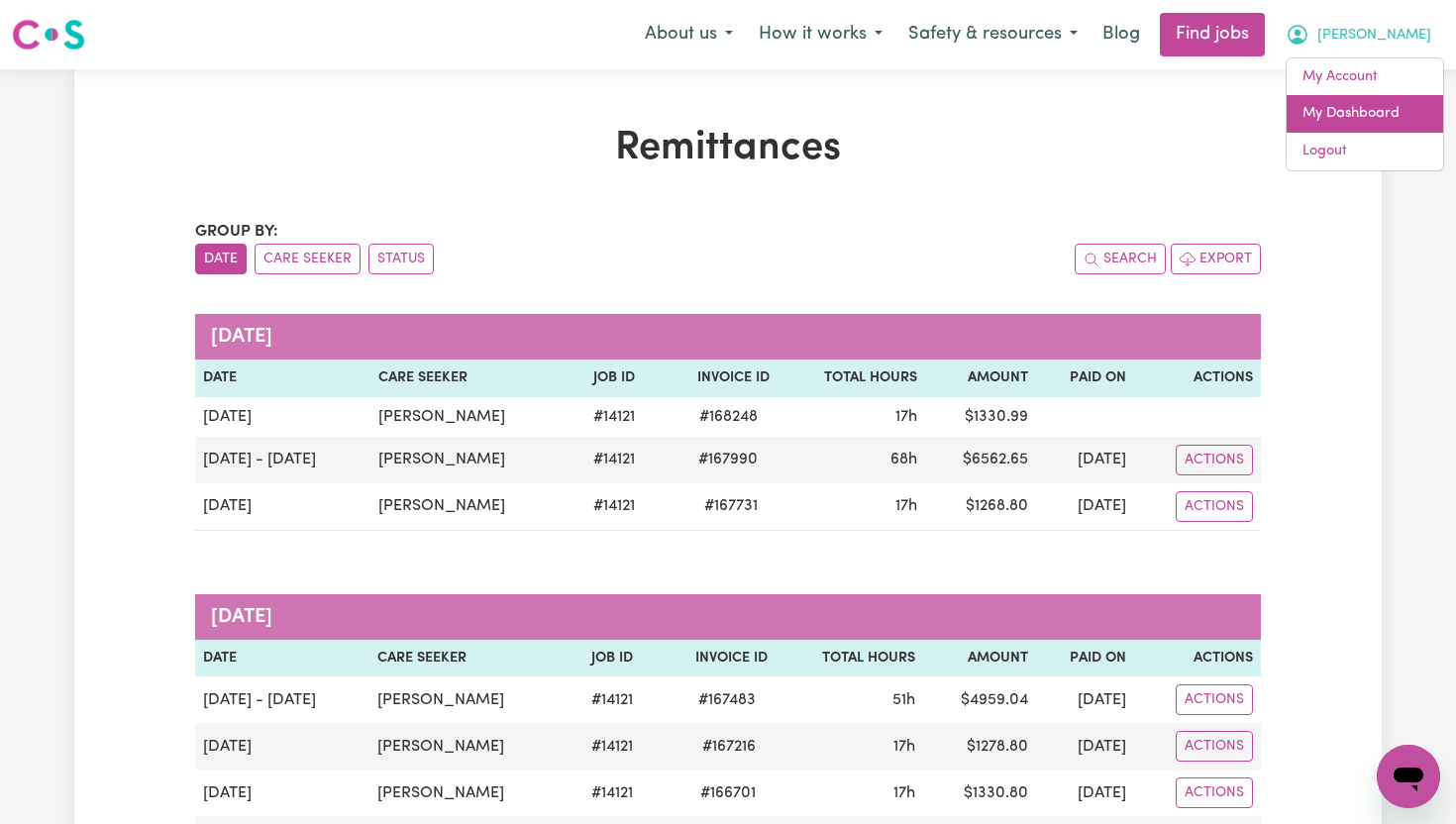 click on "My Dashboard" at bounding box center (1365, 114) 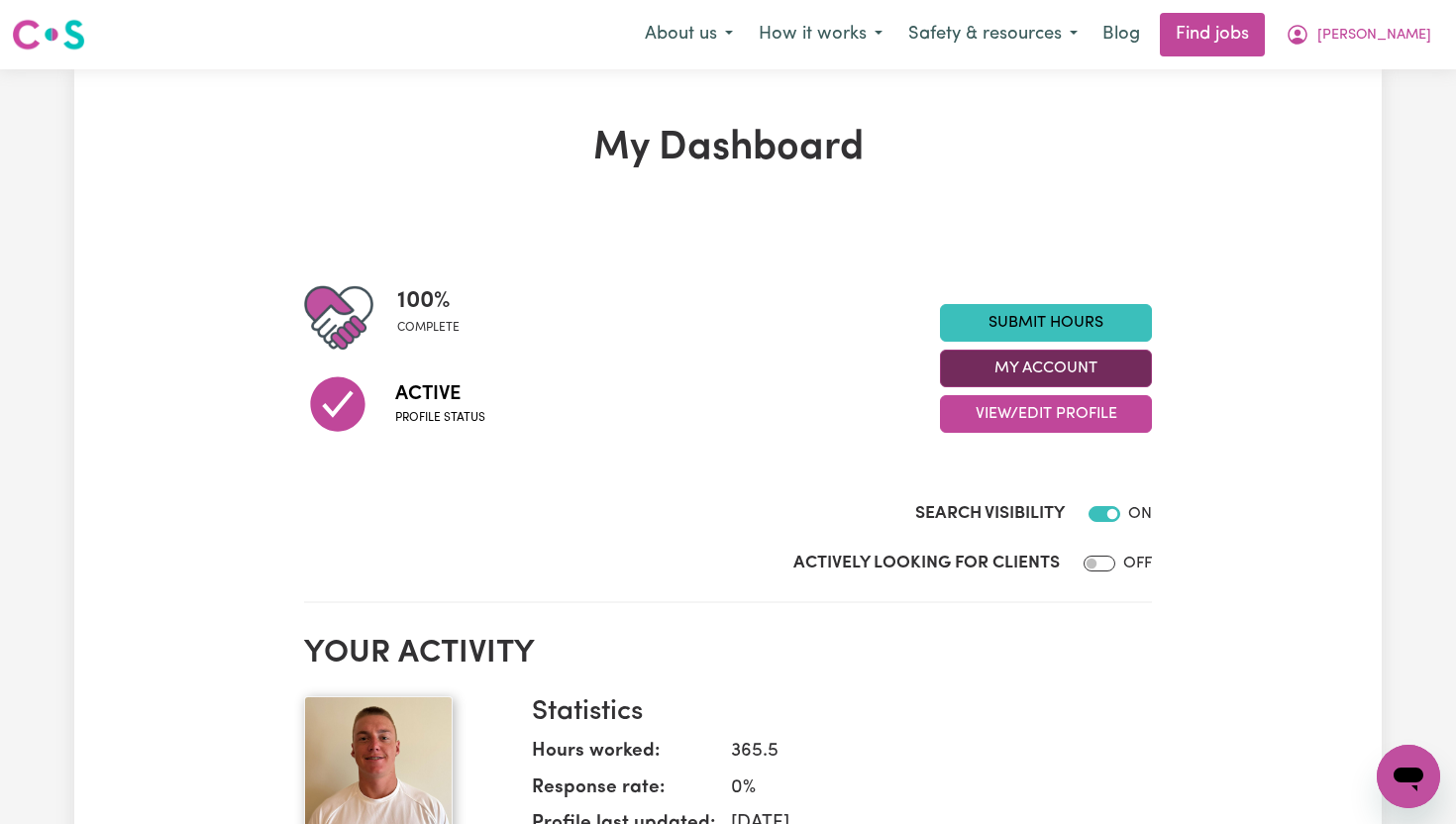click on "My Account" at bounding box center [1046, 368] 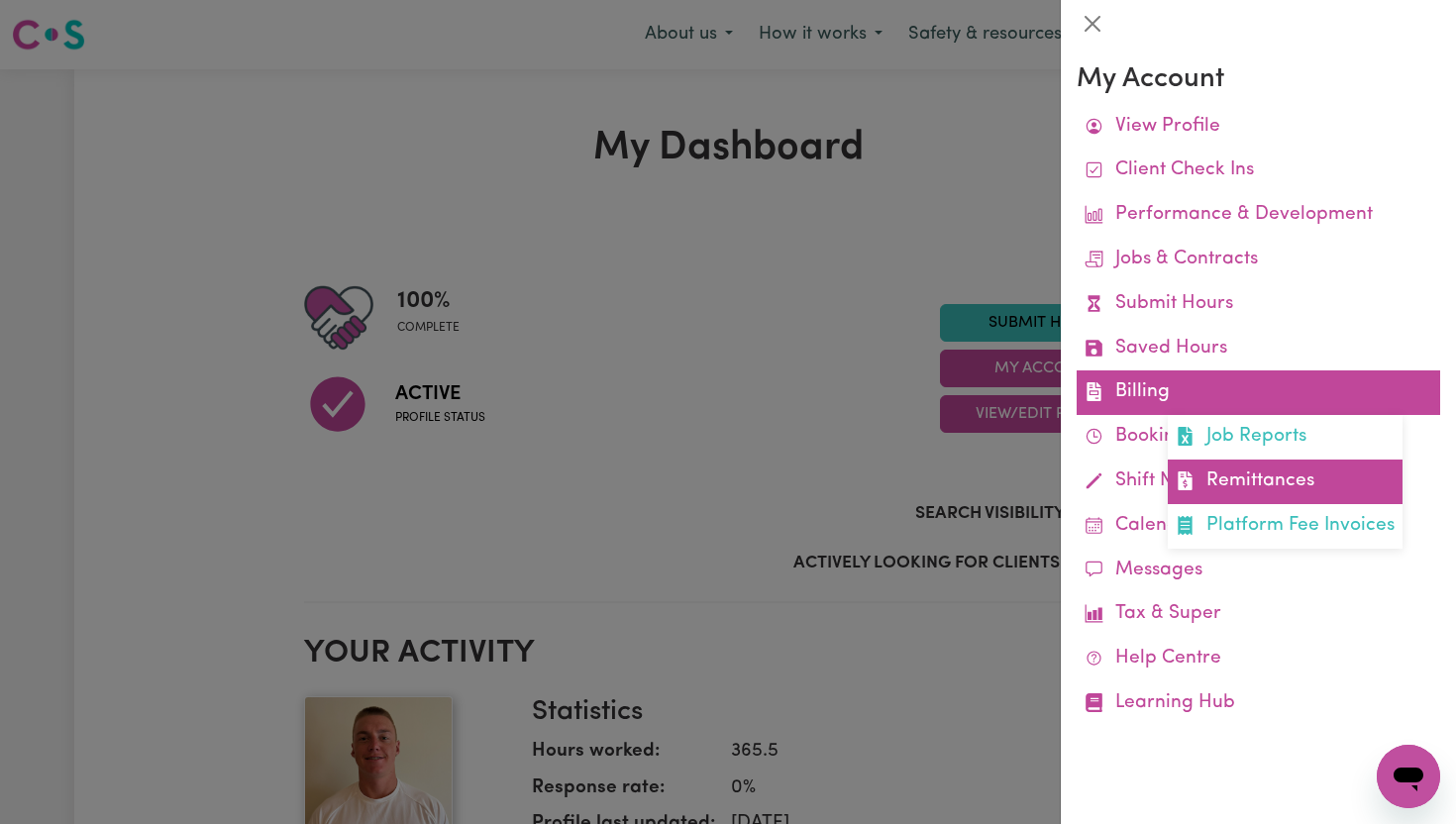 click on "Remittances" at bounding box center (1285, 481) 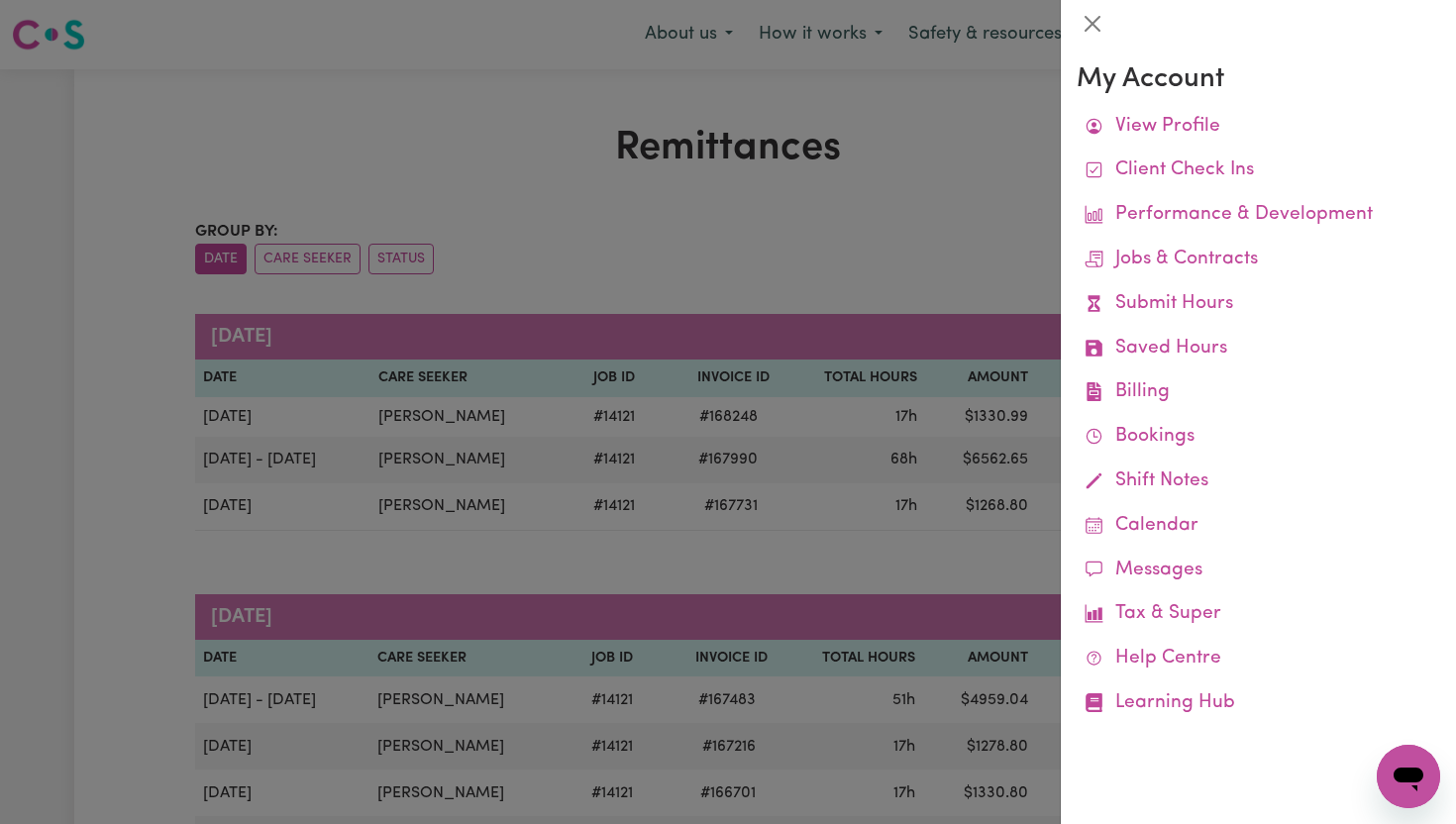 click at bounding box center (728, 412) 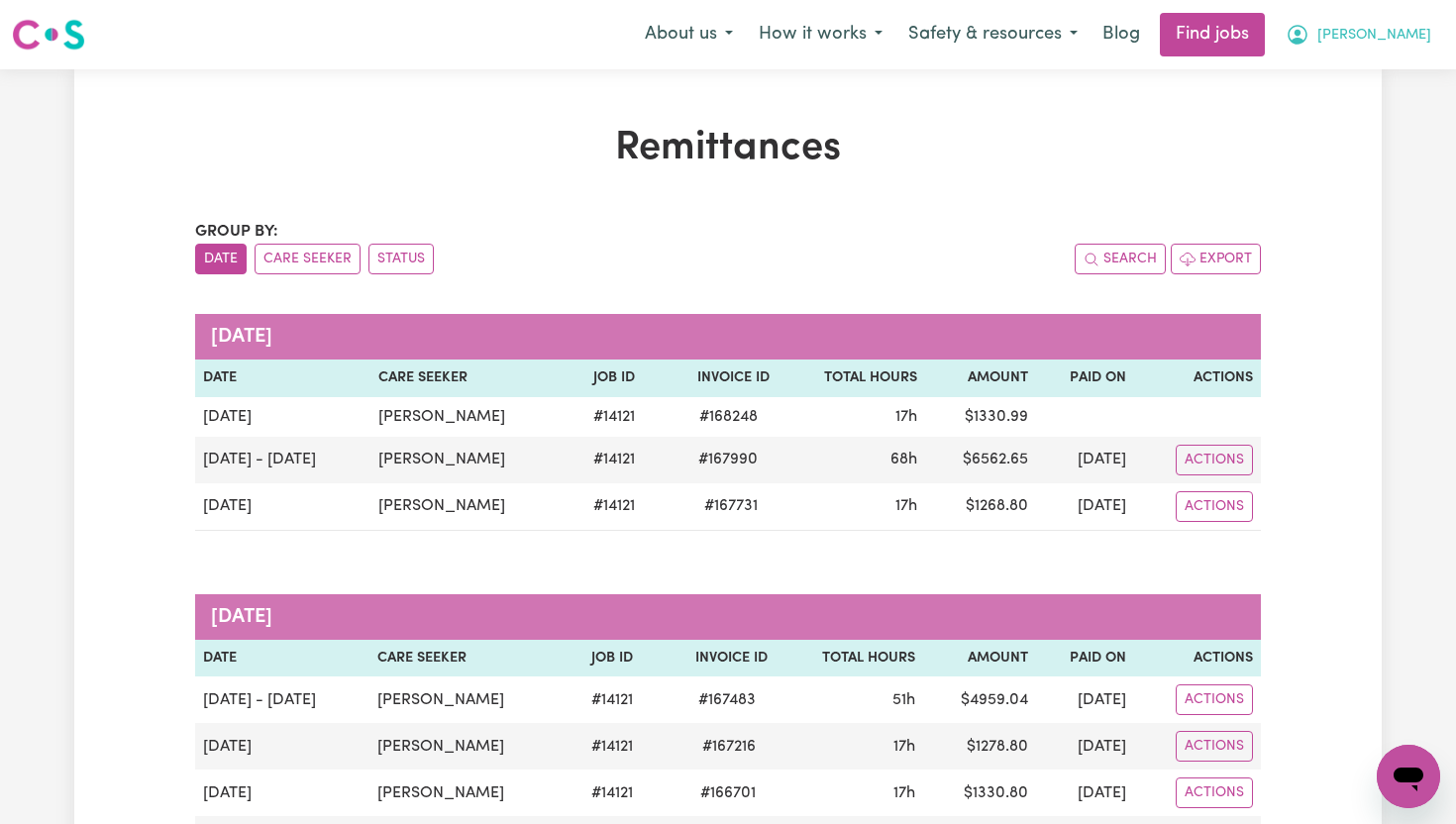 click 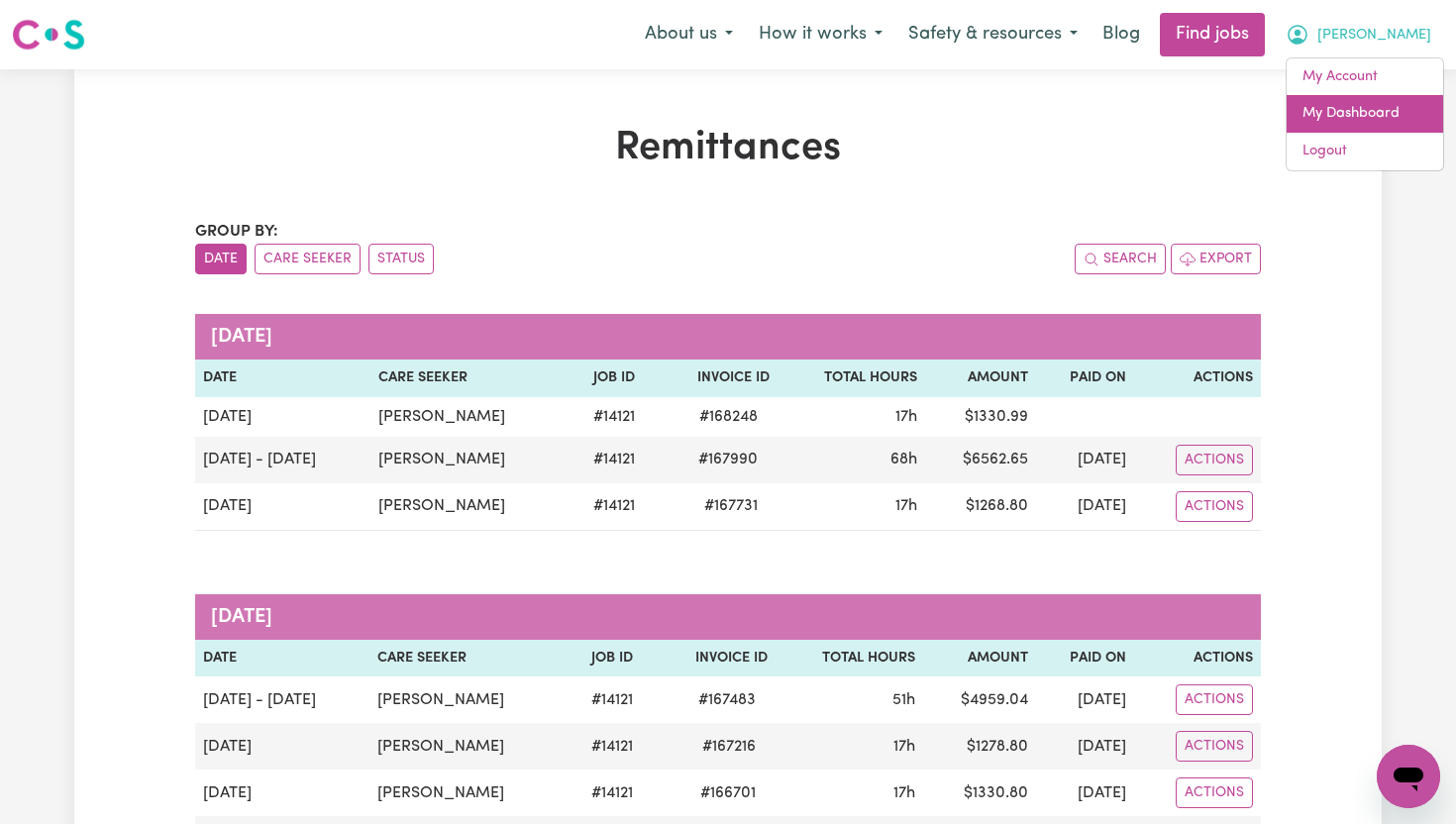 click on "My Dashboard" at bounding box center [1365, 114] 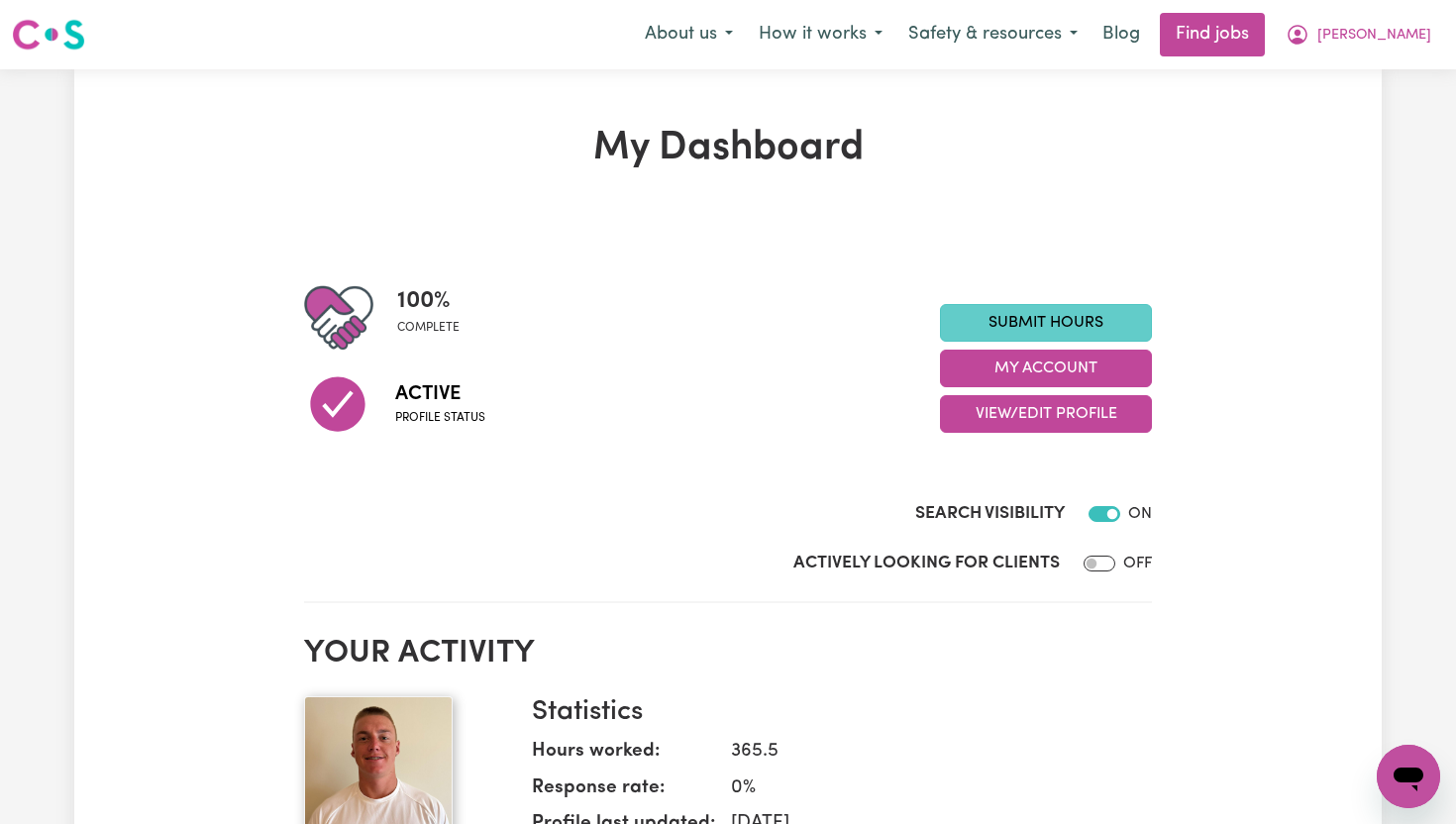 click on "Submit Hours" at bounding box center [1046, 323] 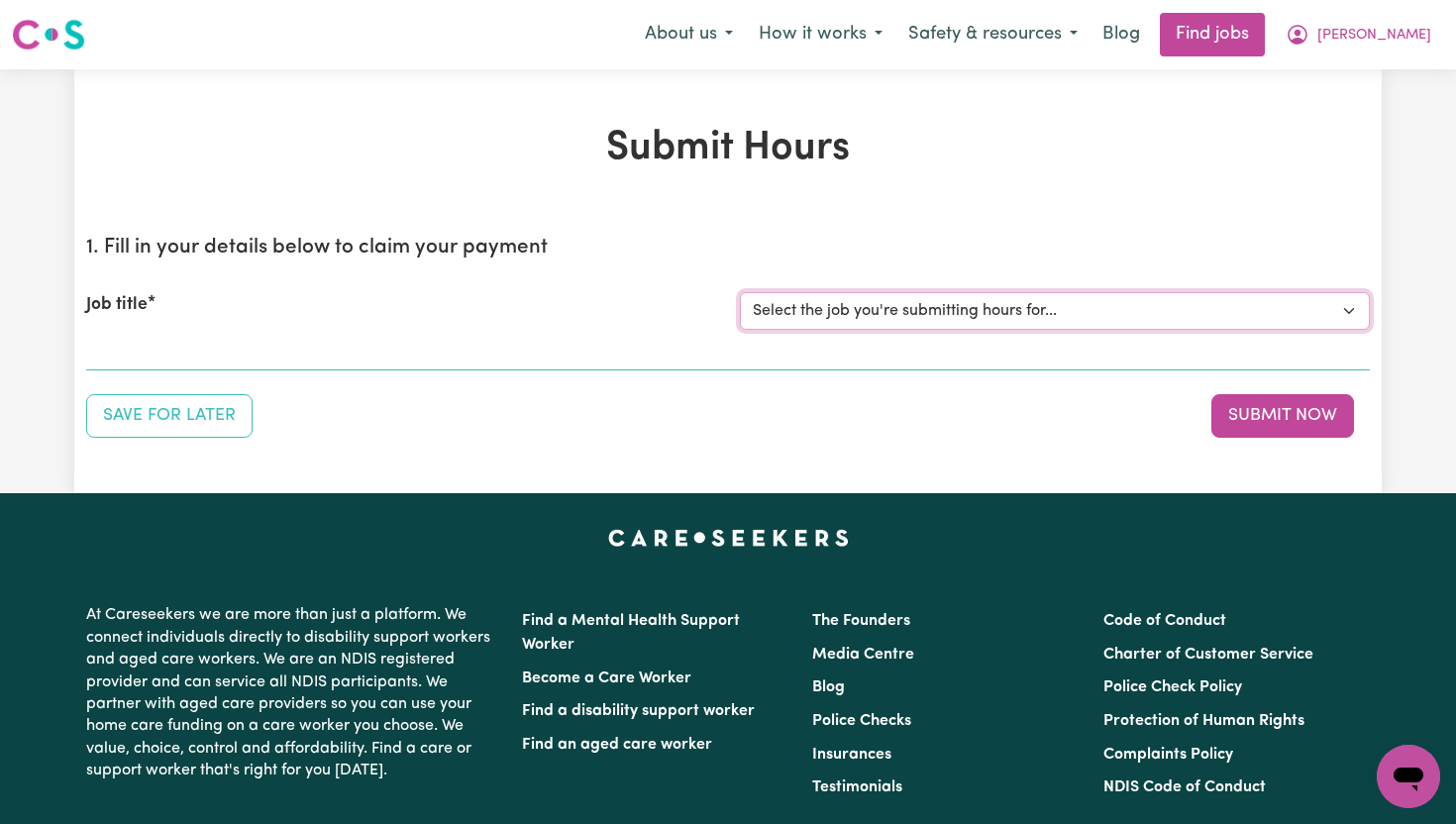 click on "Select the job you're submitting hours for... [[PERSON_NAME]] Support Worker To Join Team For 24hr Shifts To Support [DEMOGRAPHIC_DATA] Participant In [GEOGRAPHIC_DATA], [GEOGRAPHIC_DATA]" at bounding box center [1055, 311] 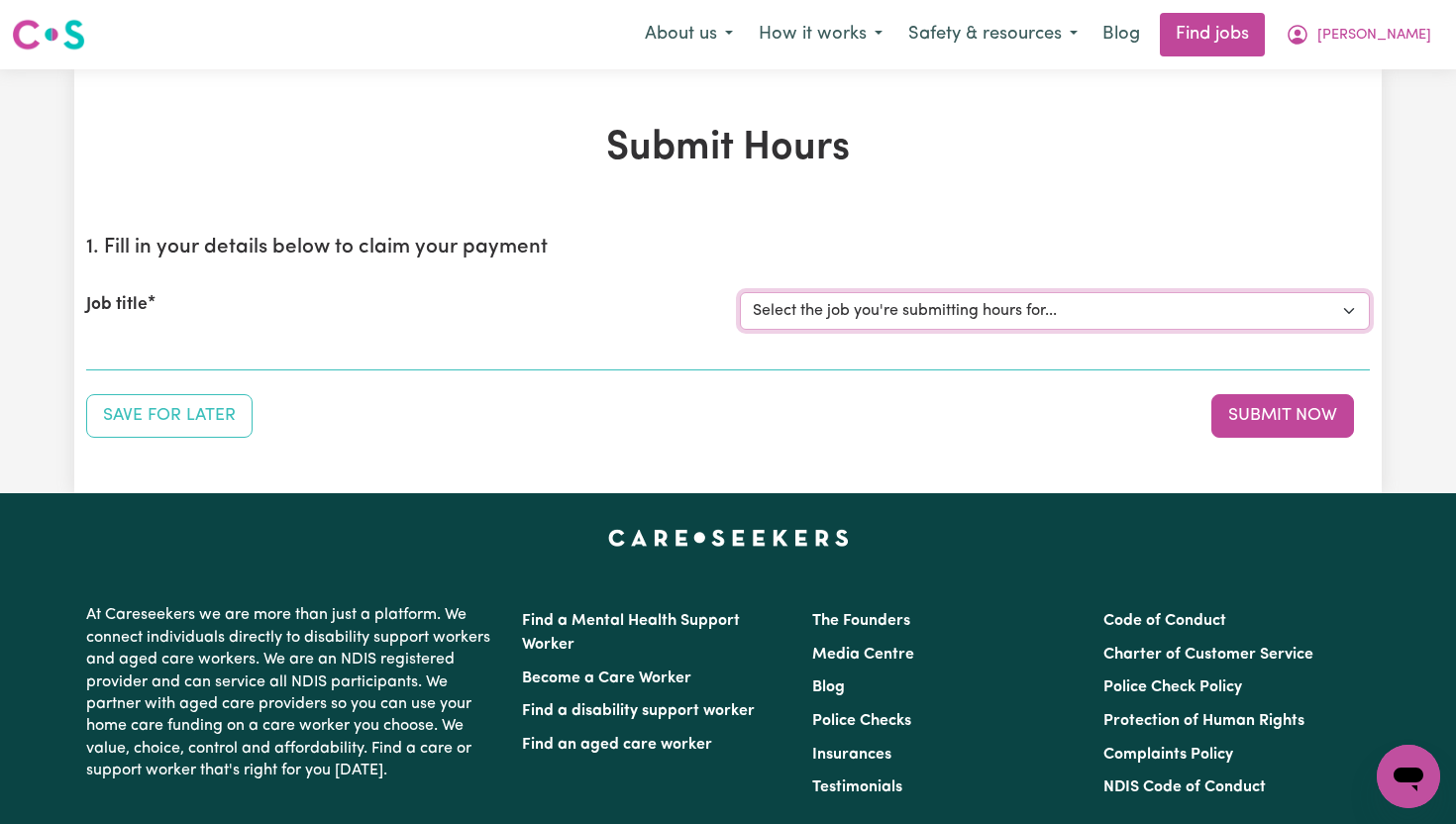 select on "14121" 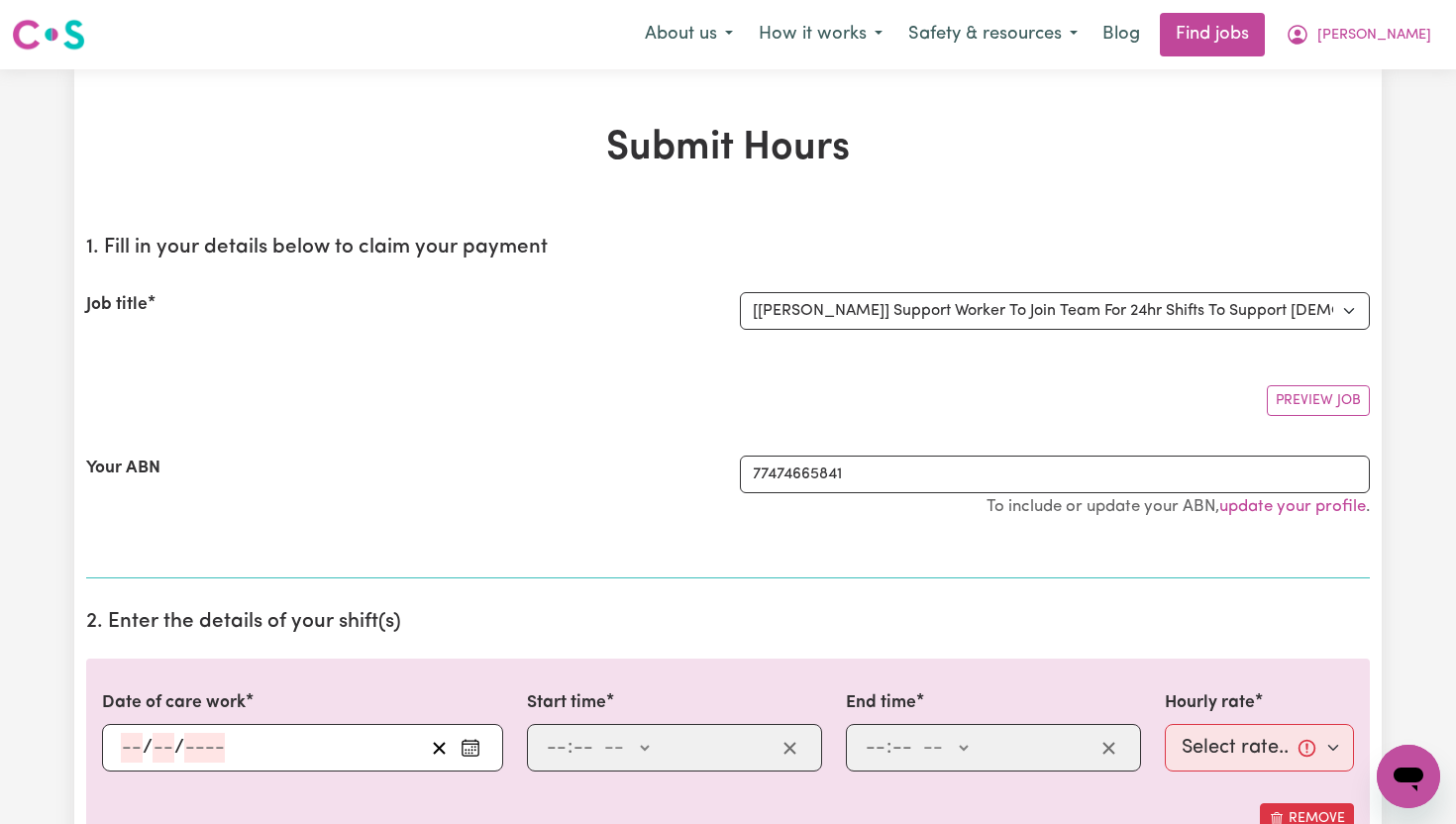 click 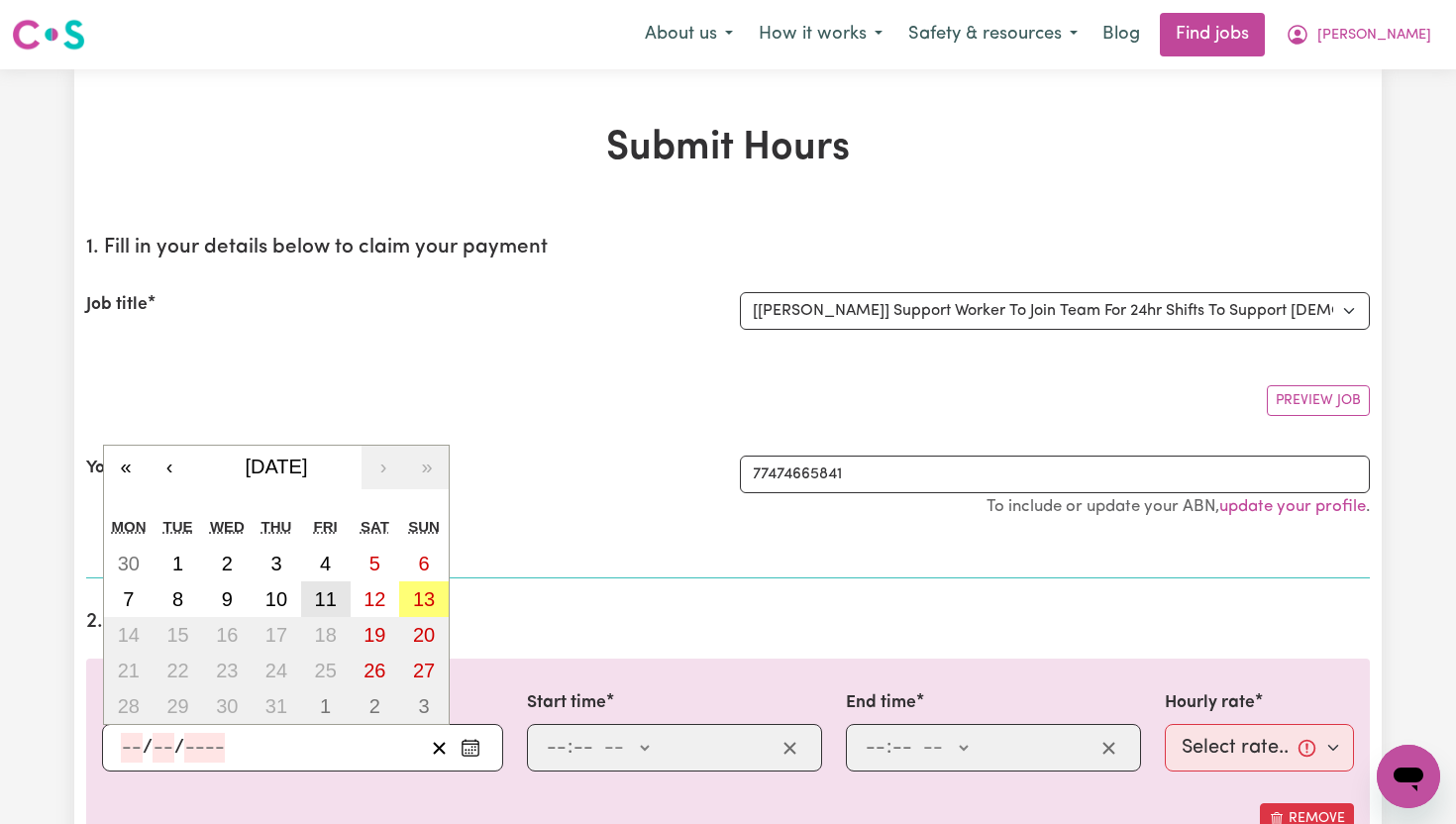 click on "11" at bounding box center (326, 599) 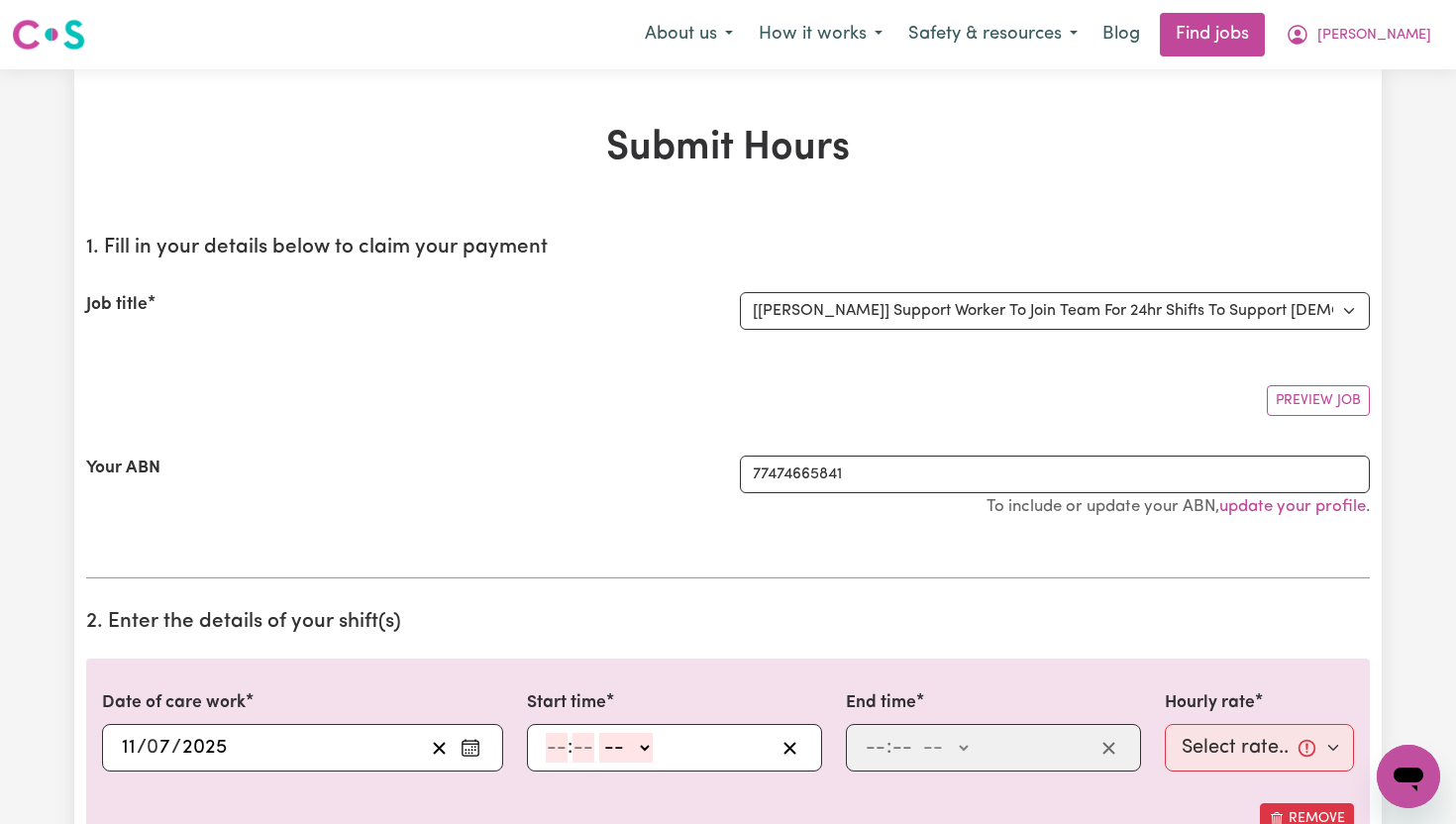 click 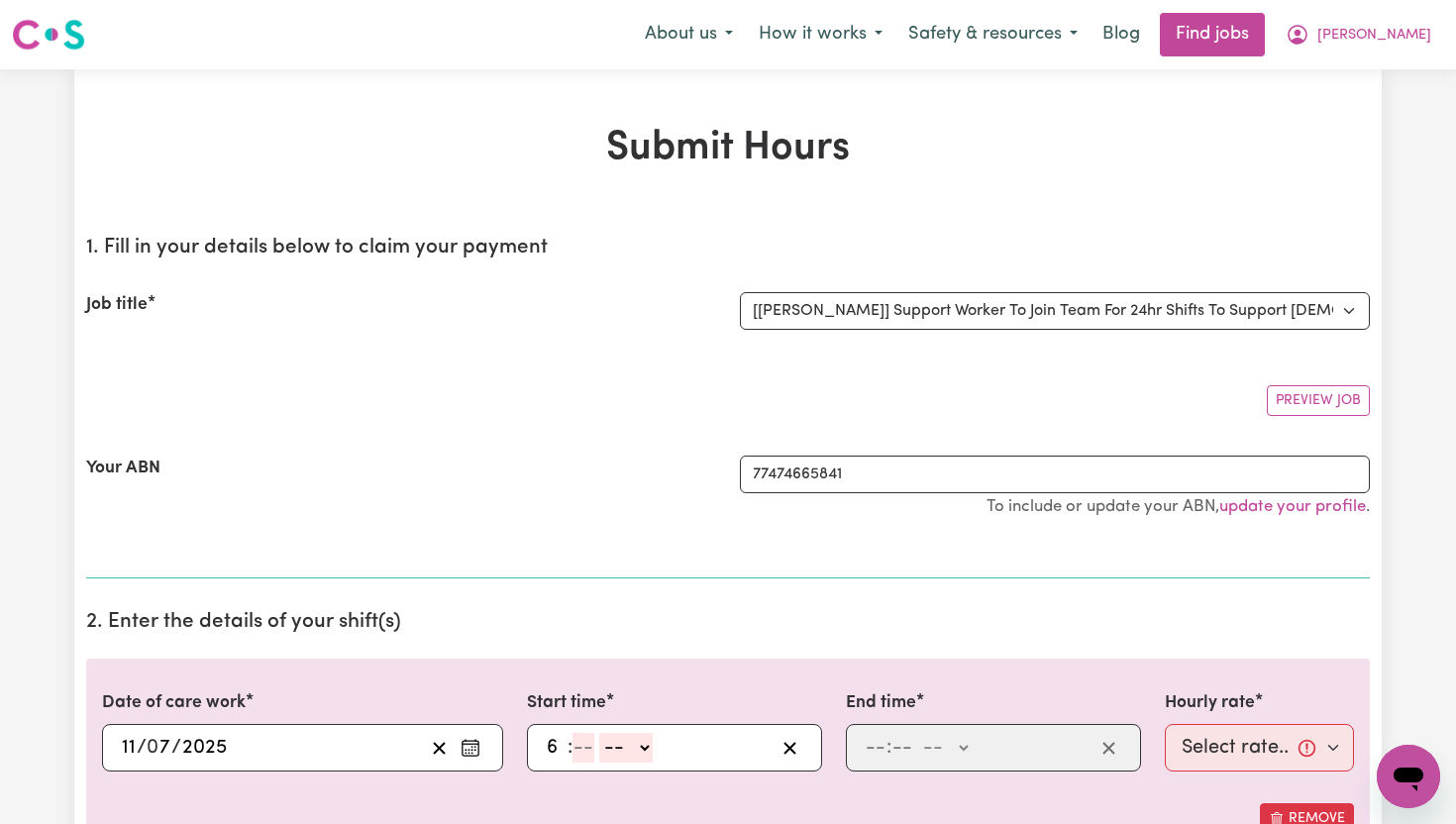 type on "6" 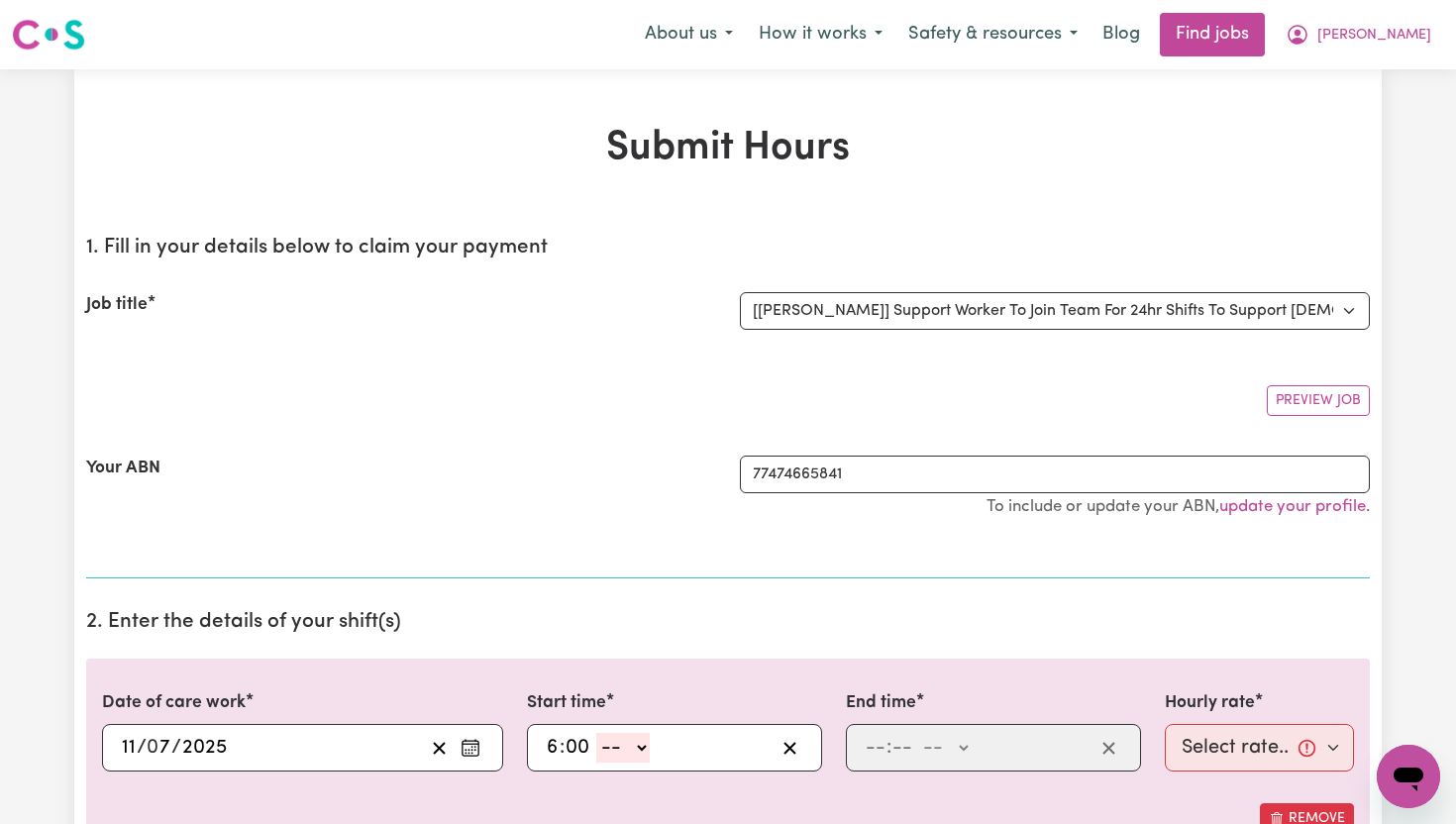 type on "00" 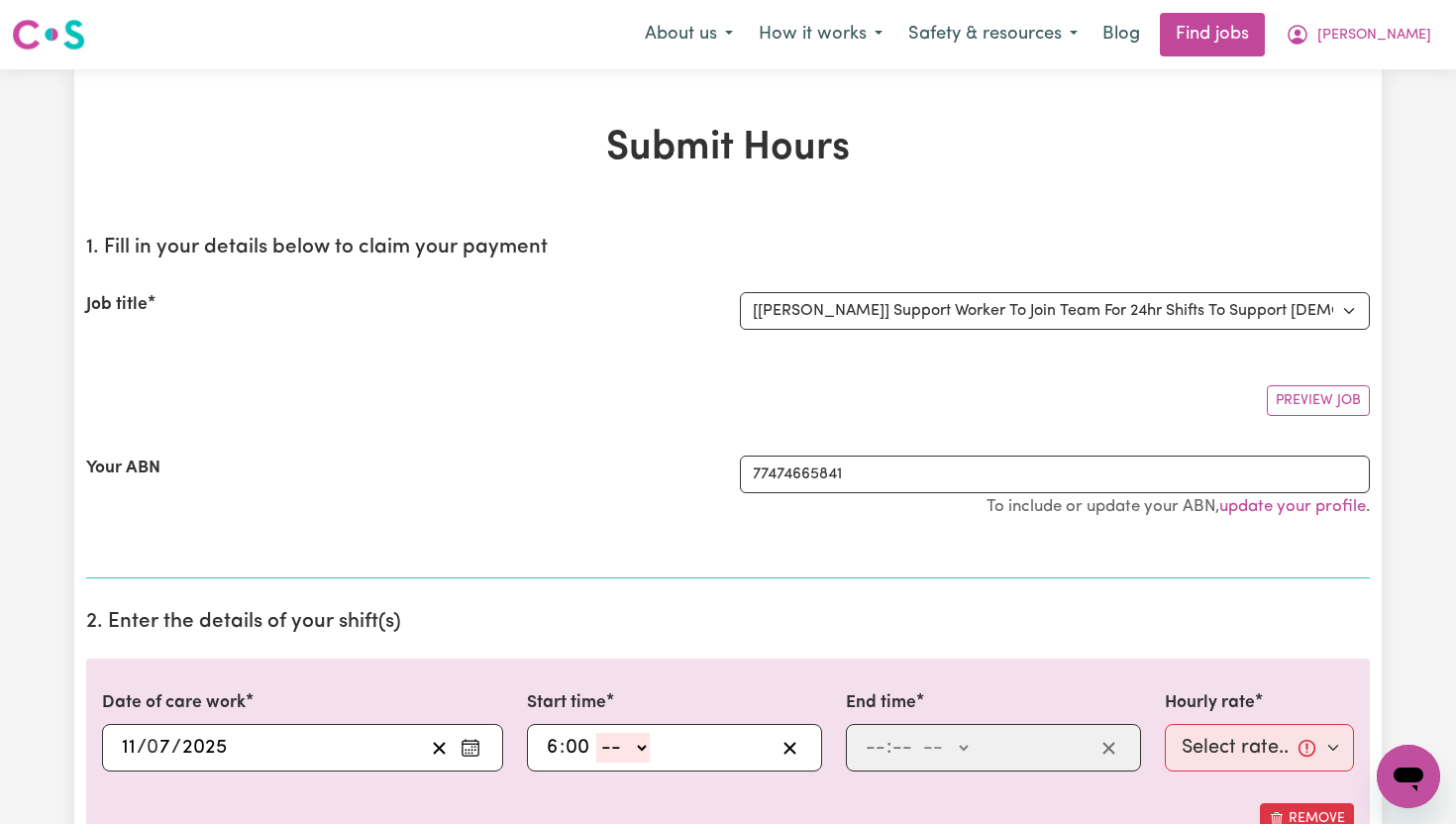 select on "am" 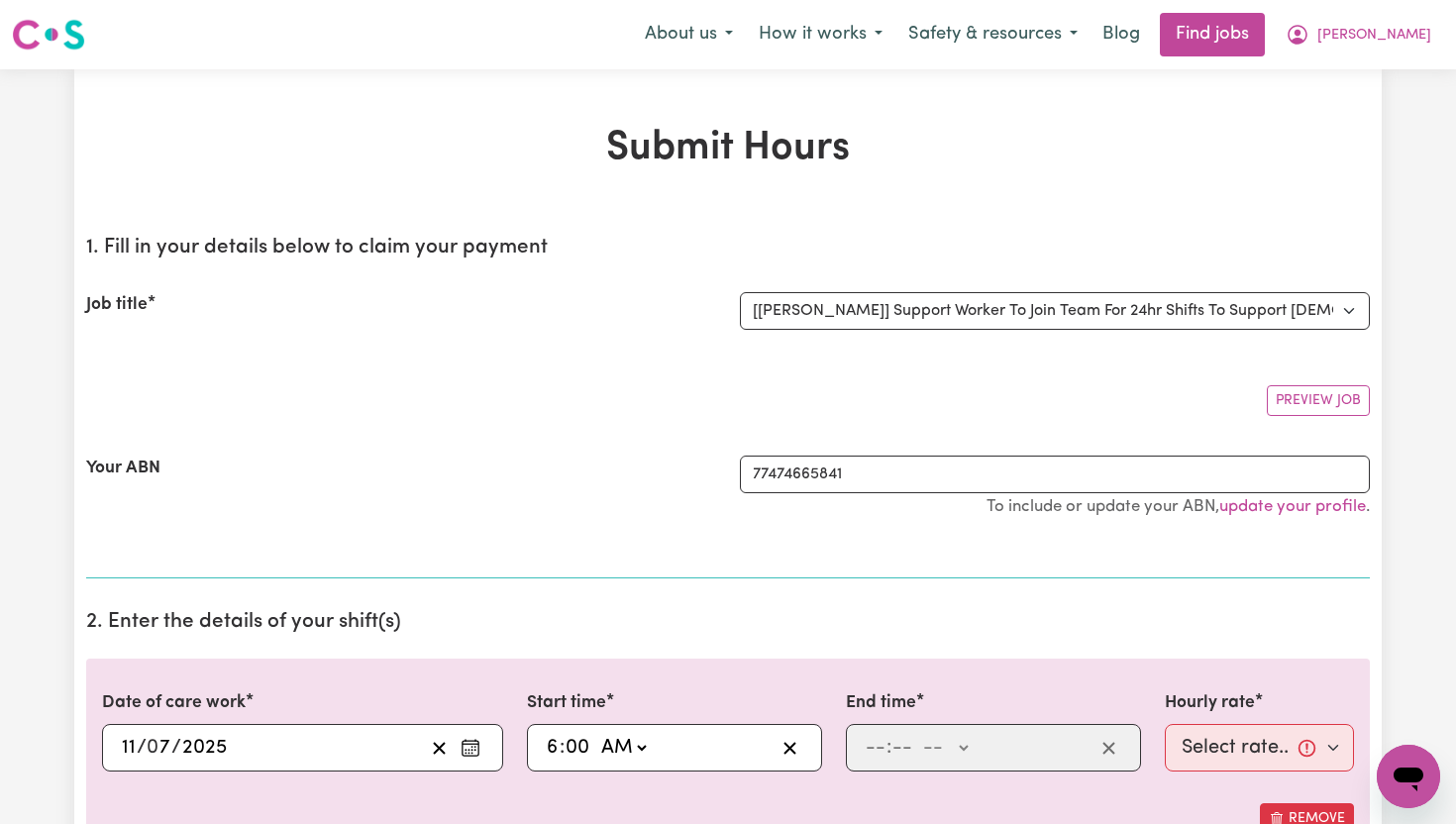 type on "06:00" 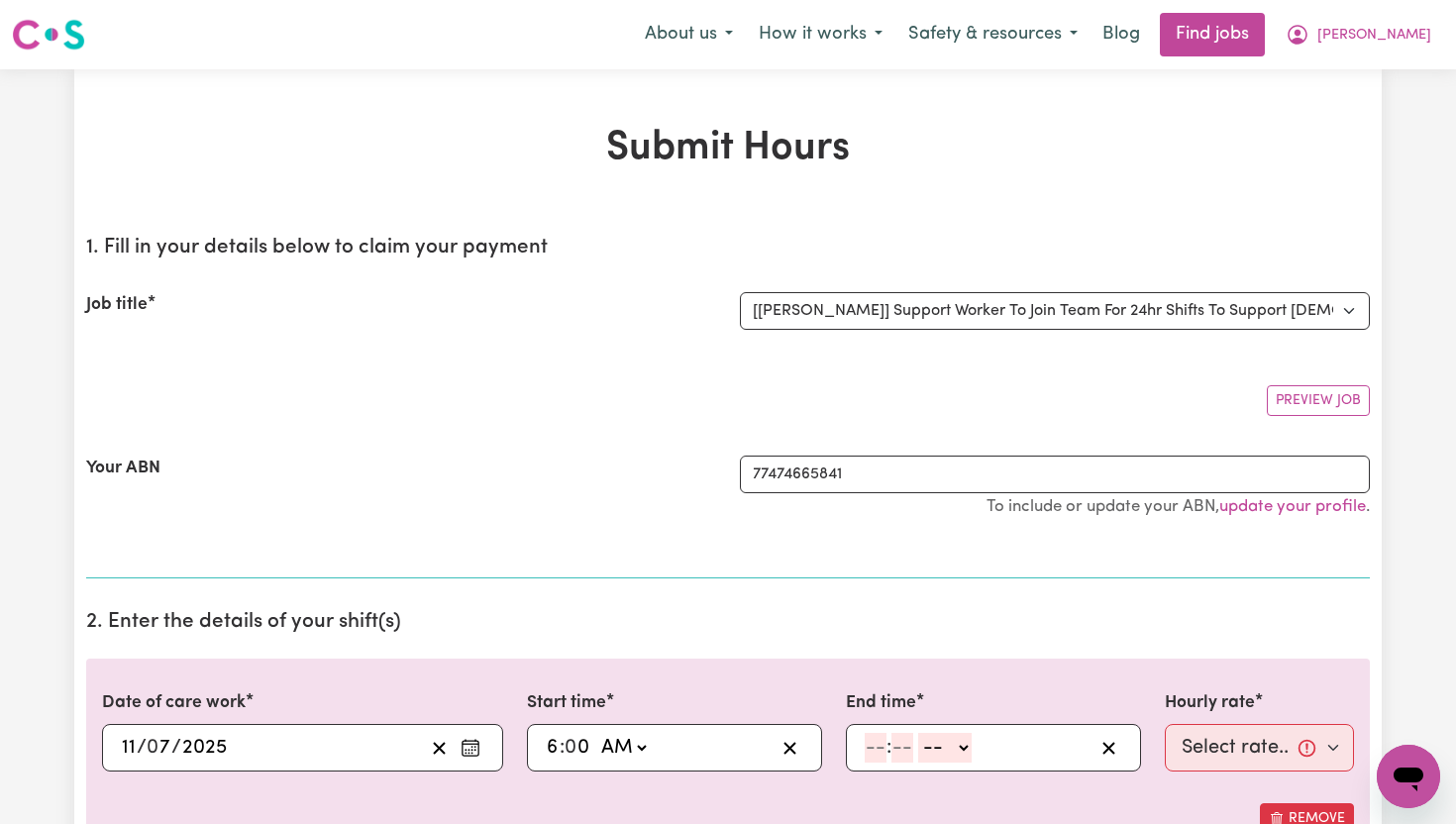 click 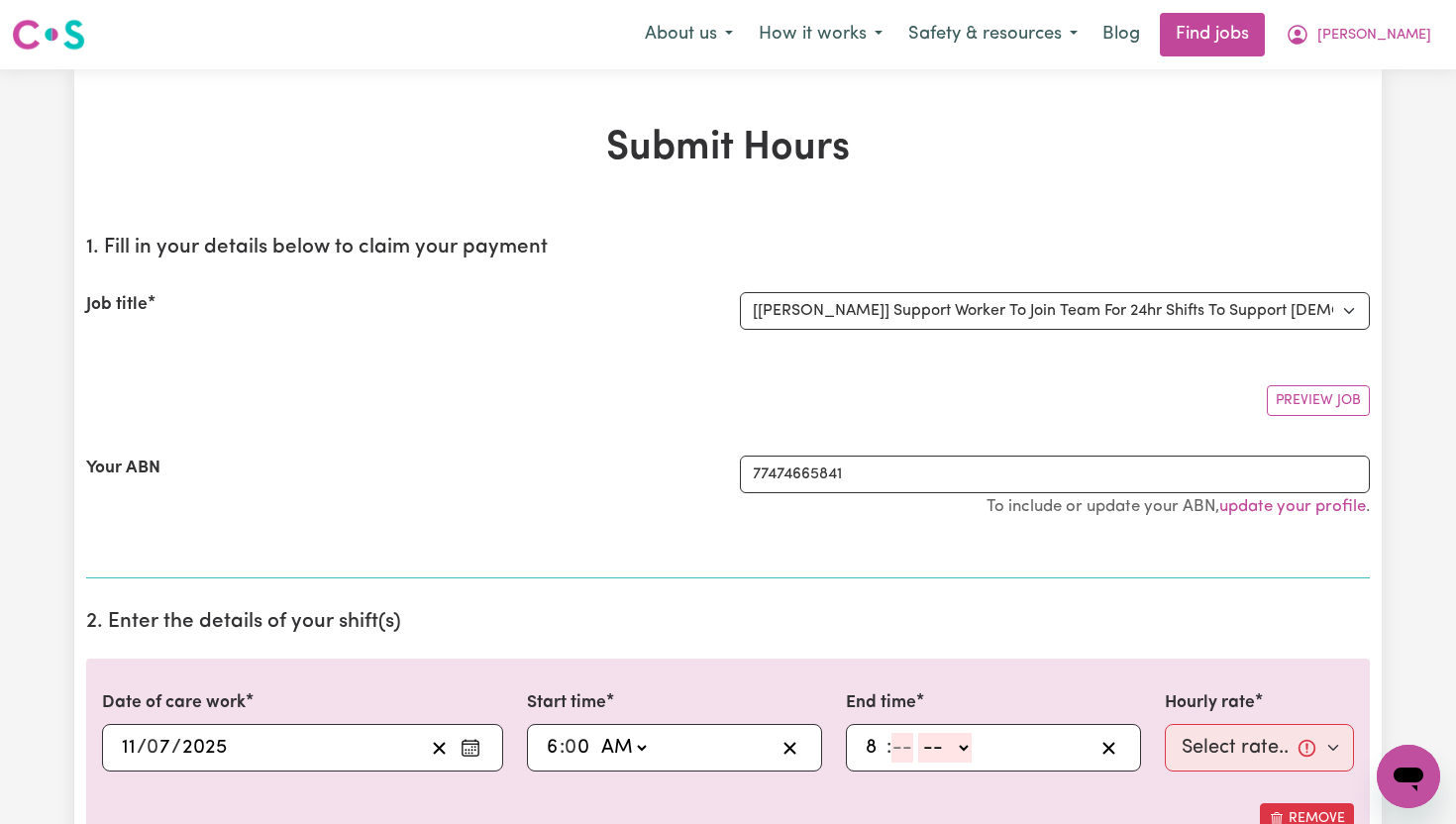 type on "8" 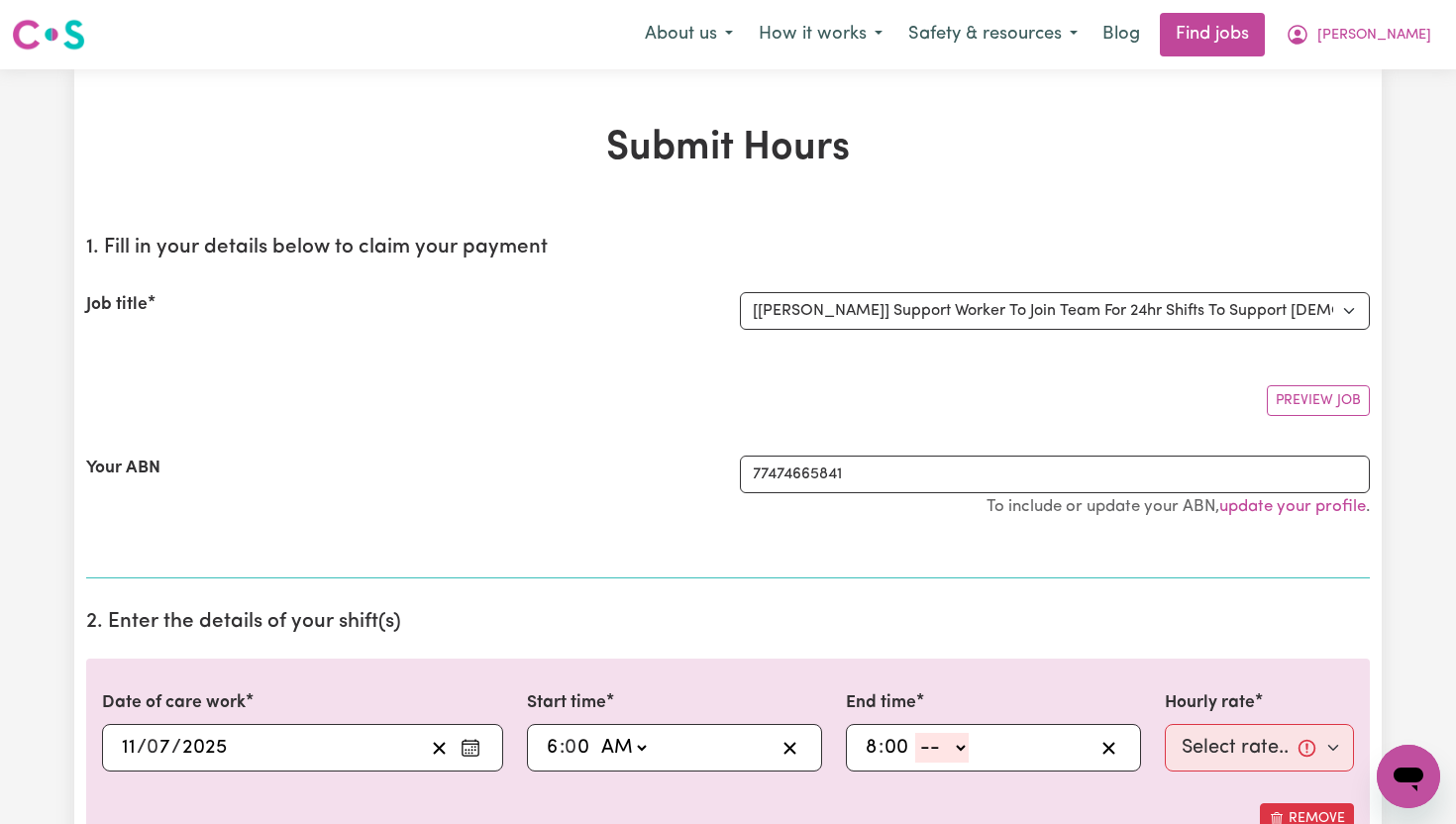 type on "00" 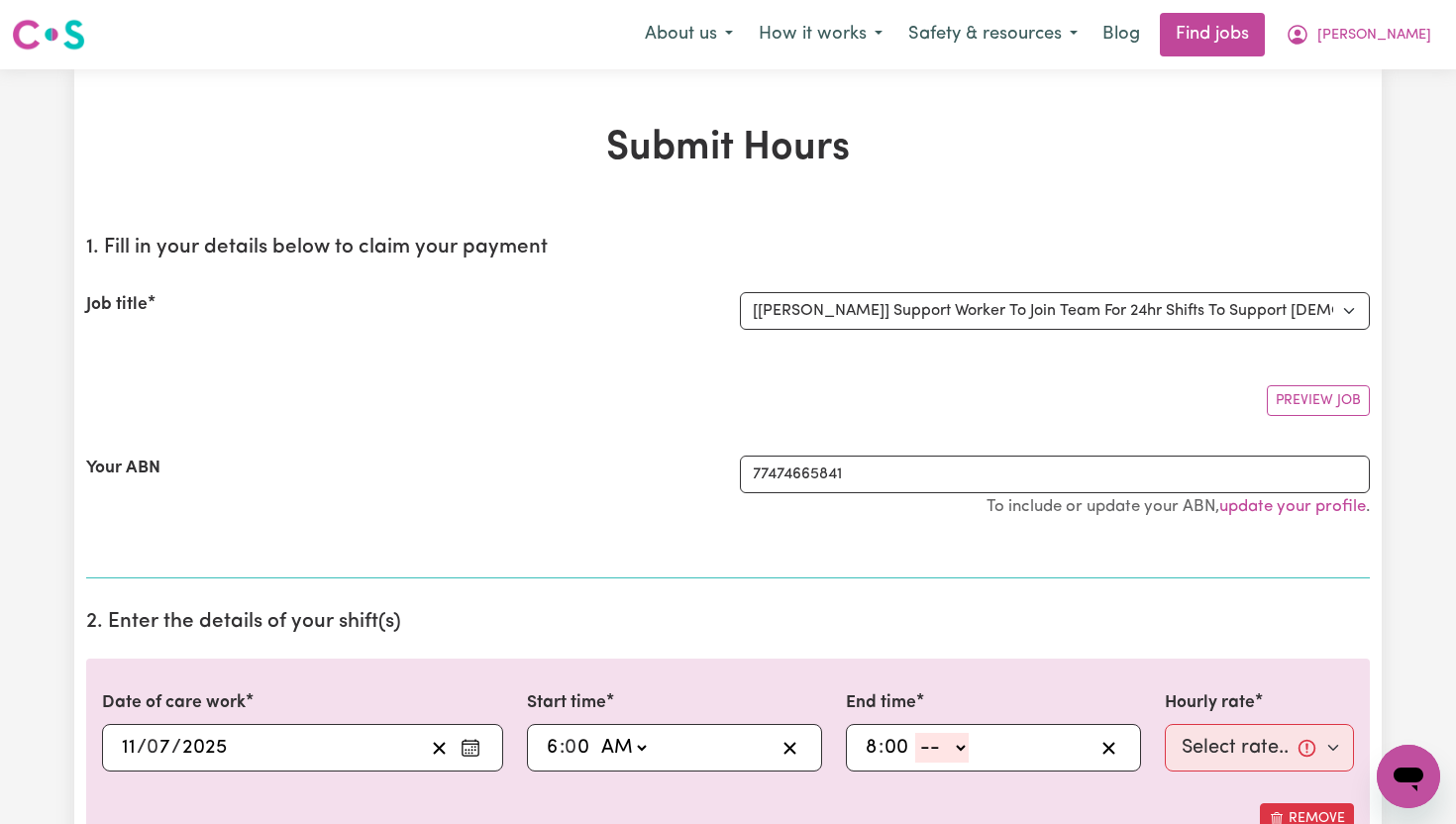 select on "pm" 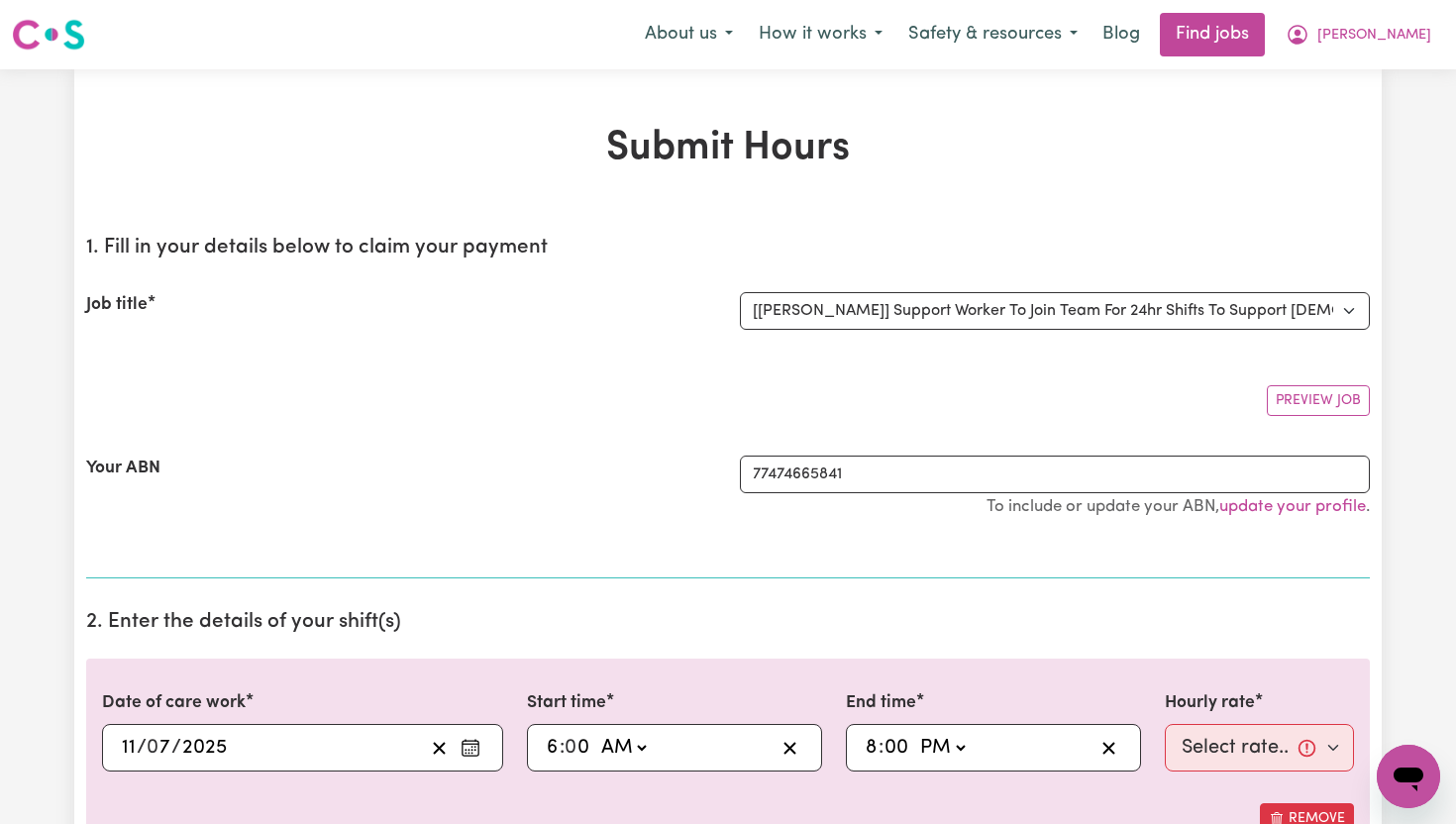 type on "20:00" 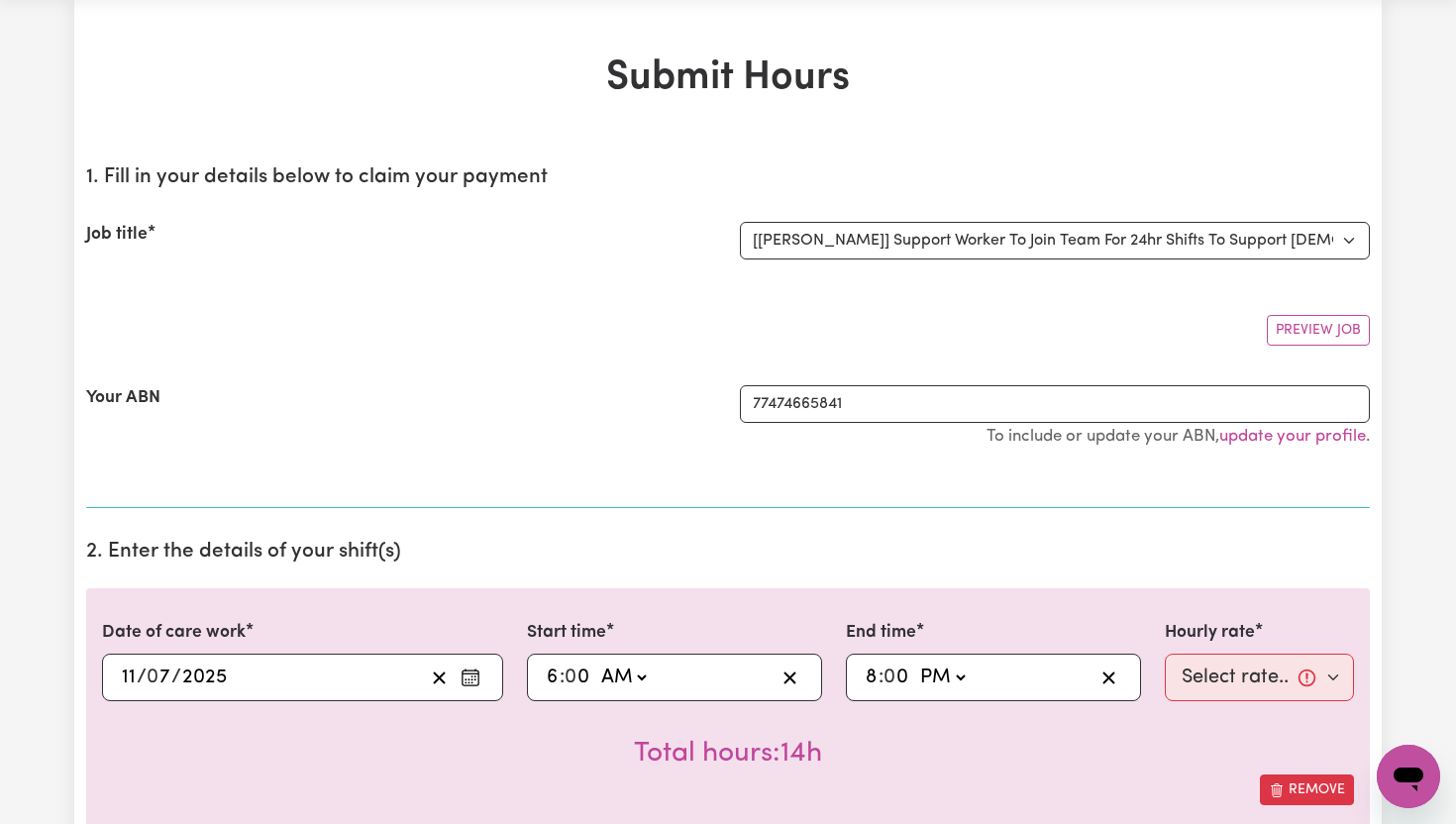 scroll, scrollTop: 96, scrollLeft: 0, axis: vertical 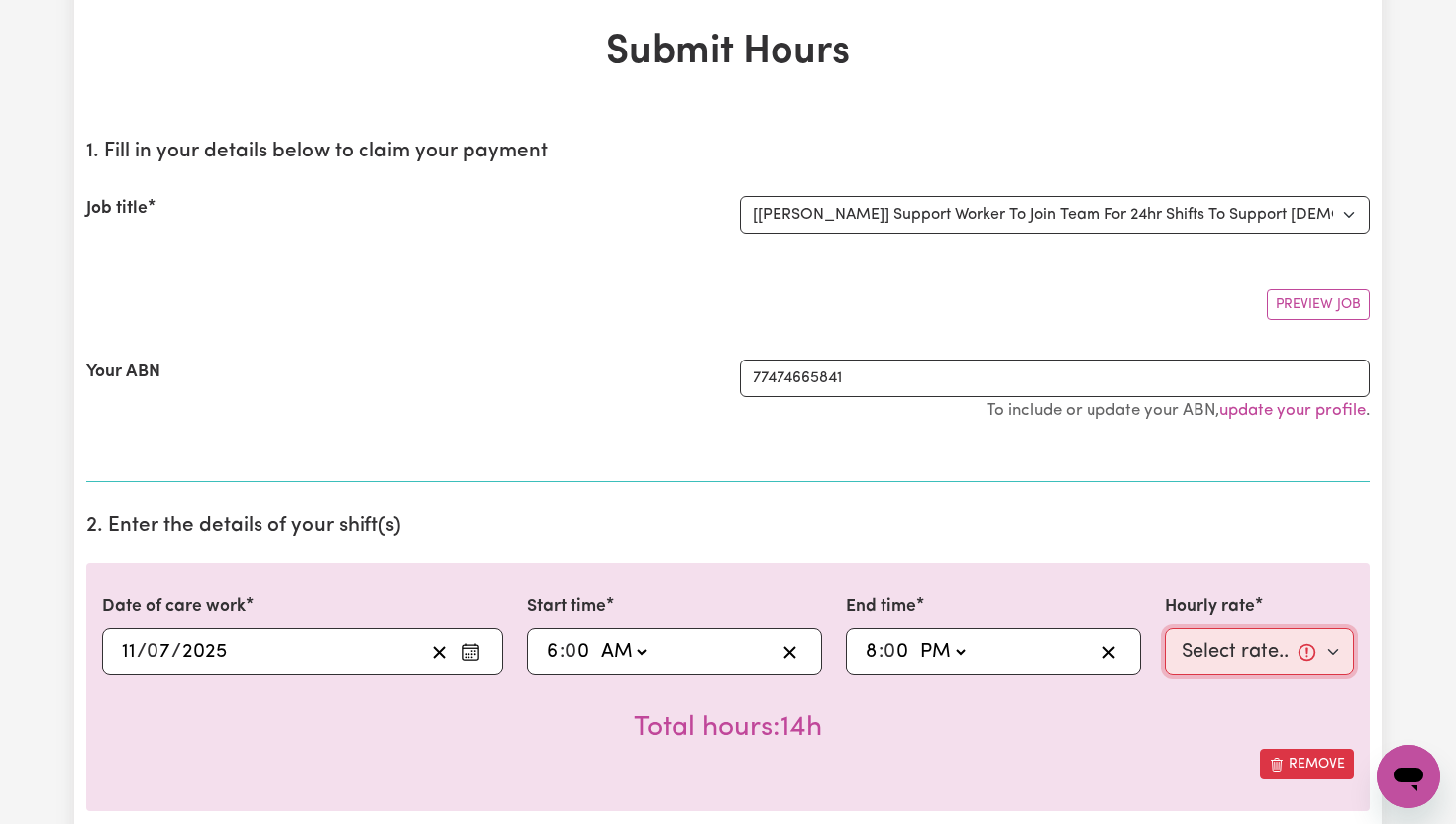 click on "Select rate... $65.21 (Weekday) $91.76 ([DATE]) $118.32 ([DATE]) $144.87 (Public Holiday) $71.85 (Evening Care) $276.32 (Overnight)" at bounding box center (1259, 652) 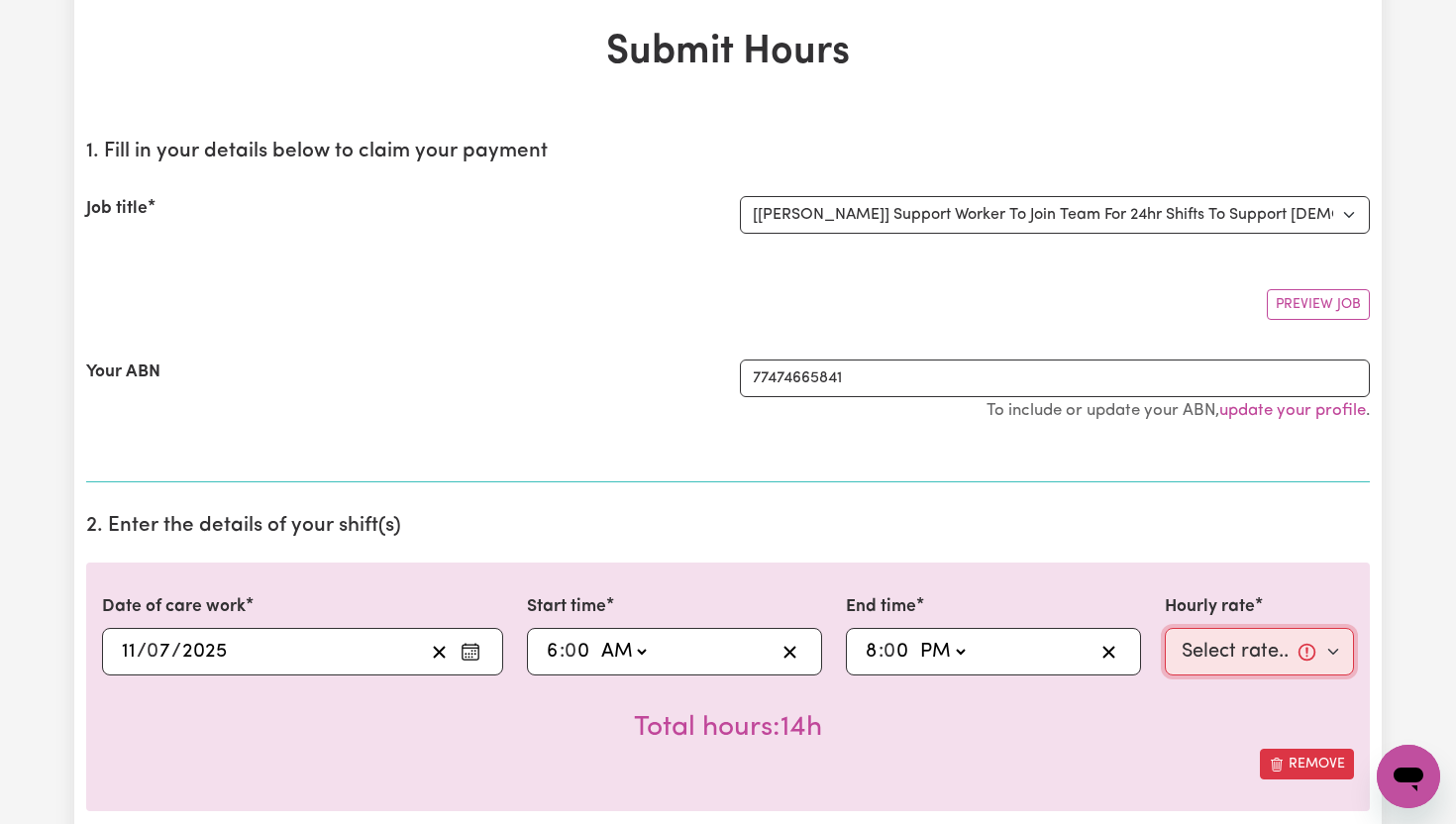 select on "65.21-Weekday" 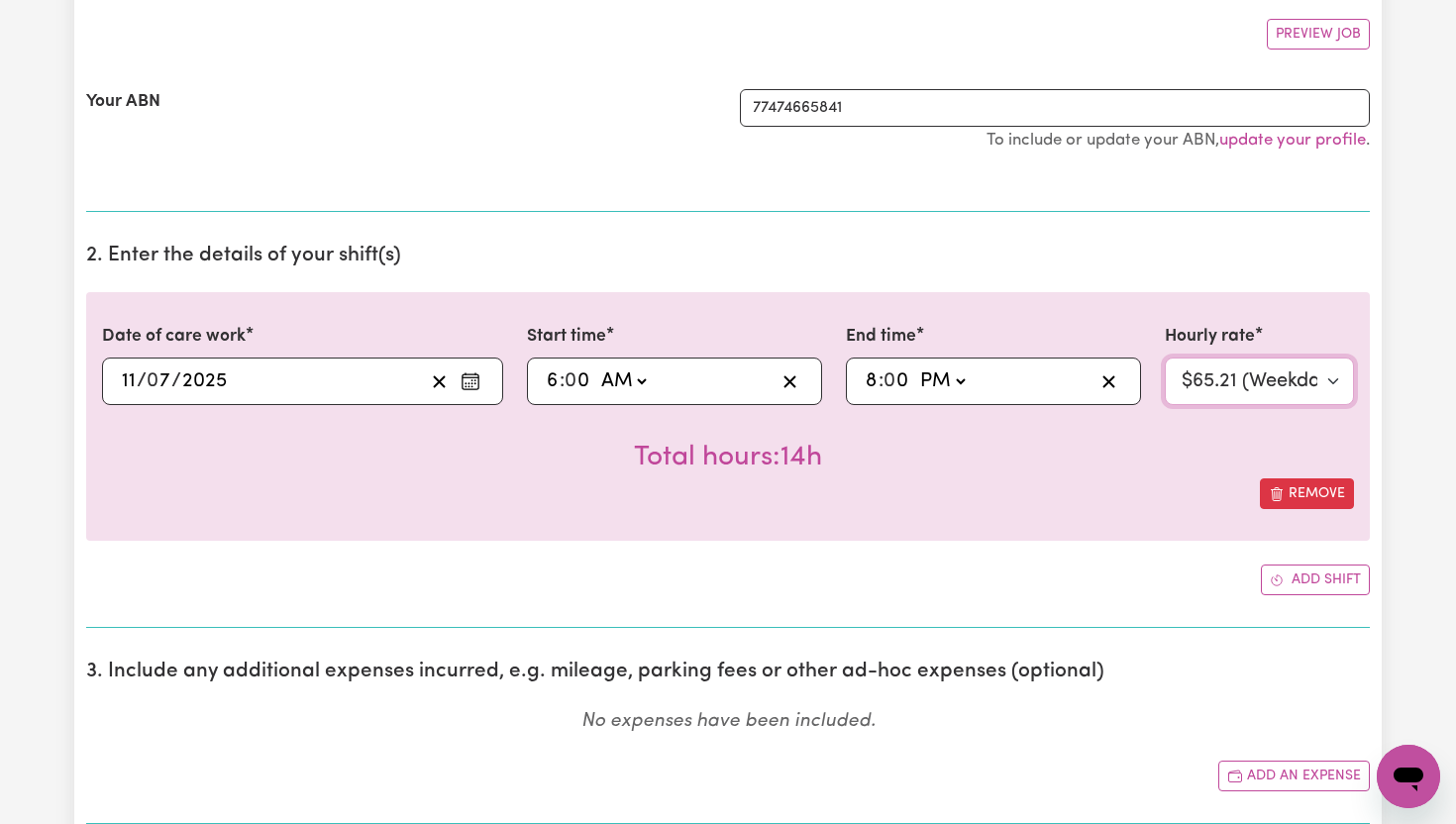 scroll, scrollTop: 368, scrollLeft: 0, axis: vertical 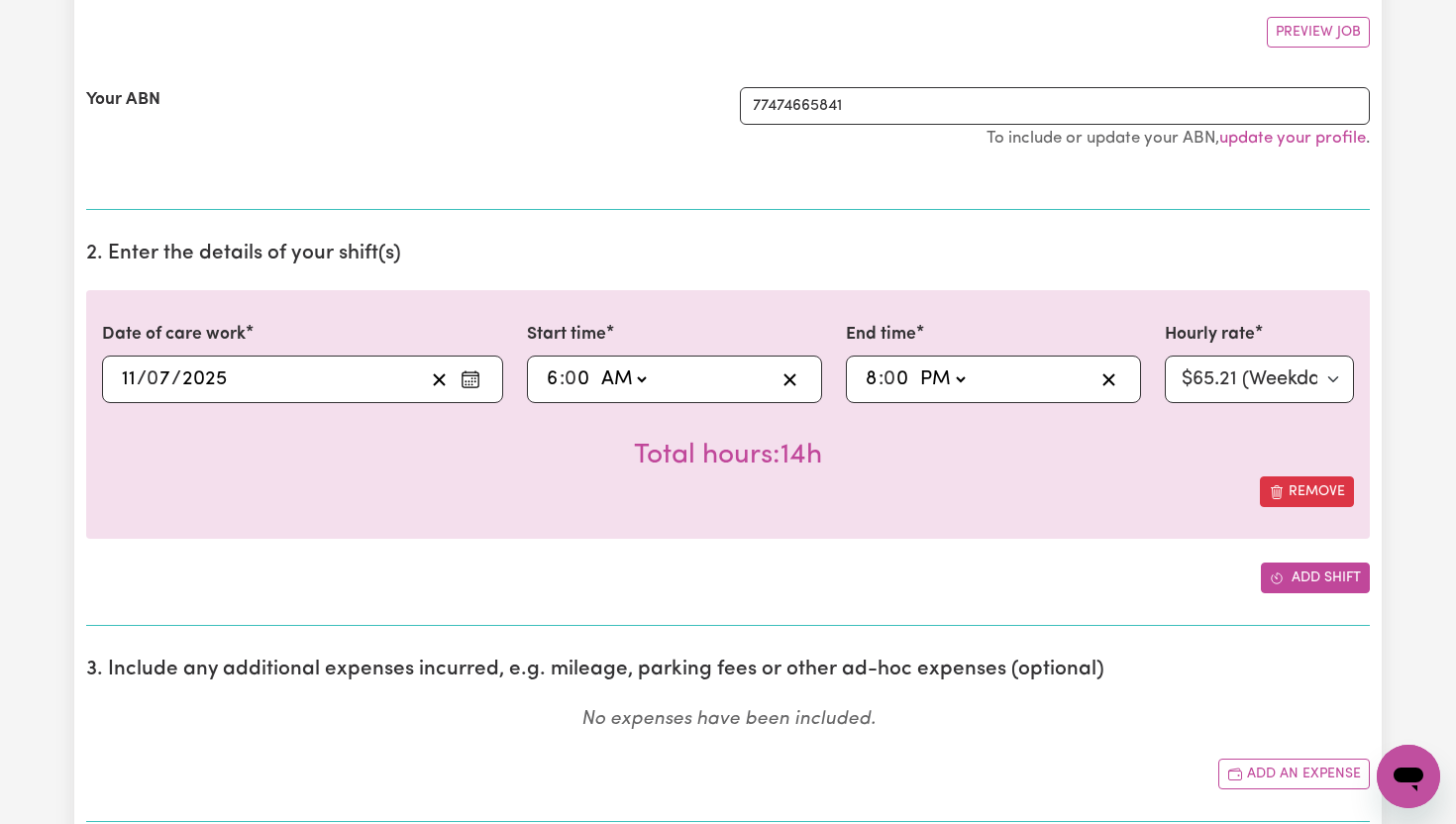 click on "Add shift" at bounding box center [1315, 577] 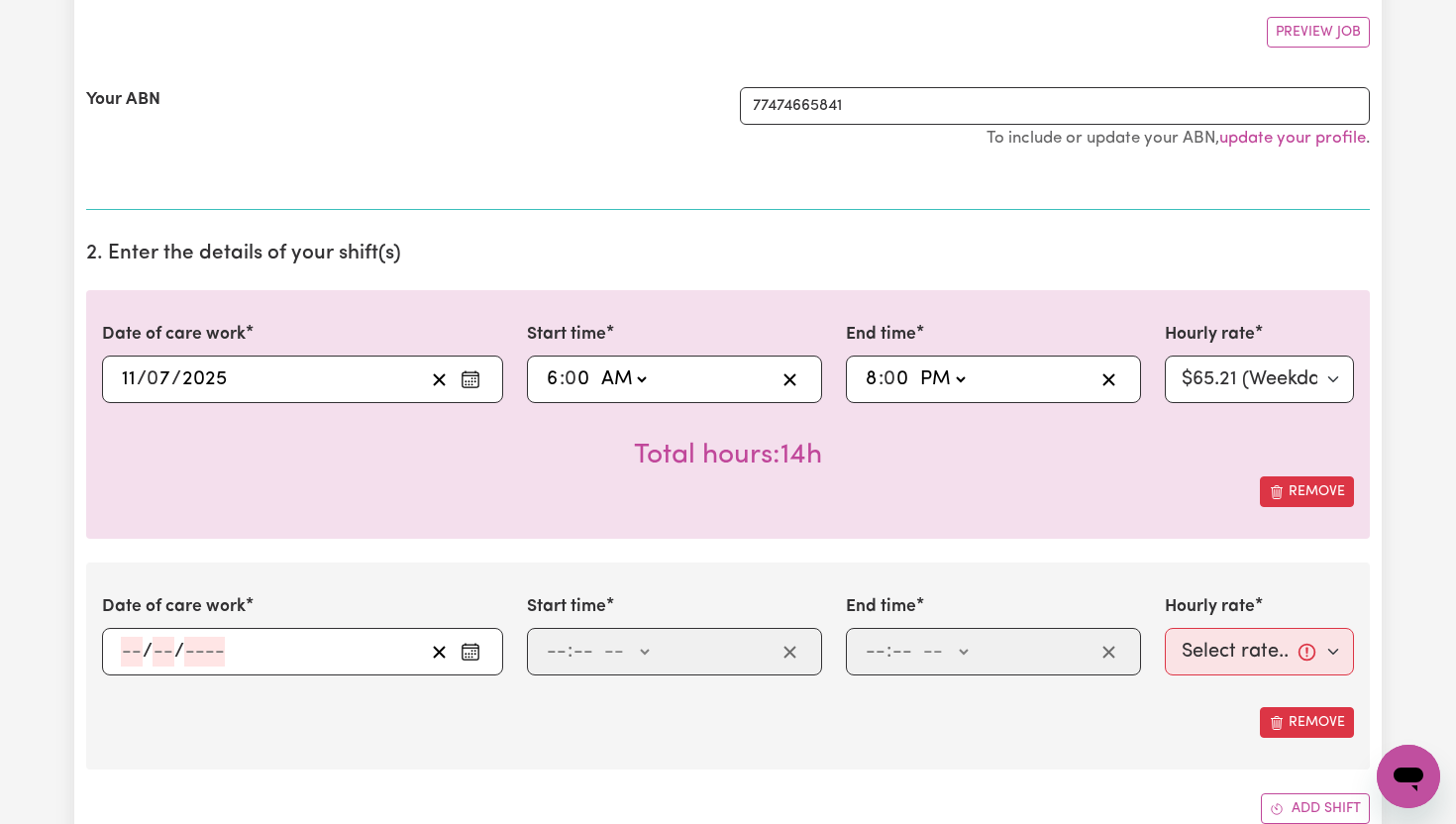 click 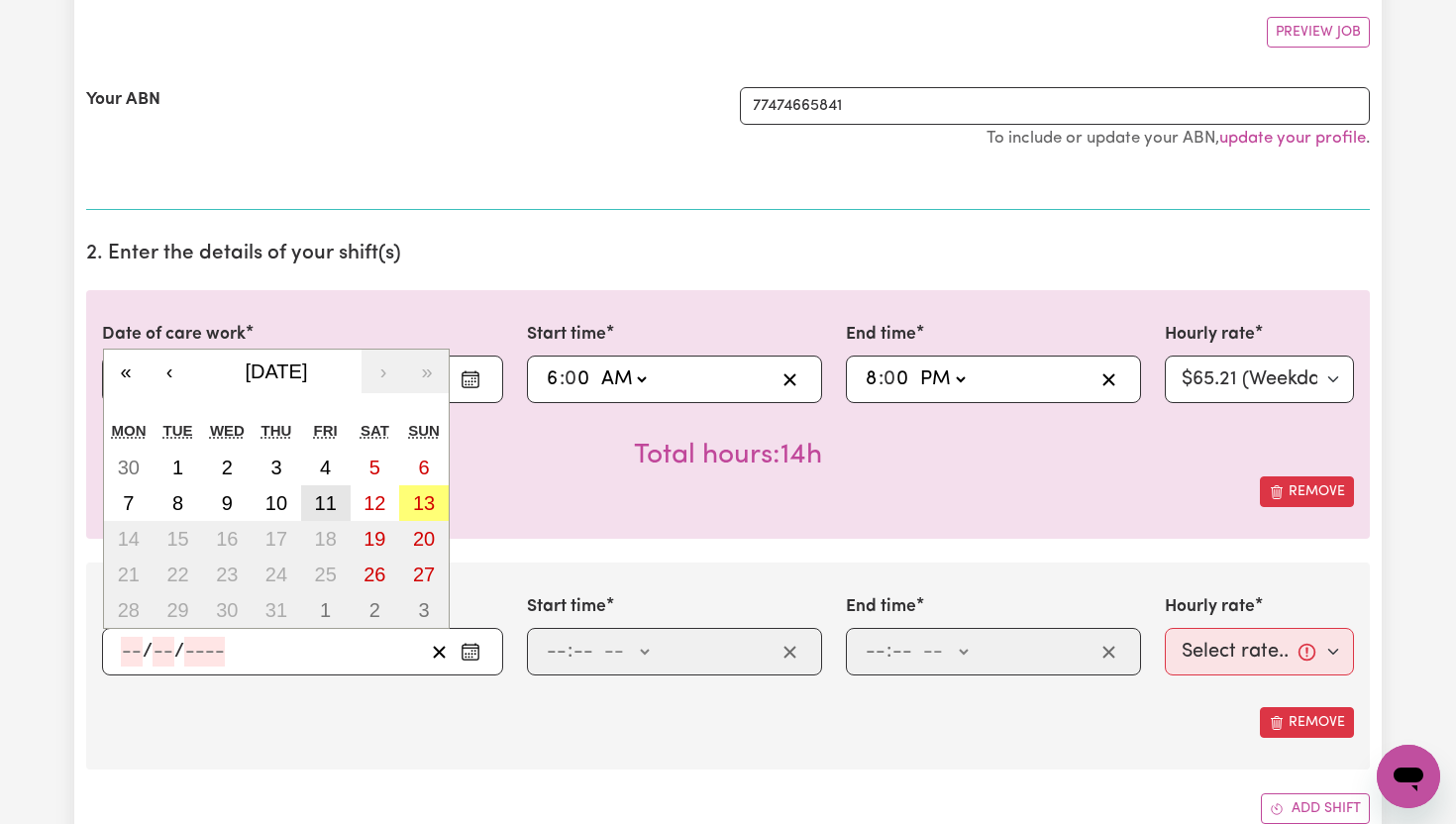 click on "11" at bounding box center [326, 503] 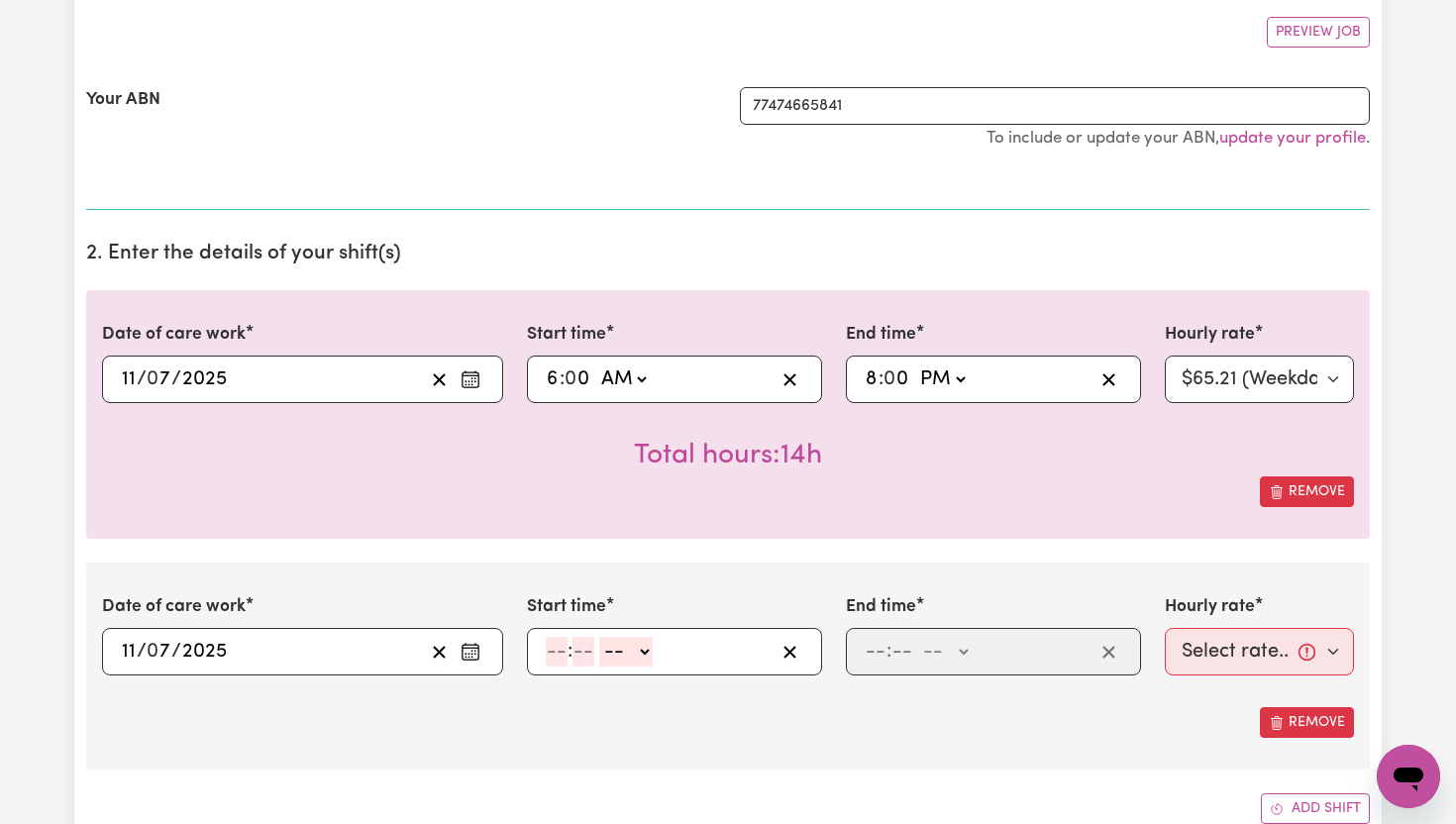 click 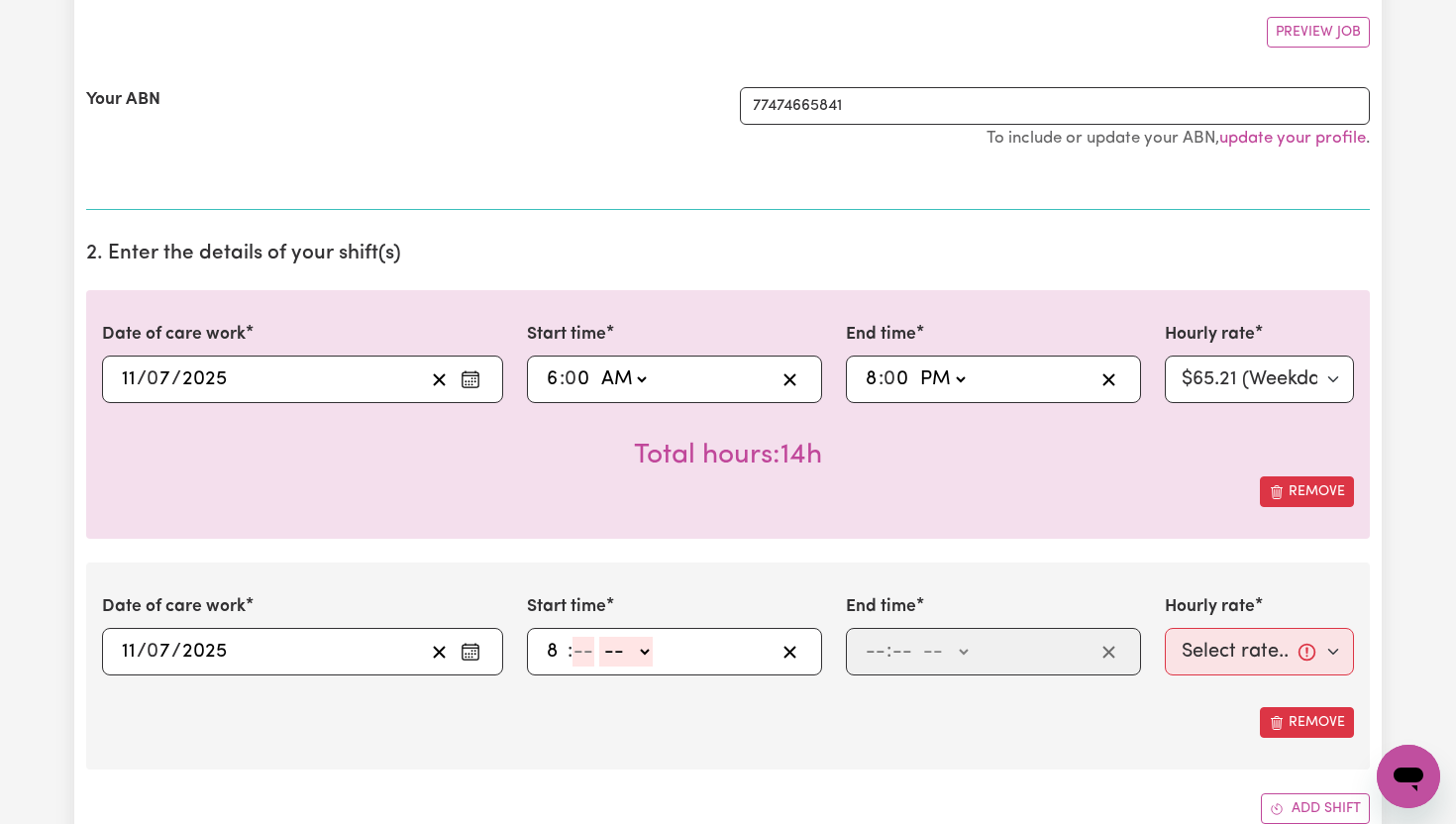 type on "8" 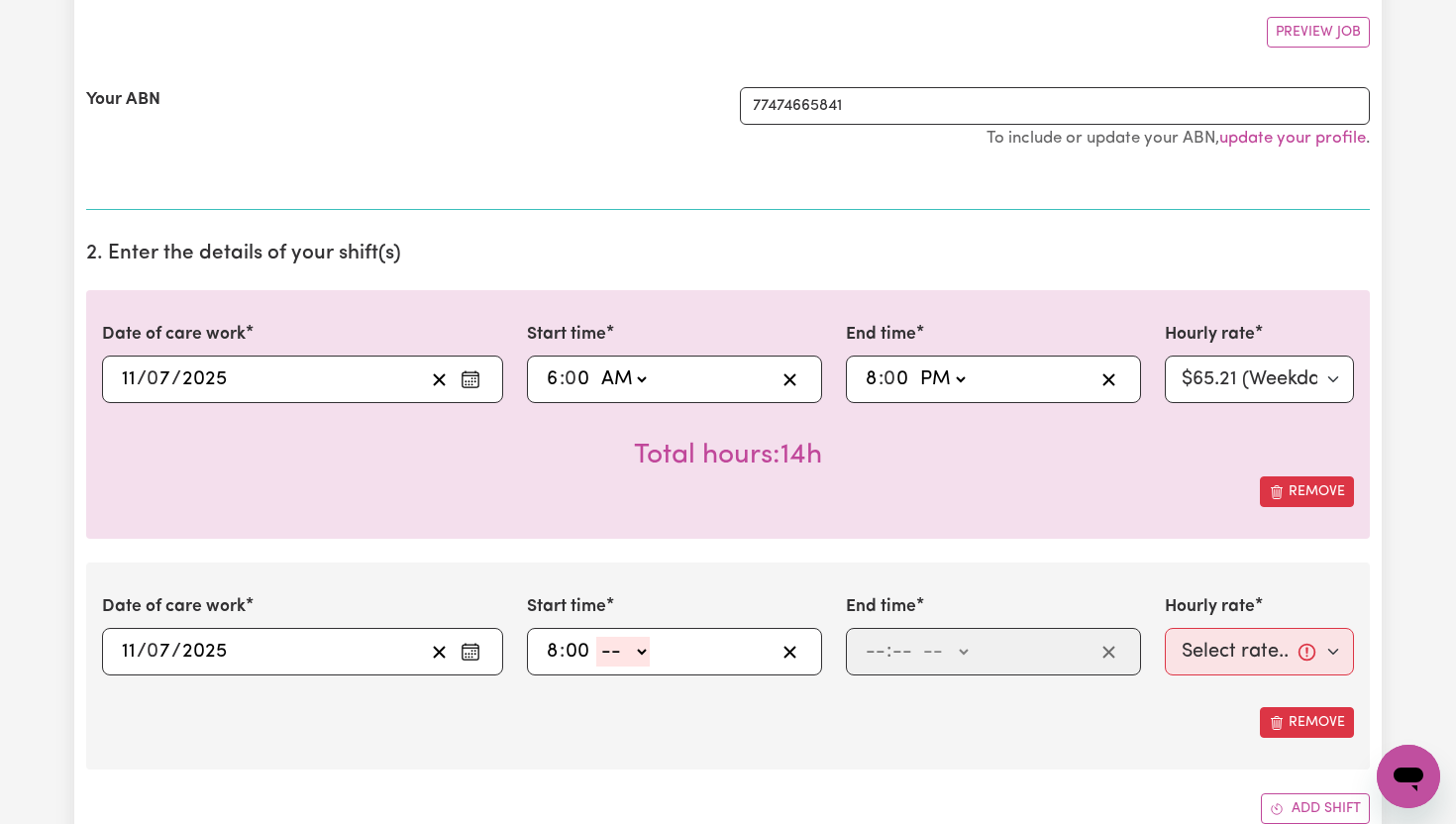 type on "00" 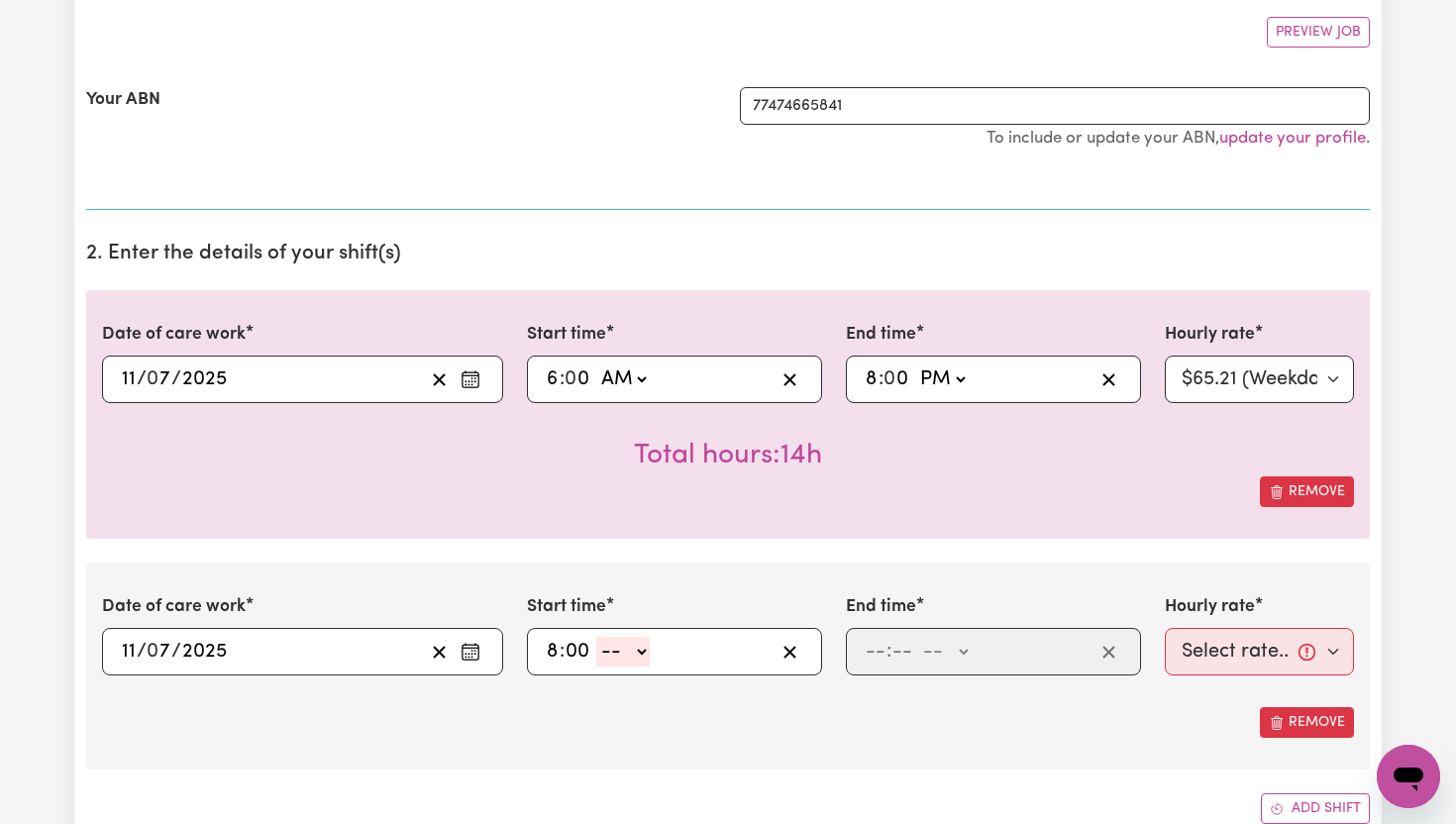 click on "-- AM PM" 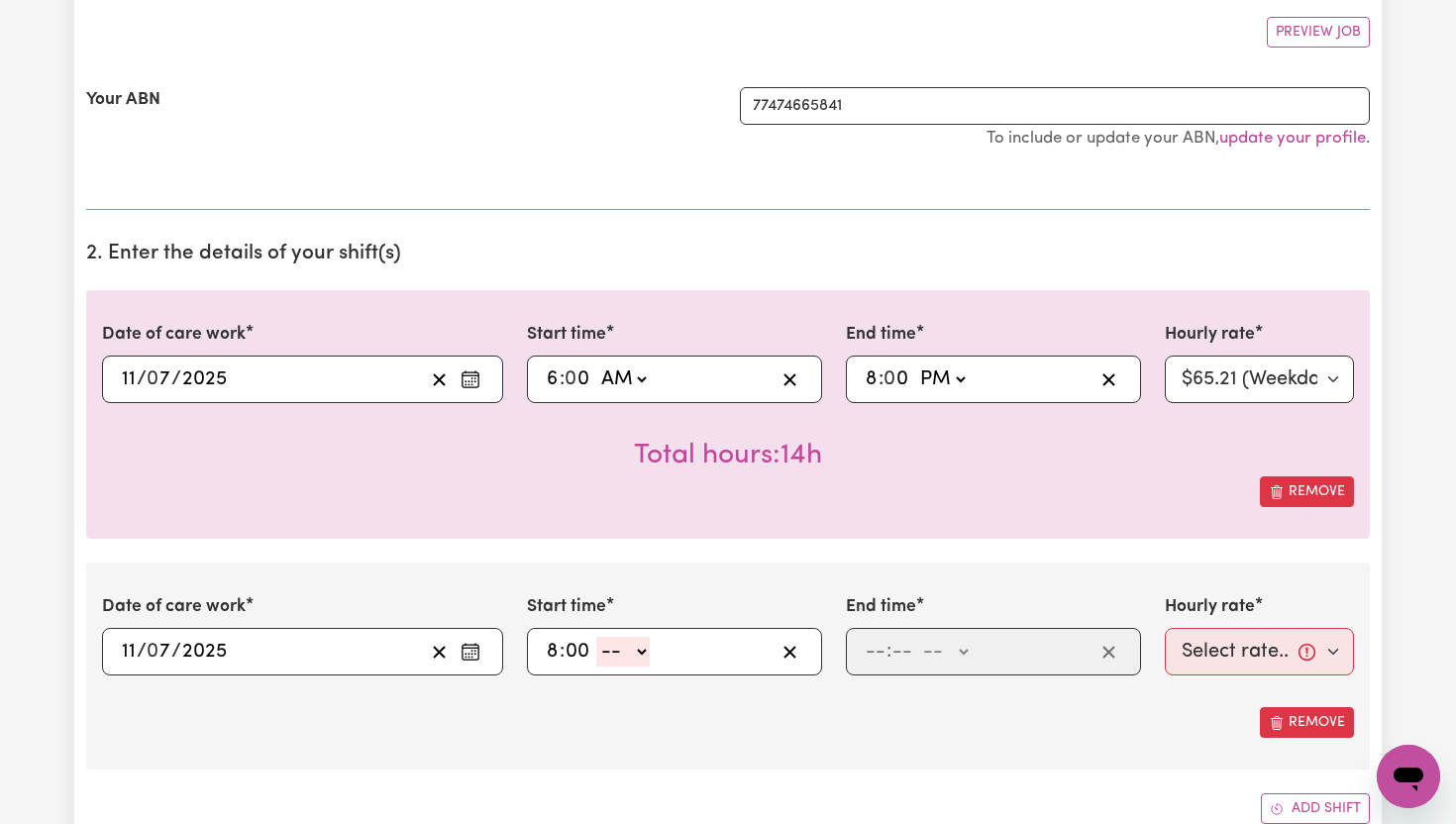 select on "pm" 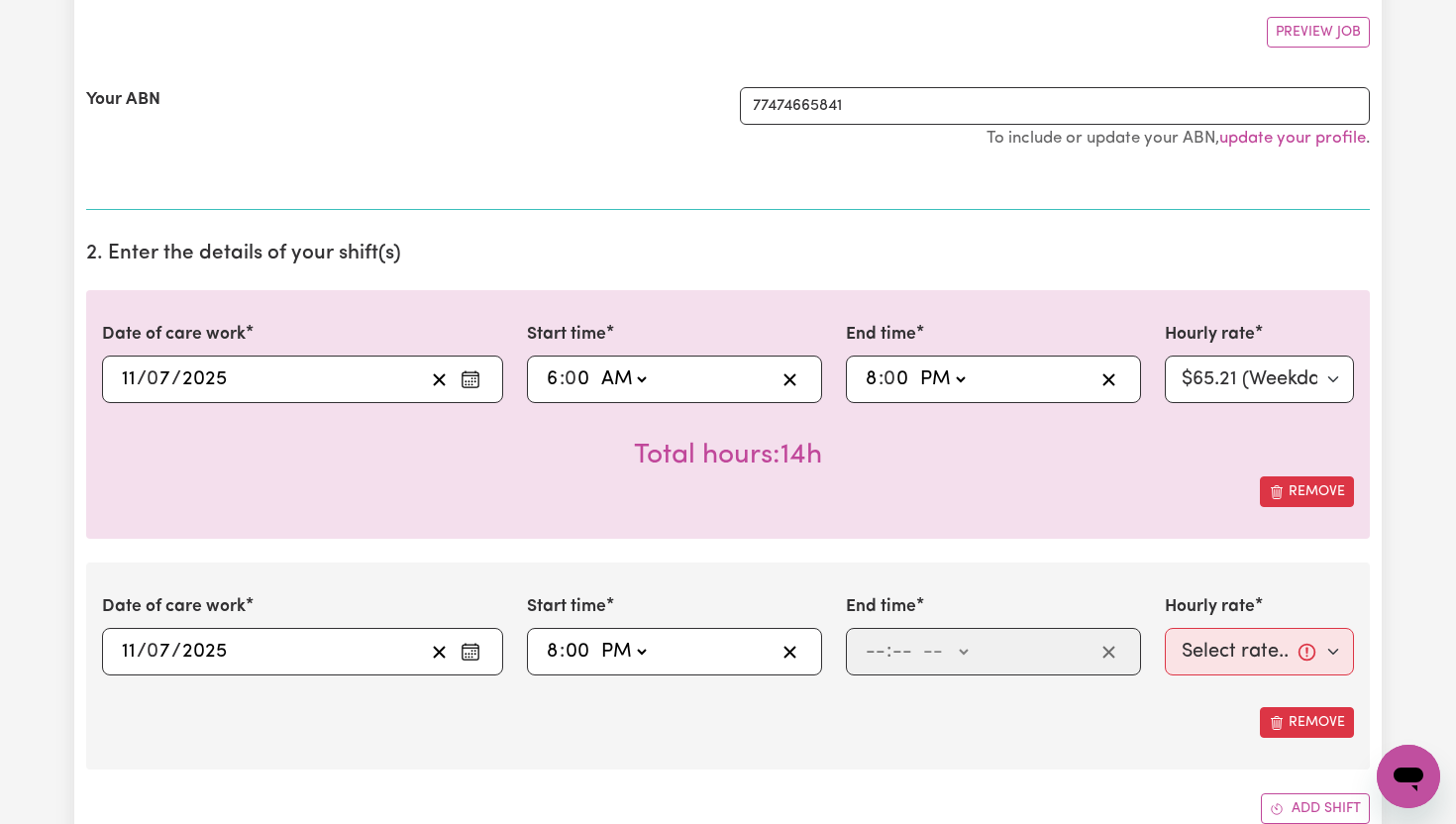 type on "20:00" 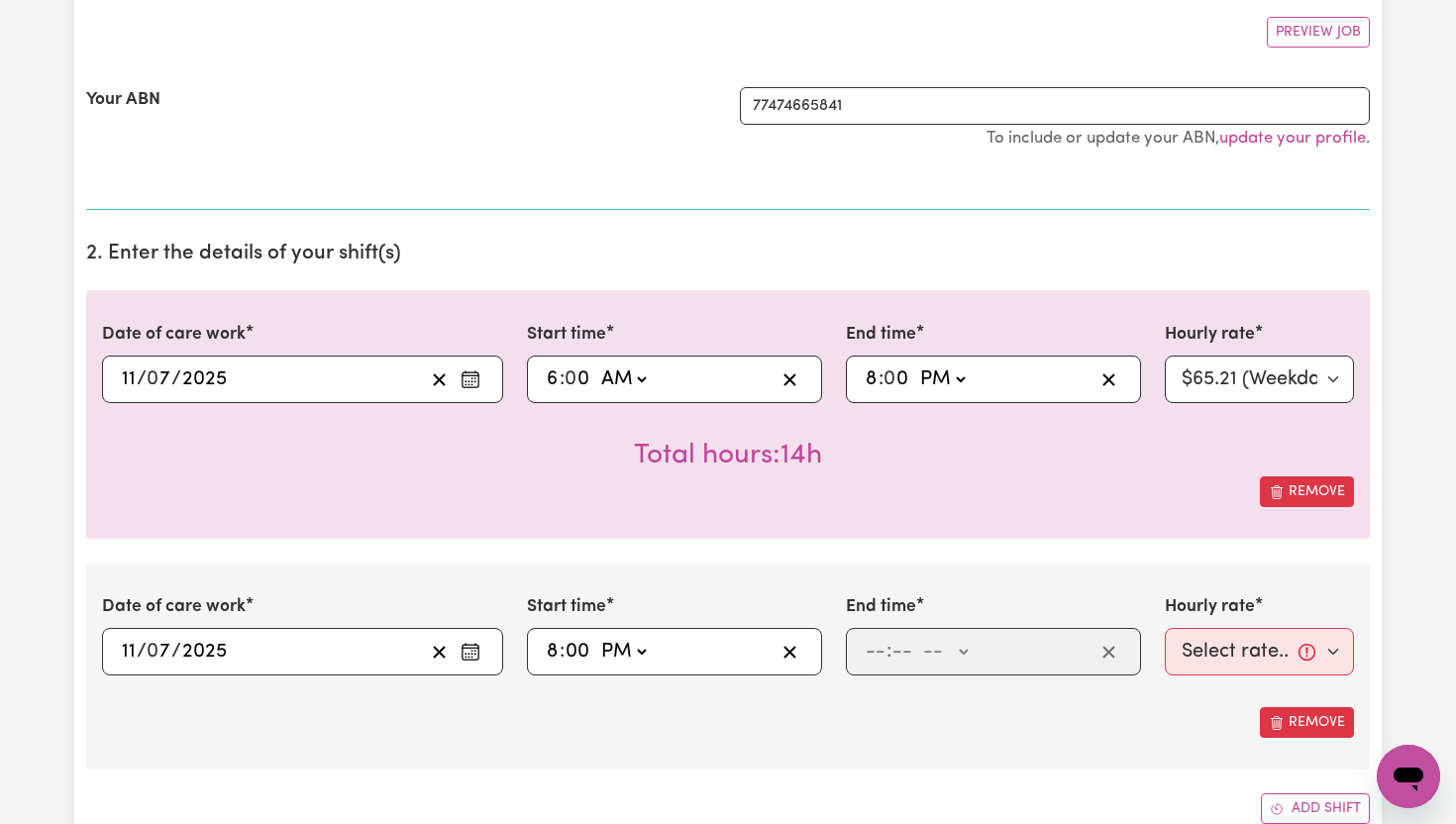 type on "0" 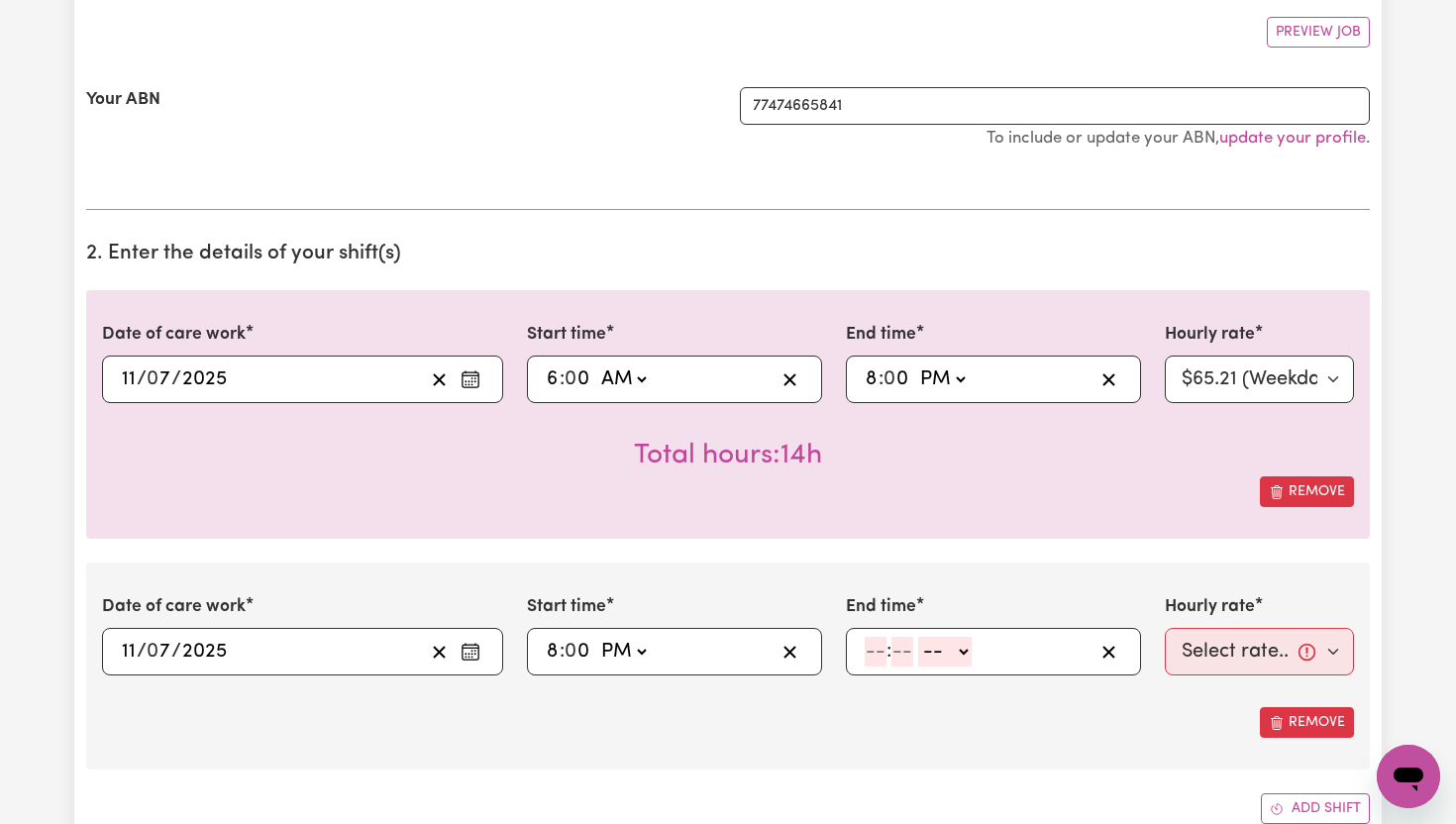 click on "-- AM PM" 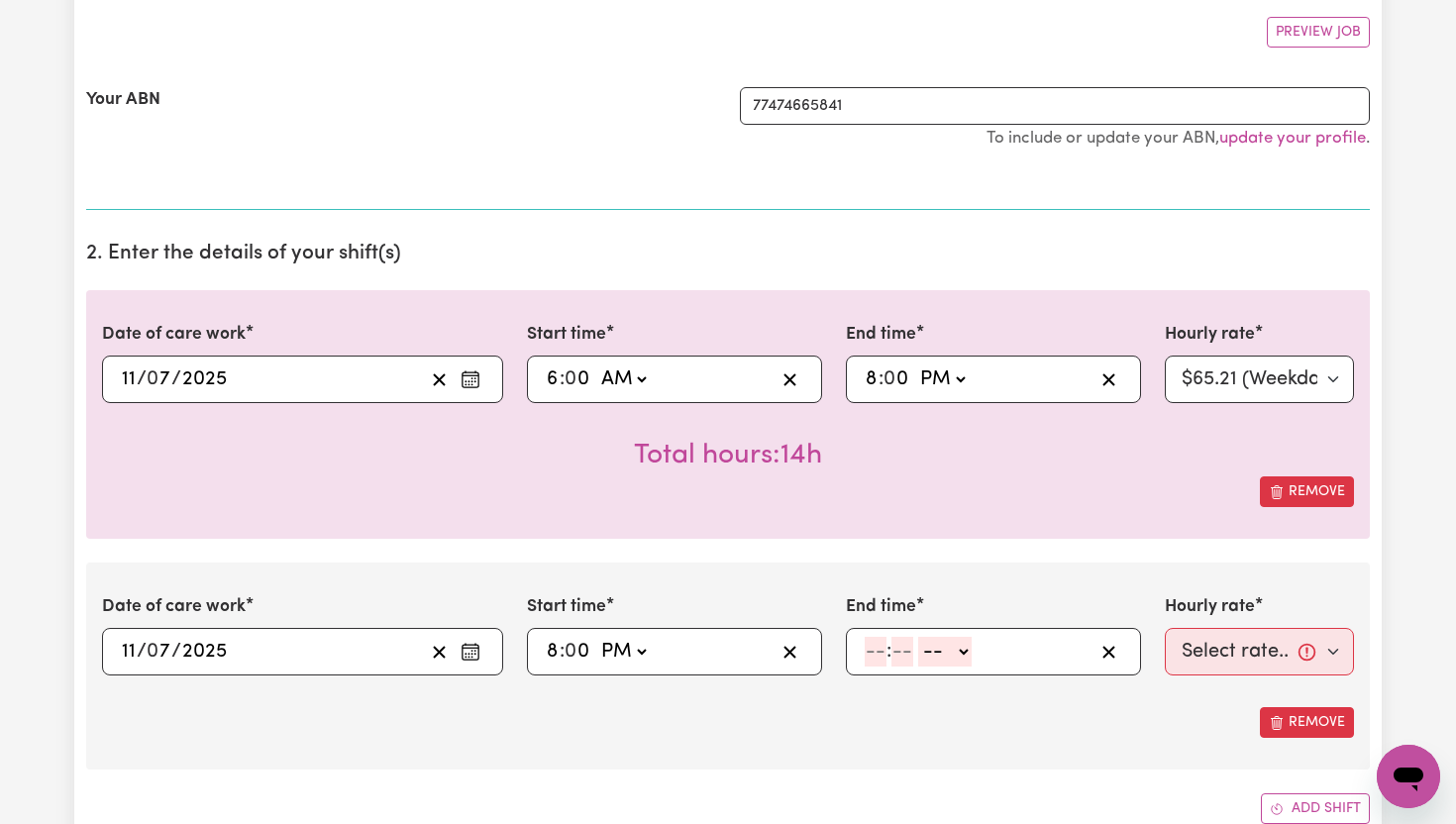 click 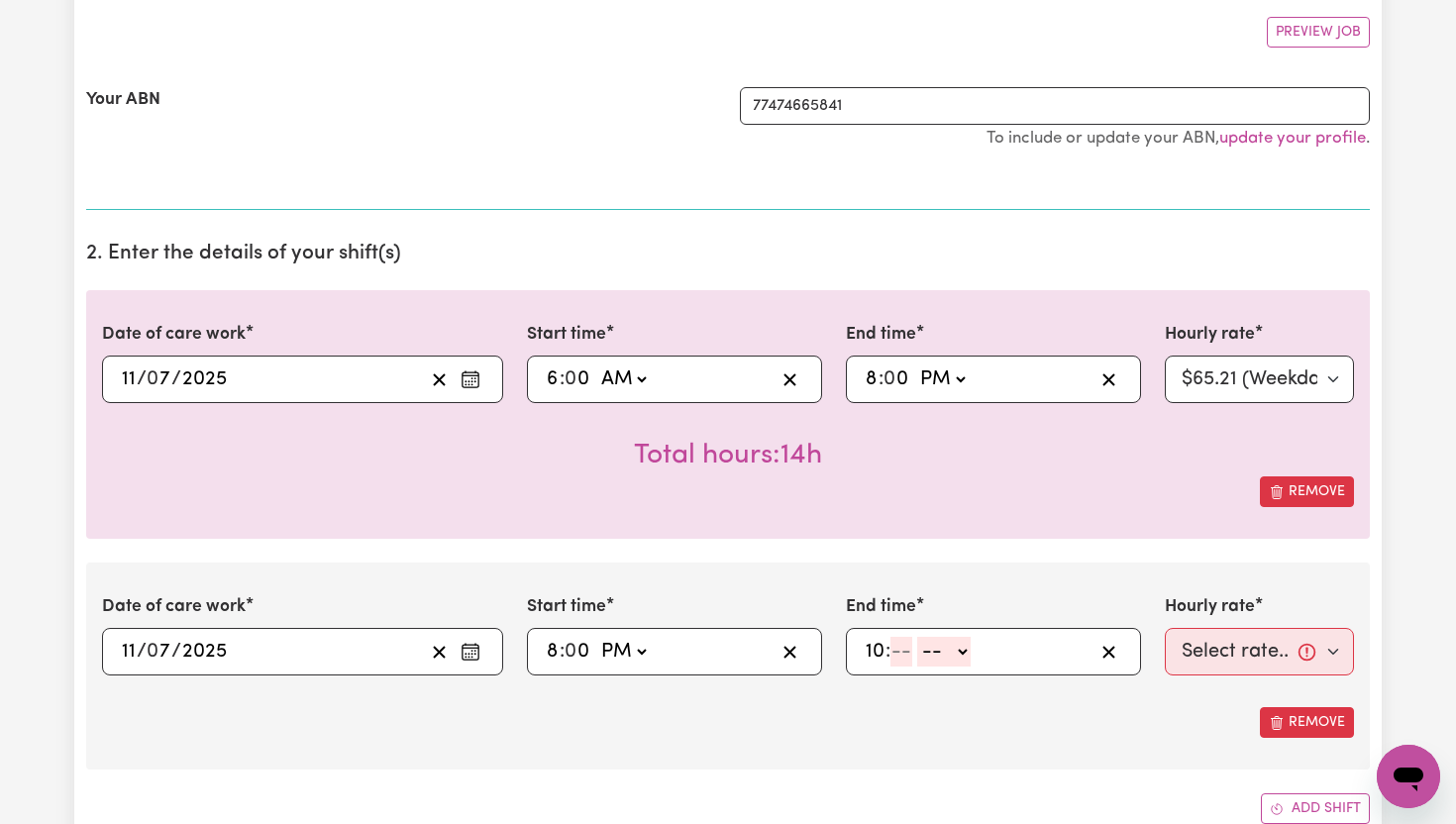 type on "10" 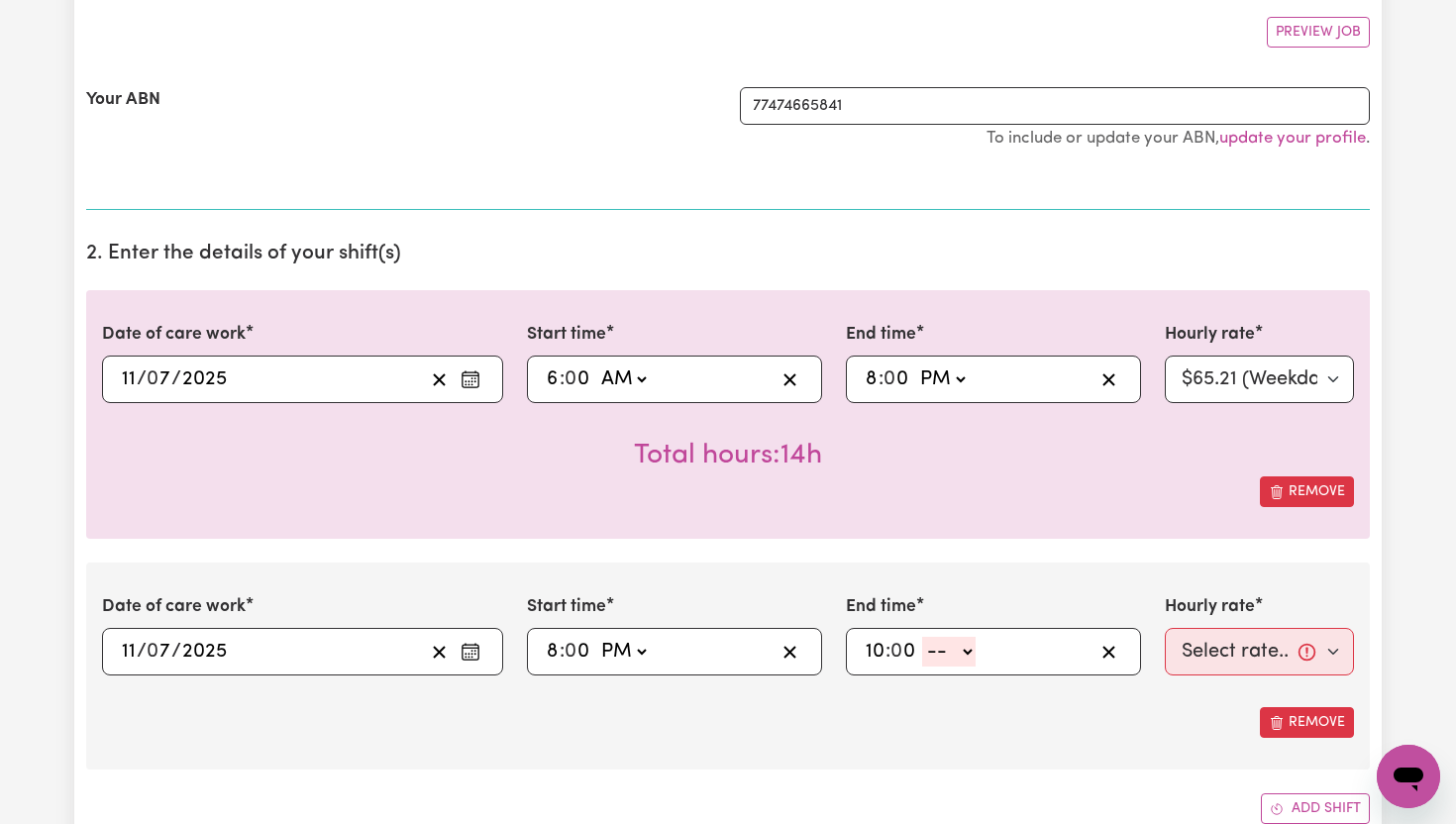type on "0" 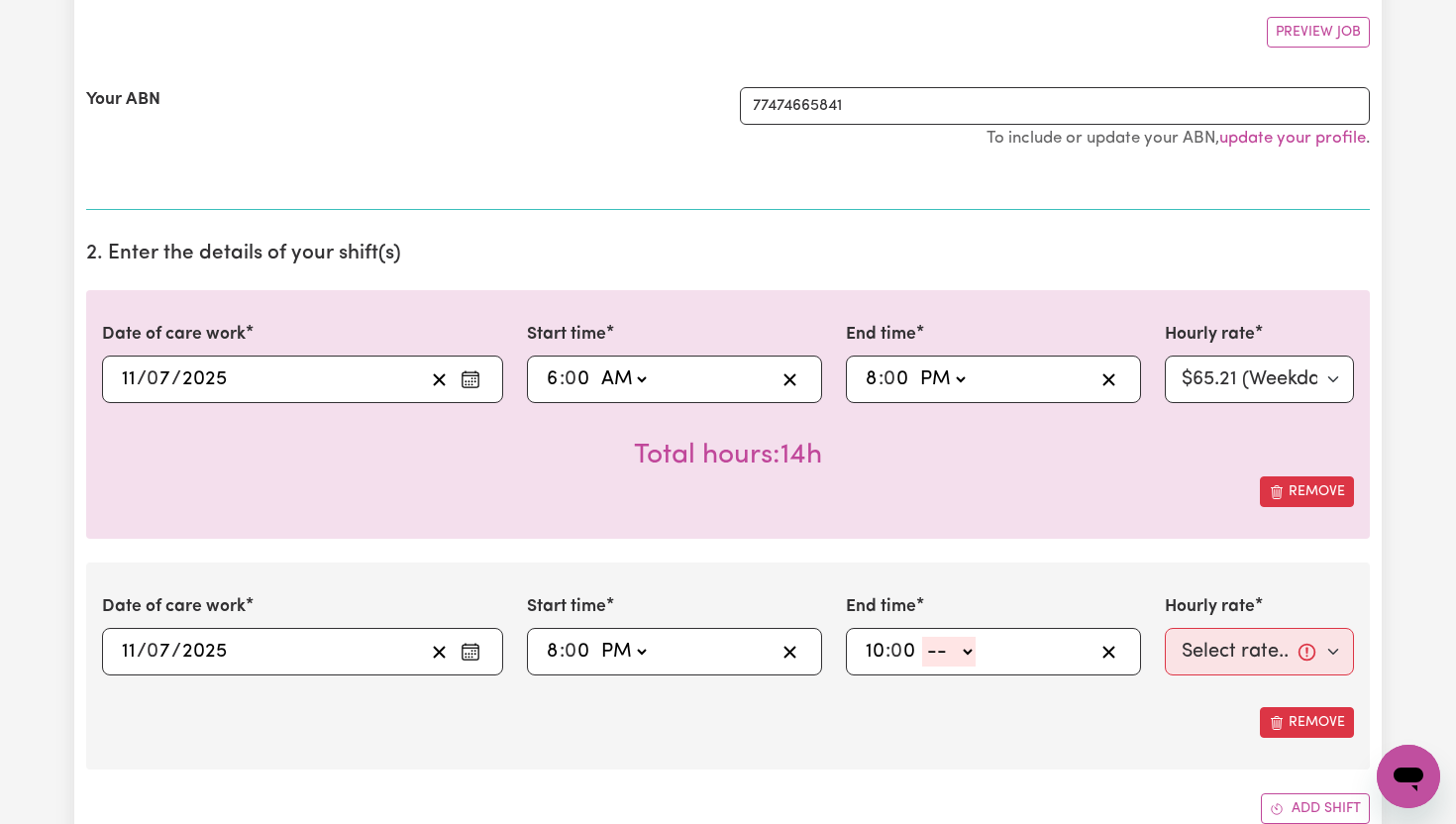 click on "-- AM PM" 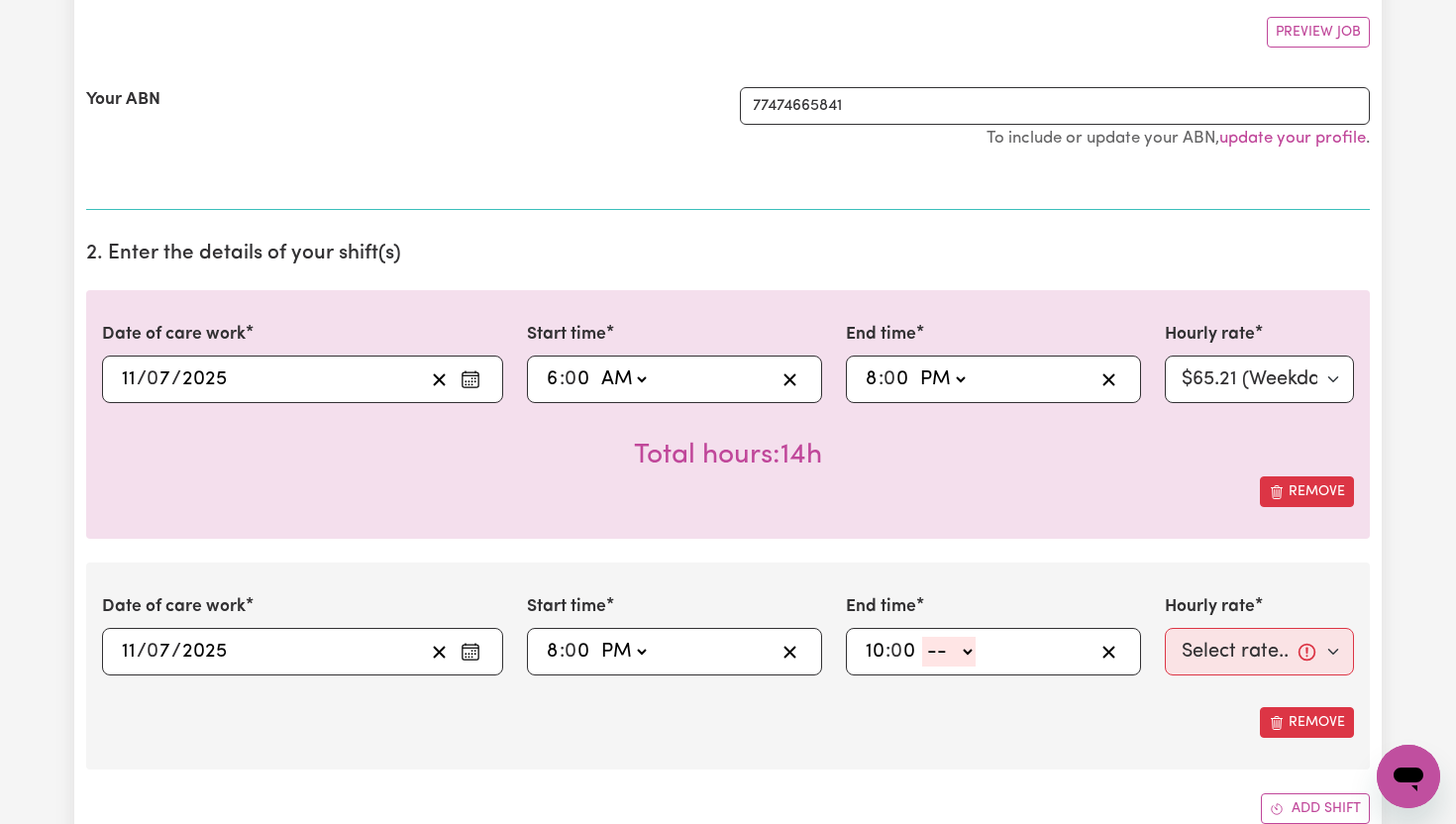select on "pm" 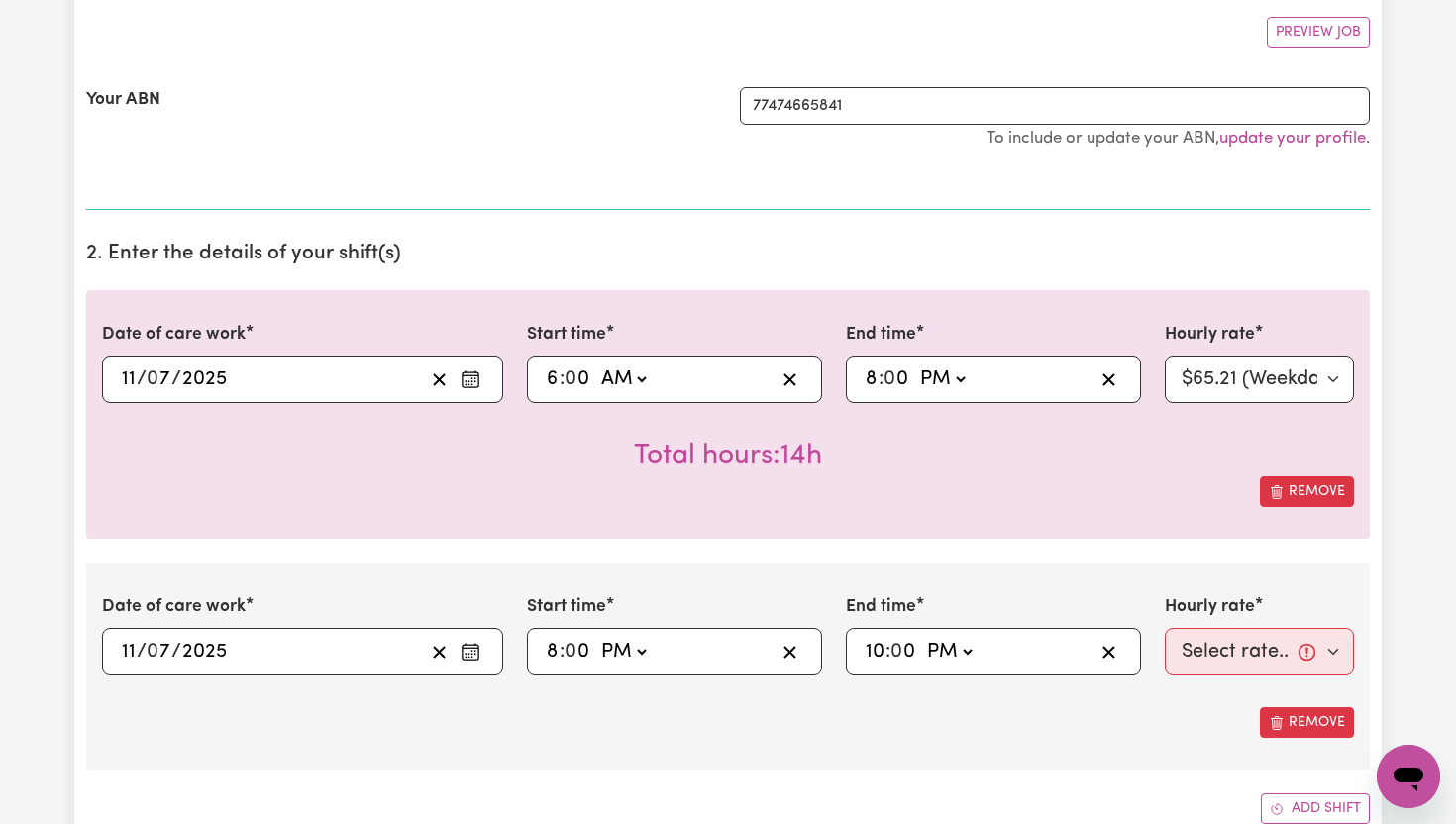type on "22:00" 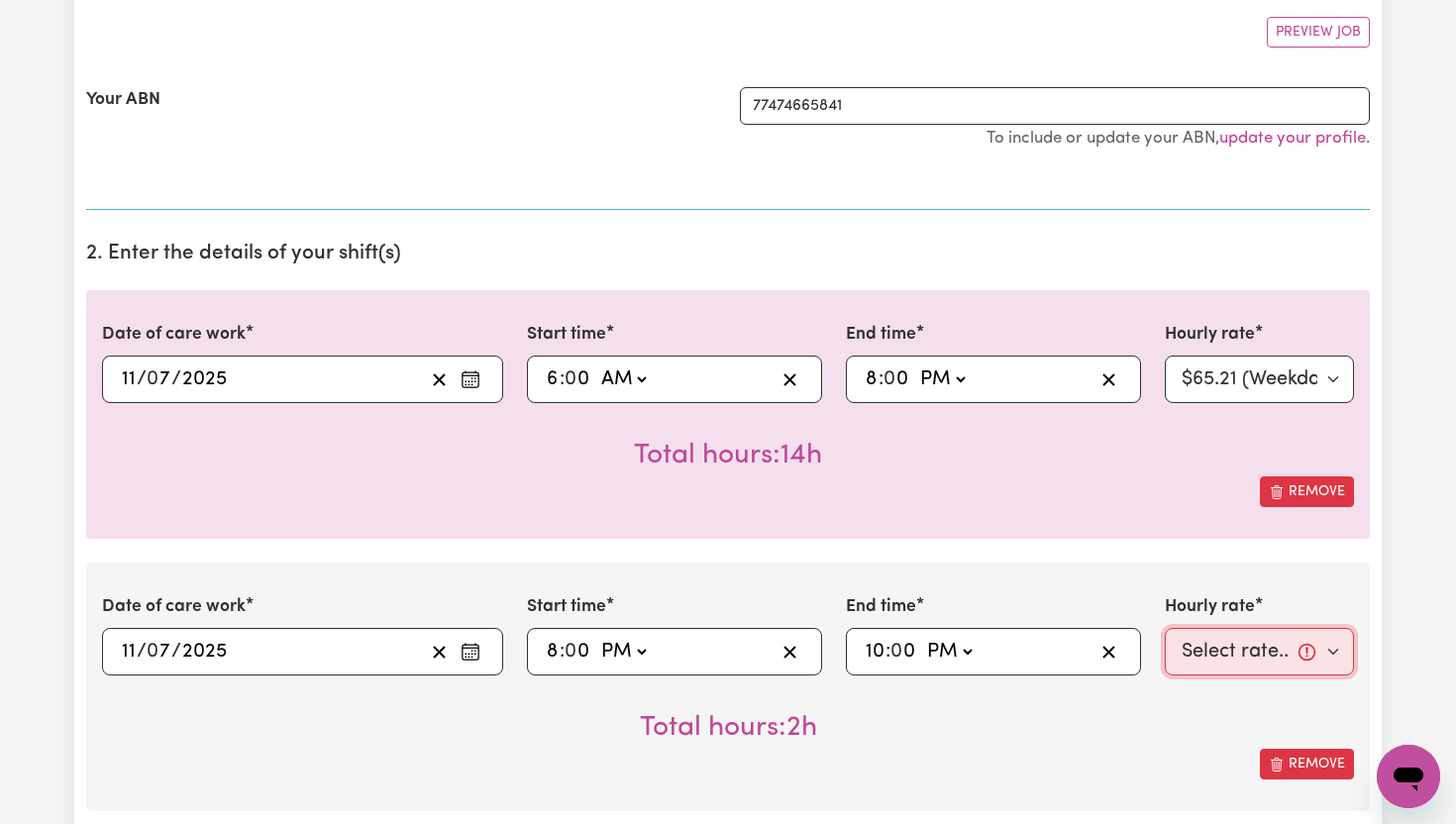 click on "Select rate... $65.21 (Weekday) $91.76 ([DATE]) $118.32 ([DATE]) $144.87 (Public Holiday) $71.85 (Evening Care) $276.32 (Overnight)" at bounding box center (1259, 652) 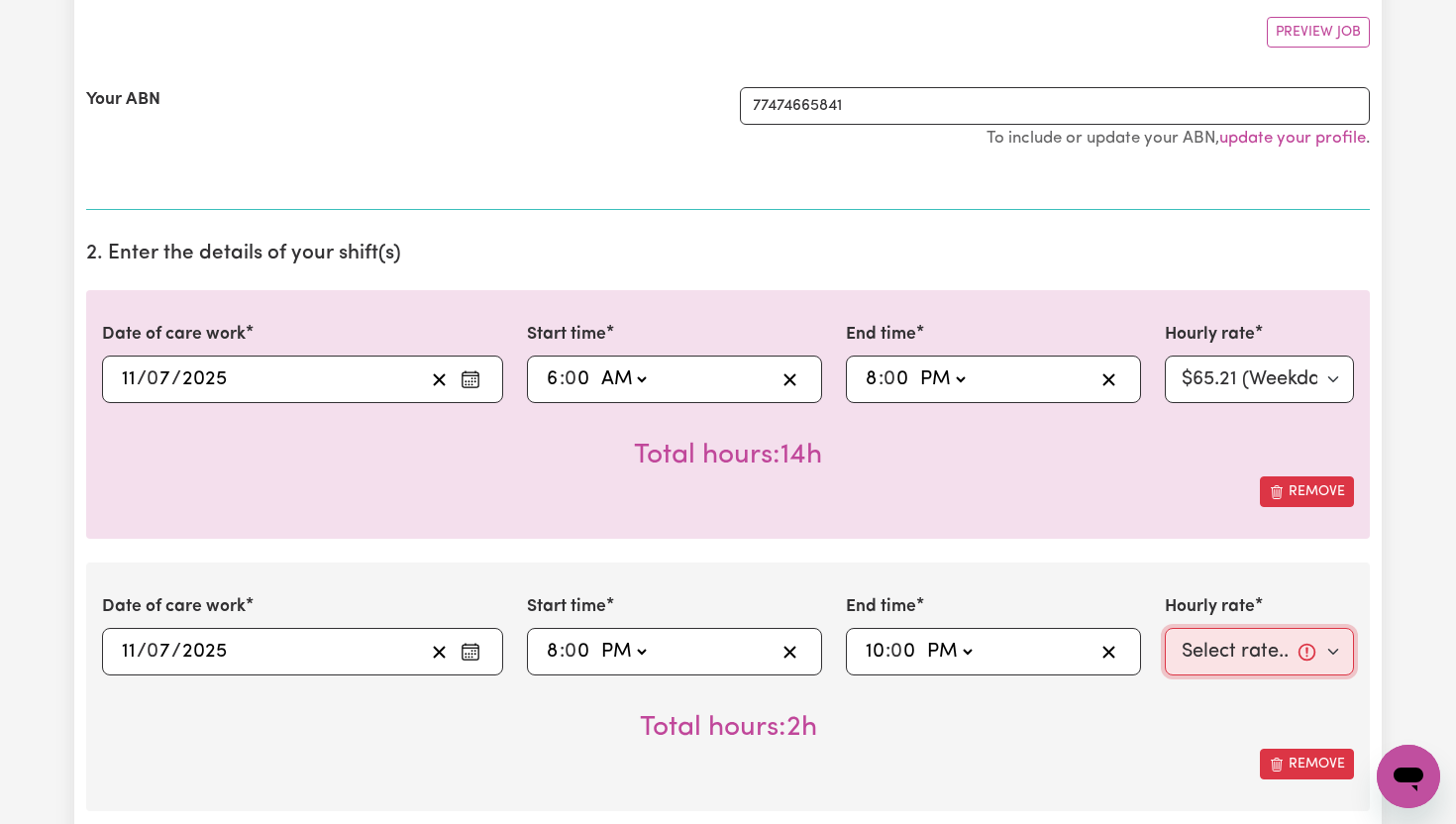 select on "71.85-EveningCare" 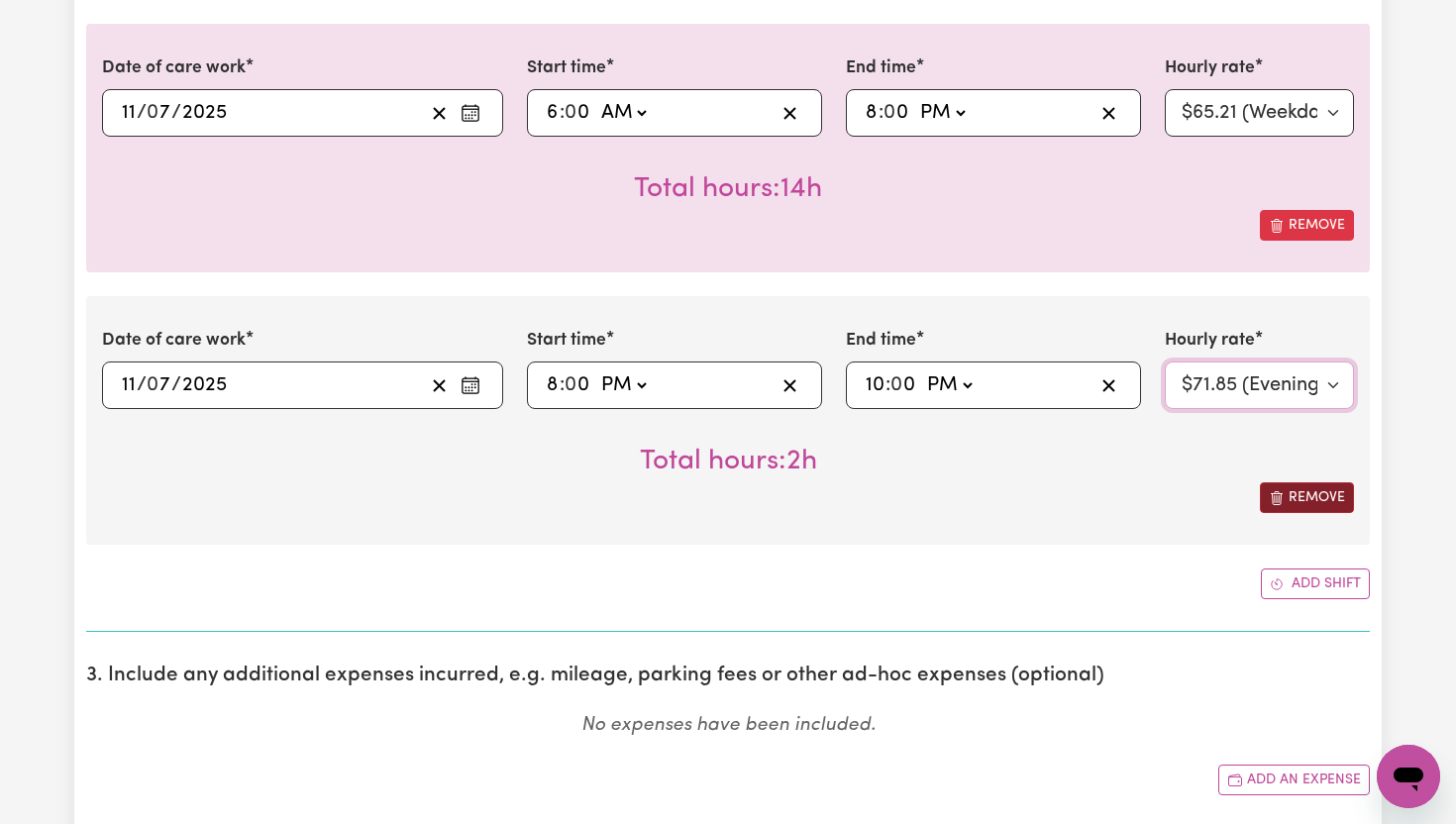 scroll, scrollTop: 636, scrollLeft: 0, axis: vertical 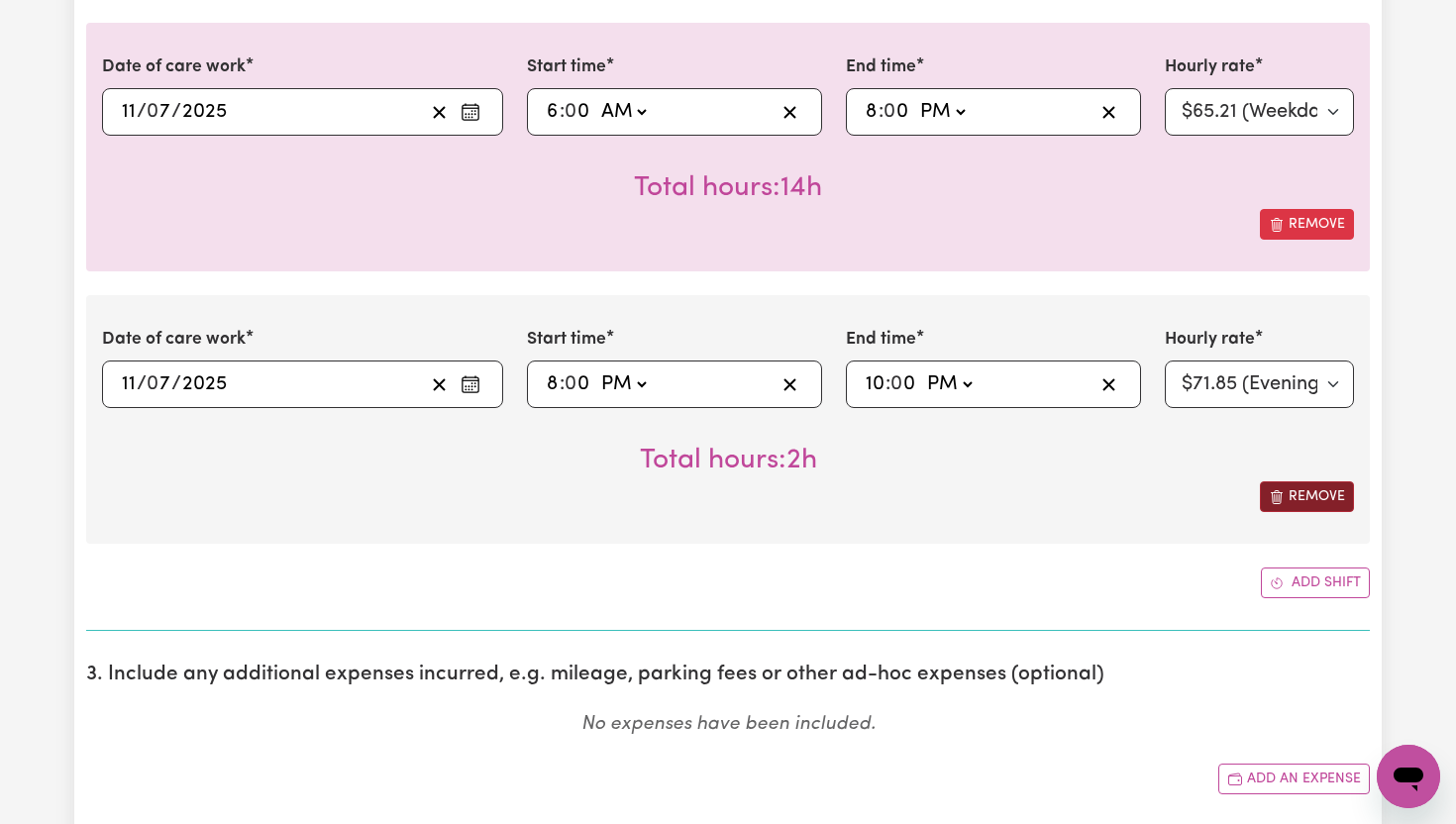 click on "Add shift" at bounding box center [1315, 582] 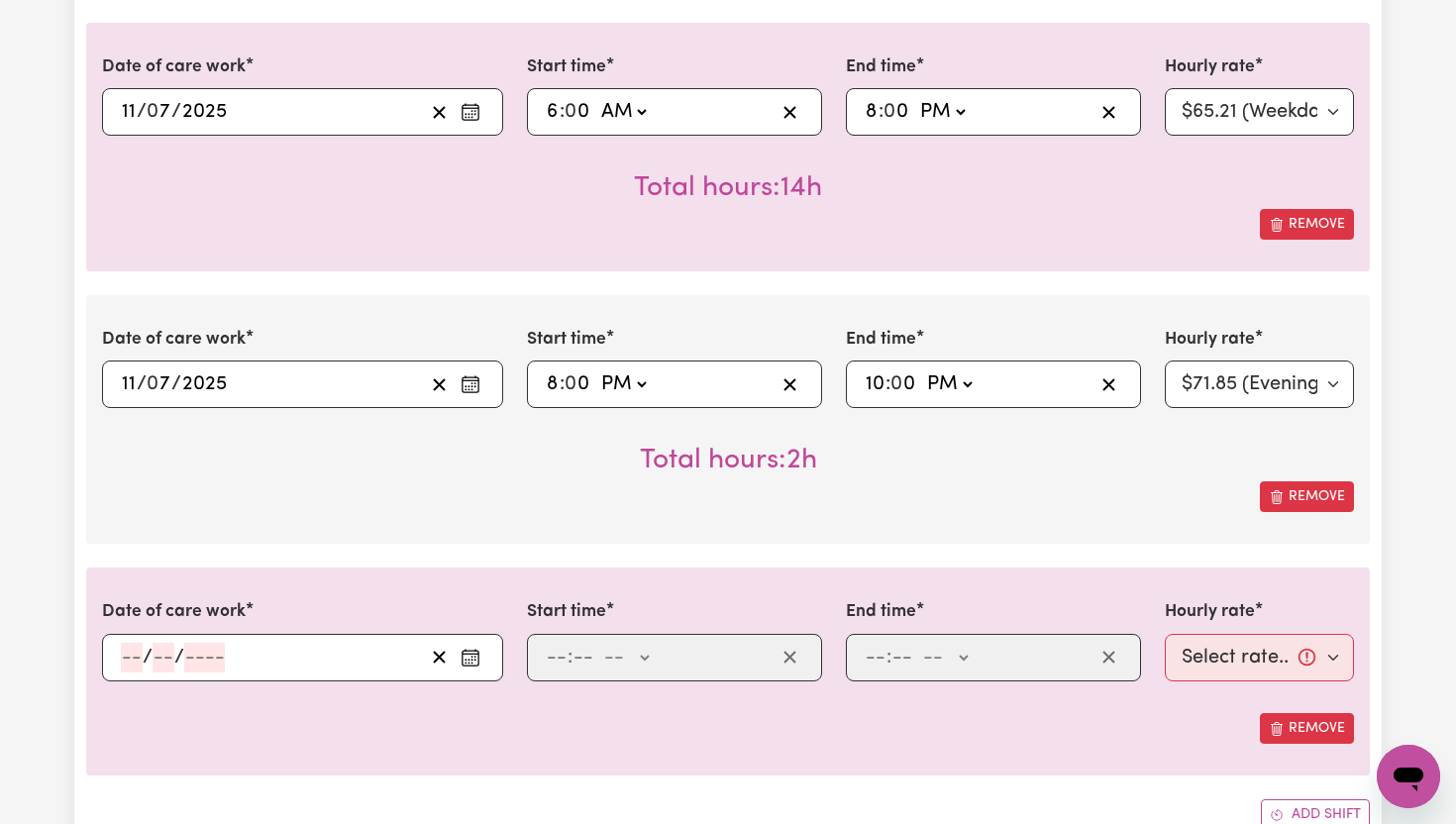 drag, startPoint x: 1290, startPoint y: 770, endPoint x: 466, endPoint y: 663, distance: 830.91817 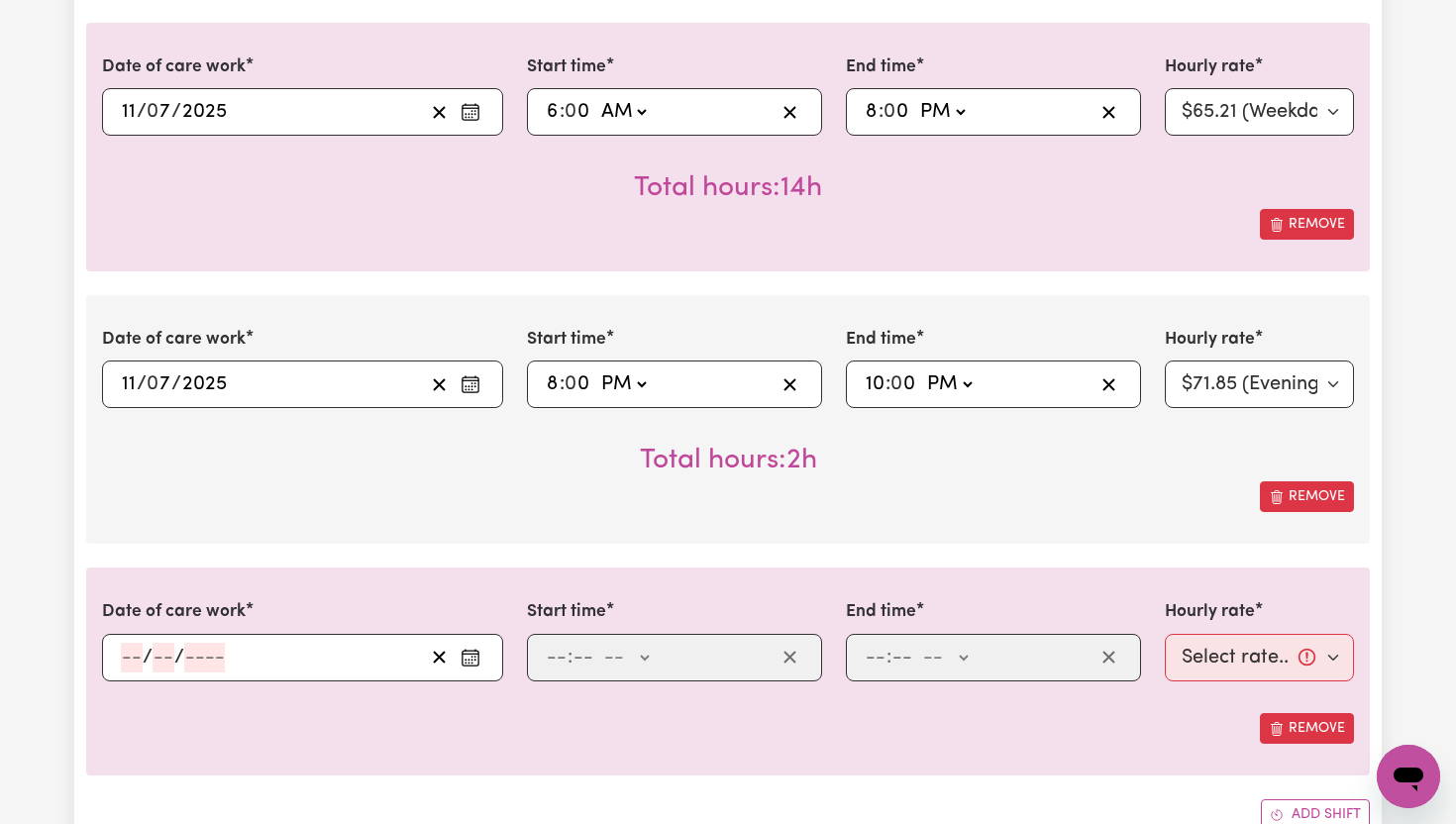 click 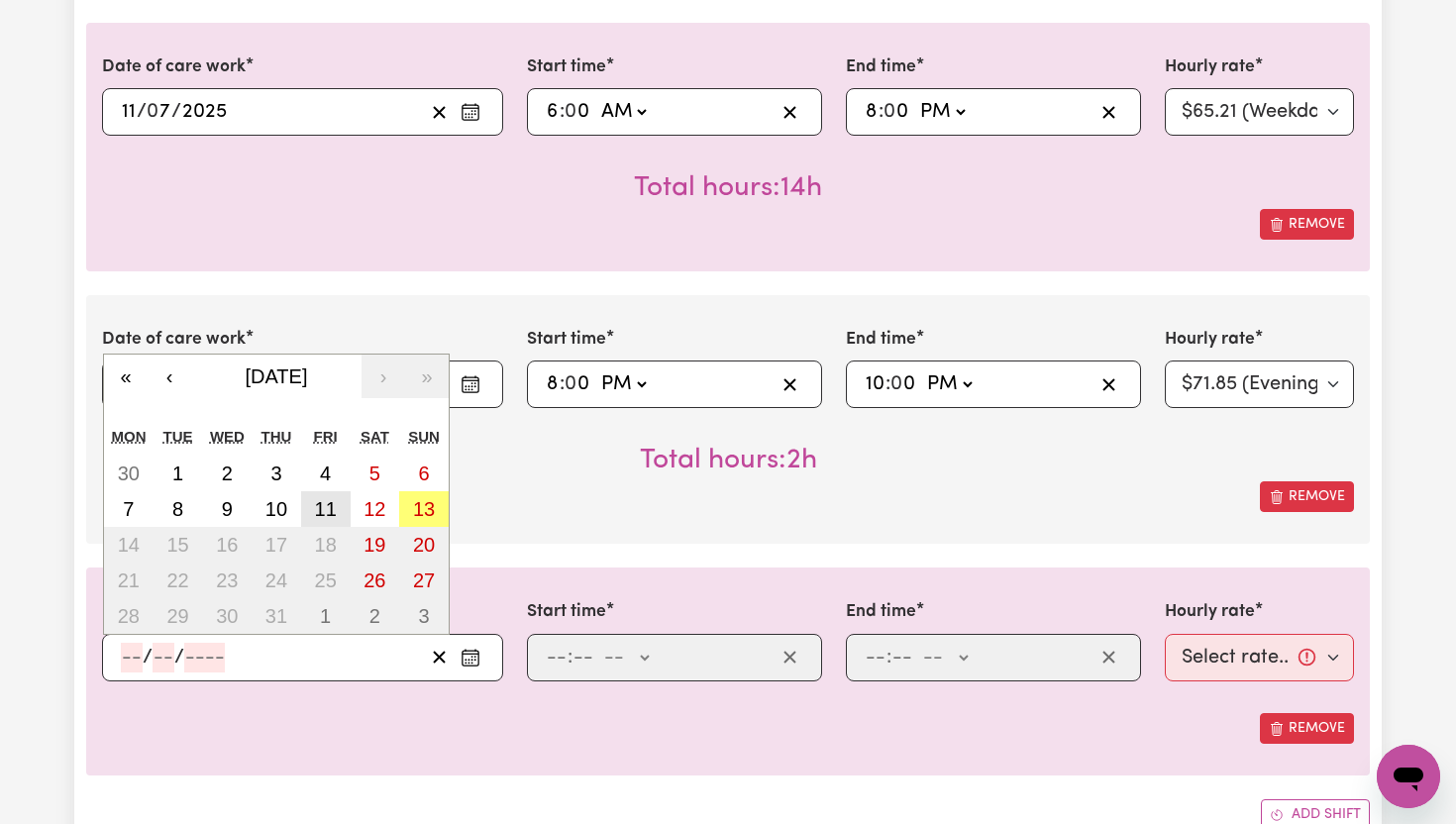drag, startPoint x: 466, startPoint y: 663, endPoint x: 328, endPoint y: 508, distance: 207.53072 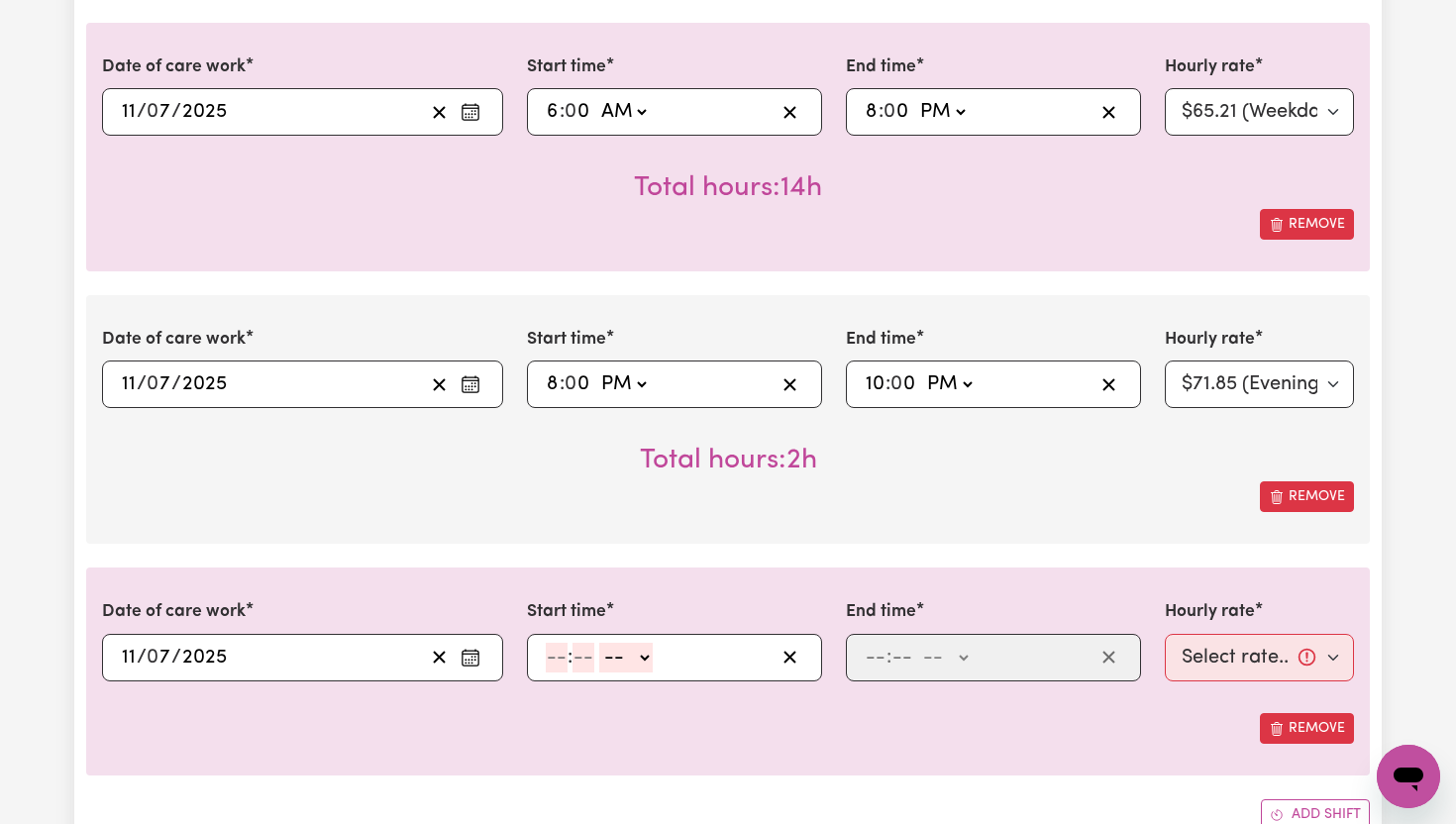 drag, startPoint x: 328, startPoint y: 508, endPoint x: 560, endPoint y: 644, distance: 268.92378 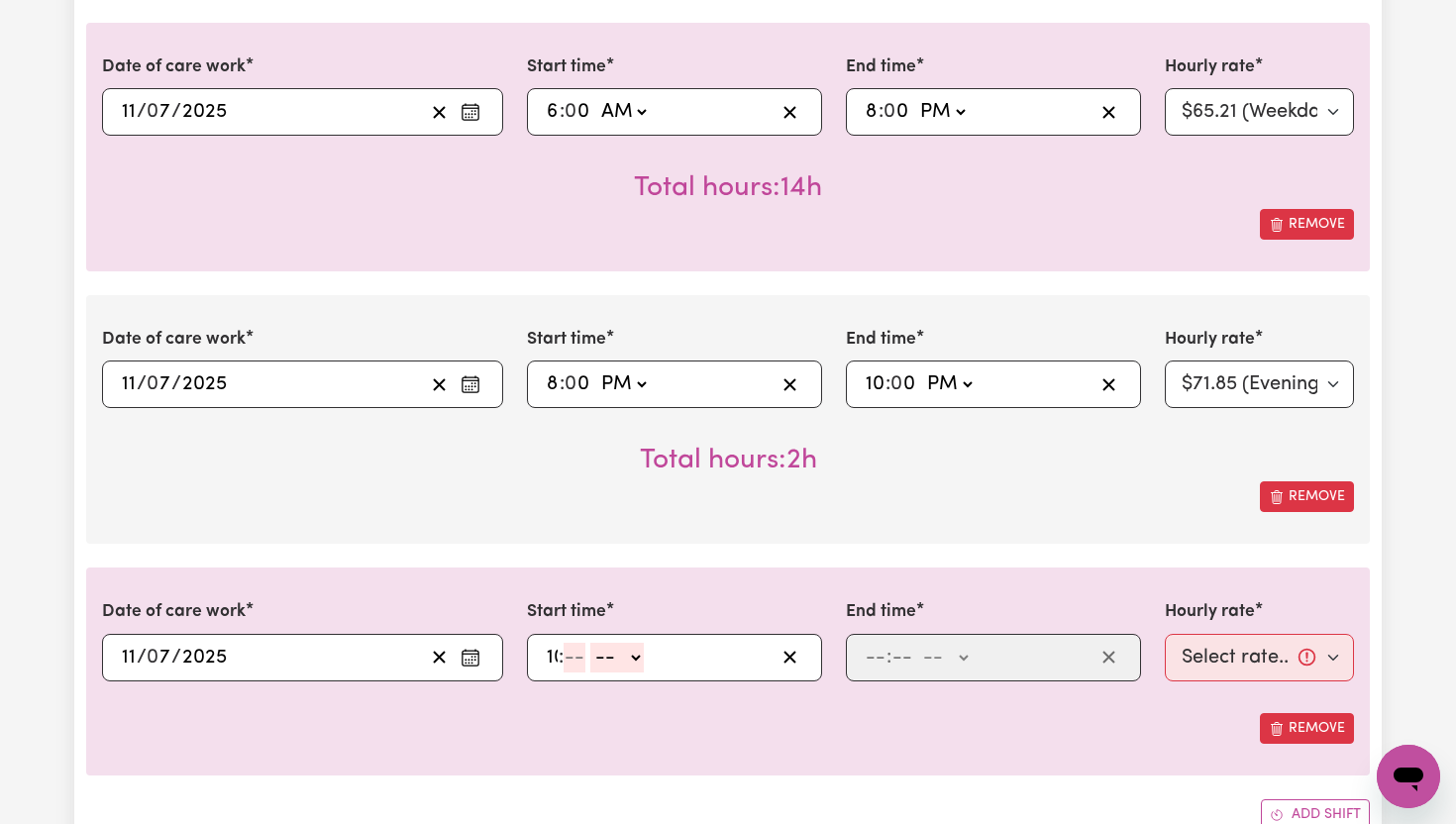 type on "10" 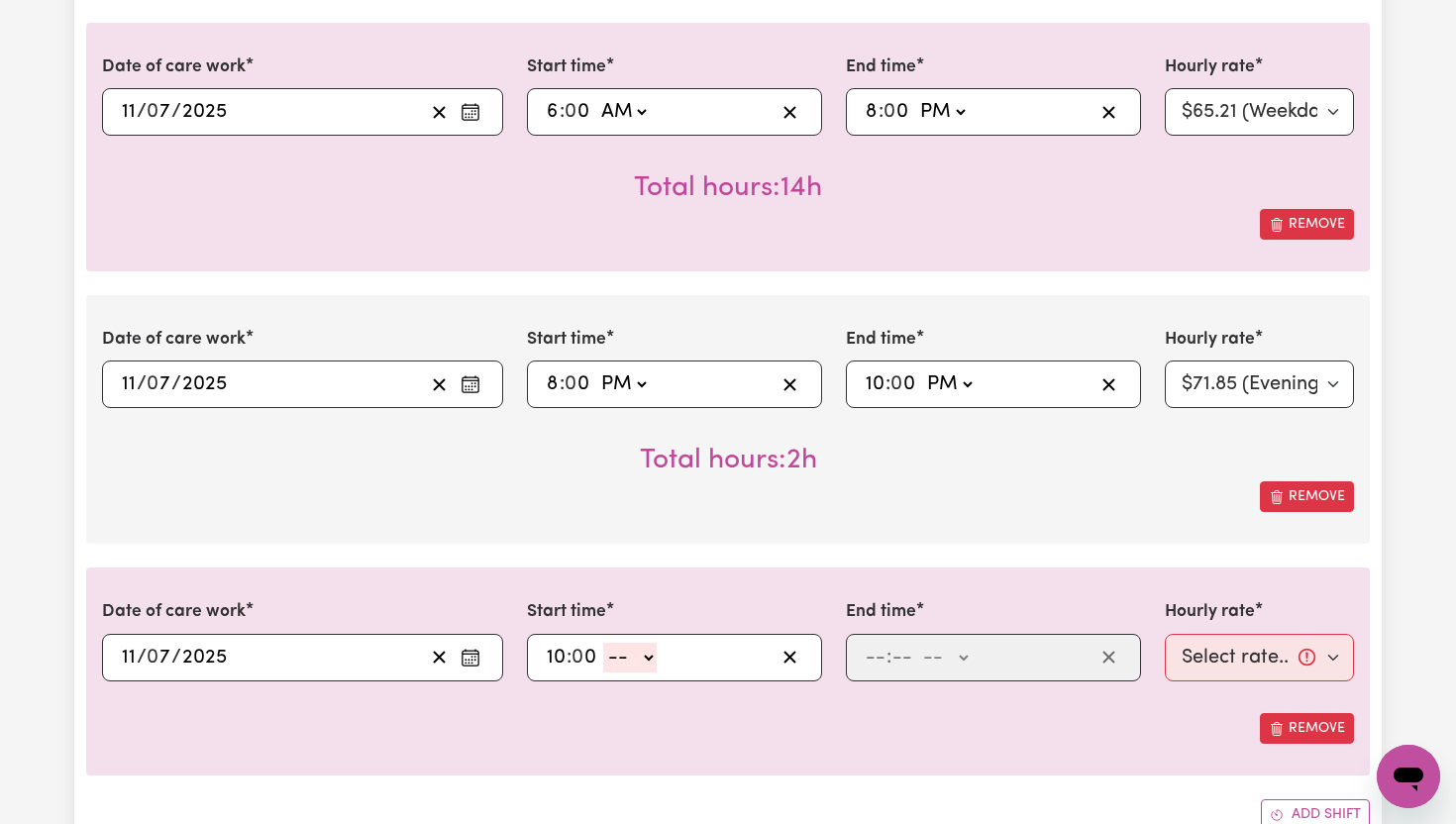type on "0" 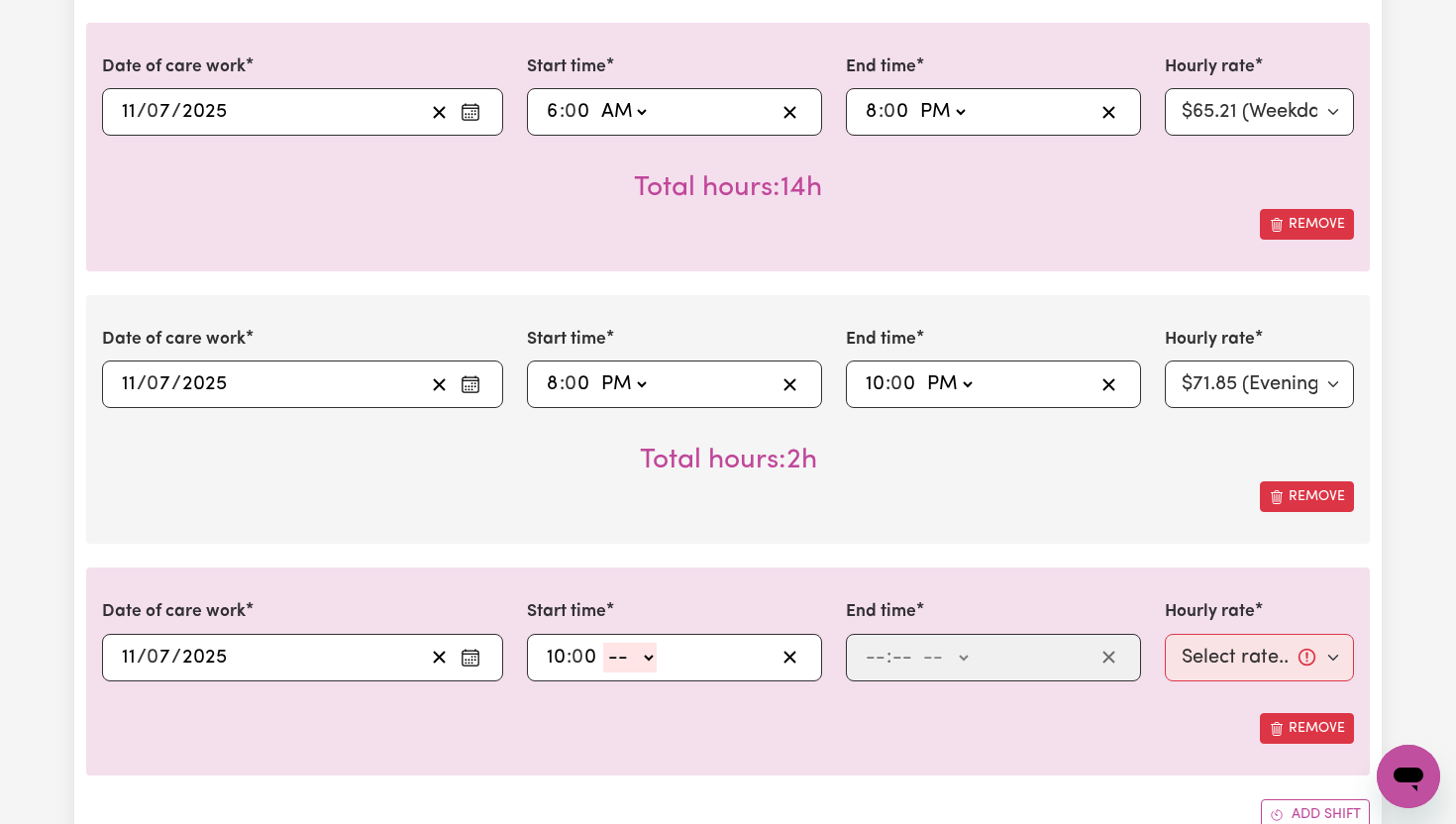 drag, startPoint x: 560, startPoint y: 644, endPoint x: 649, endPoint y: 667, distance: 91.92388 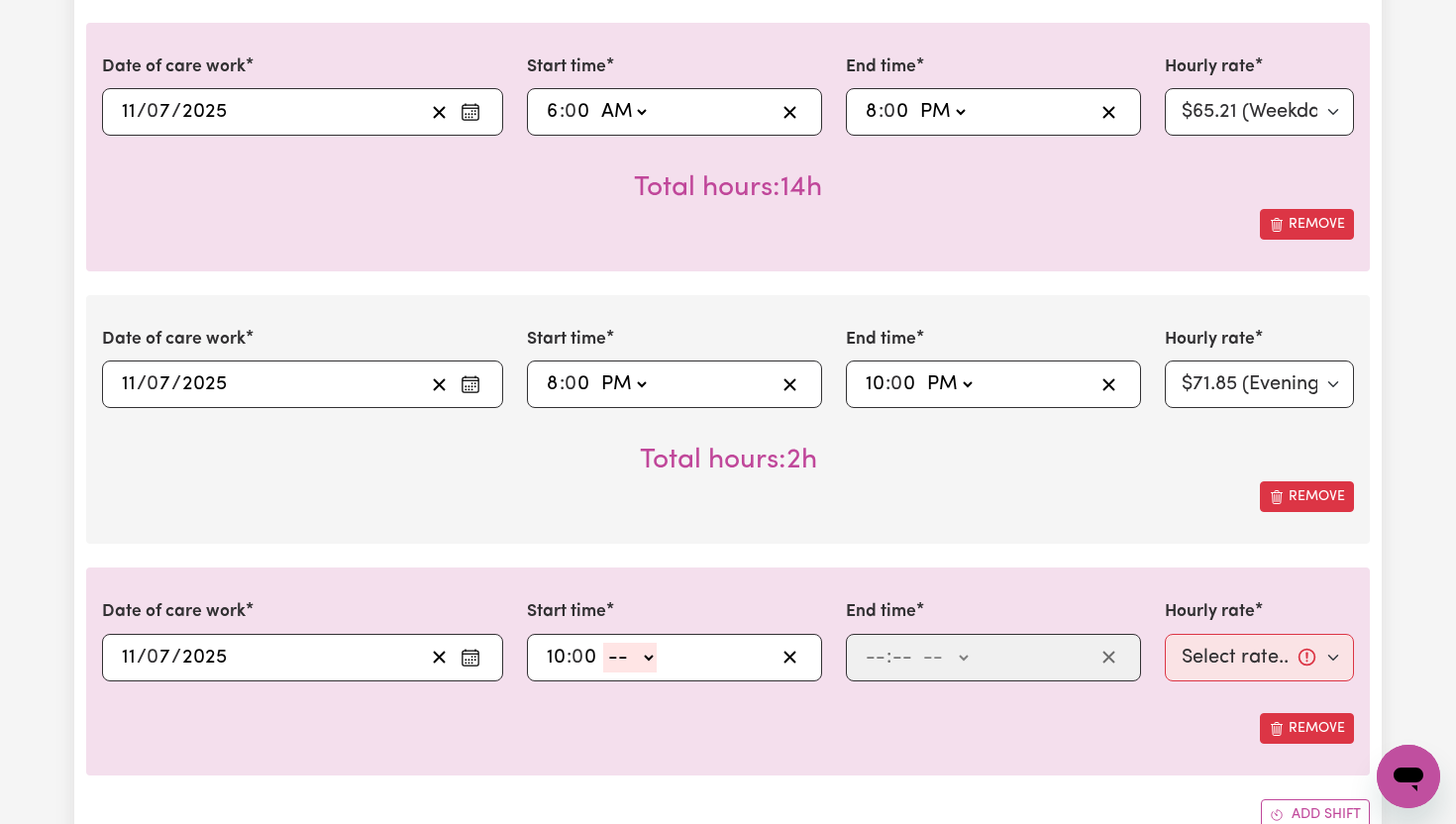 select on "pm" 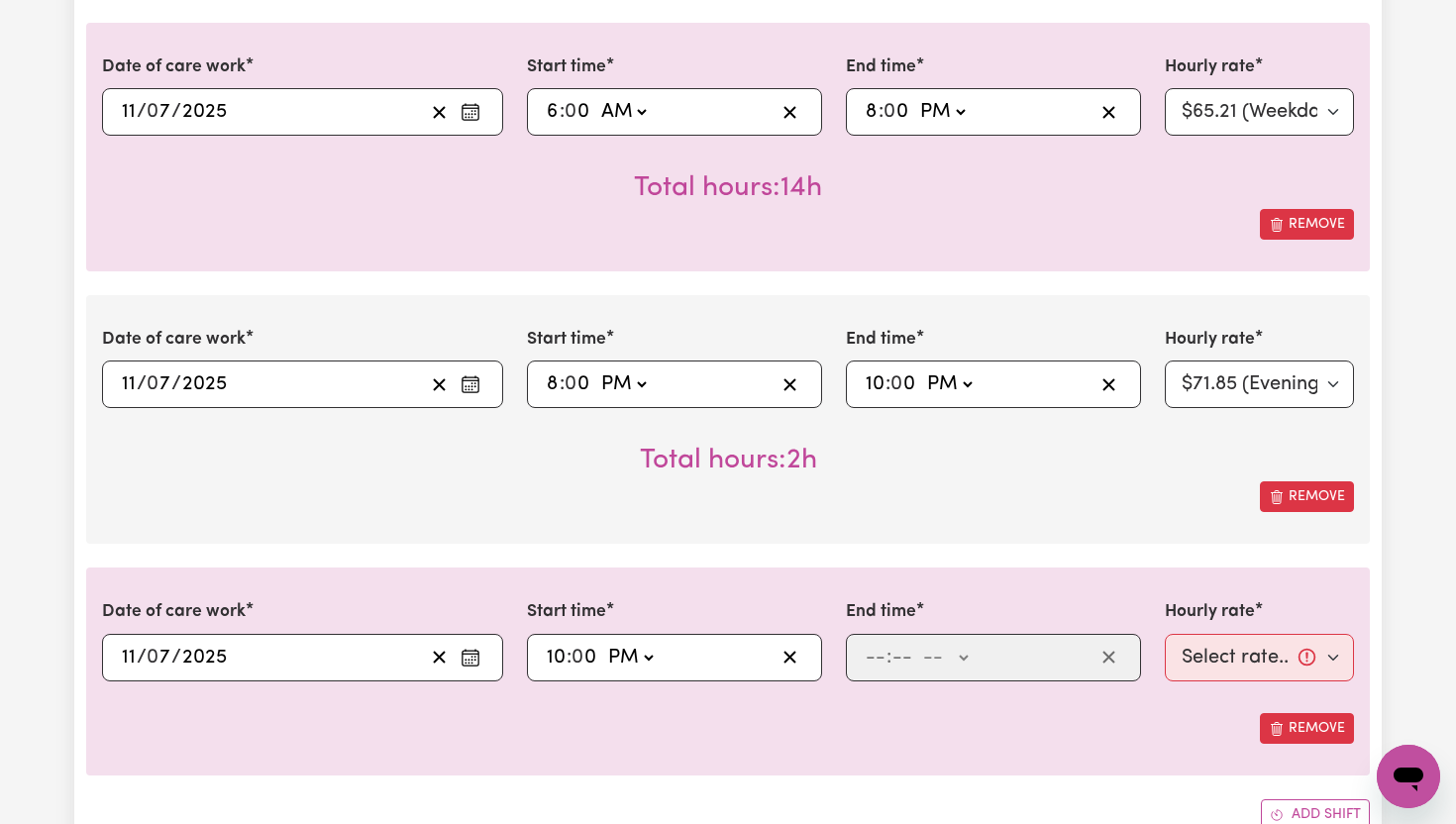 type on "22:00" 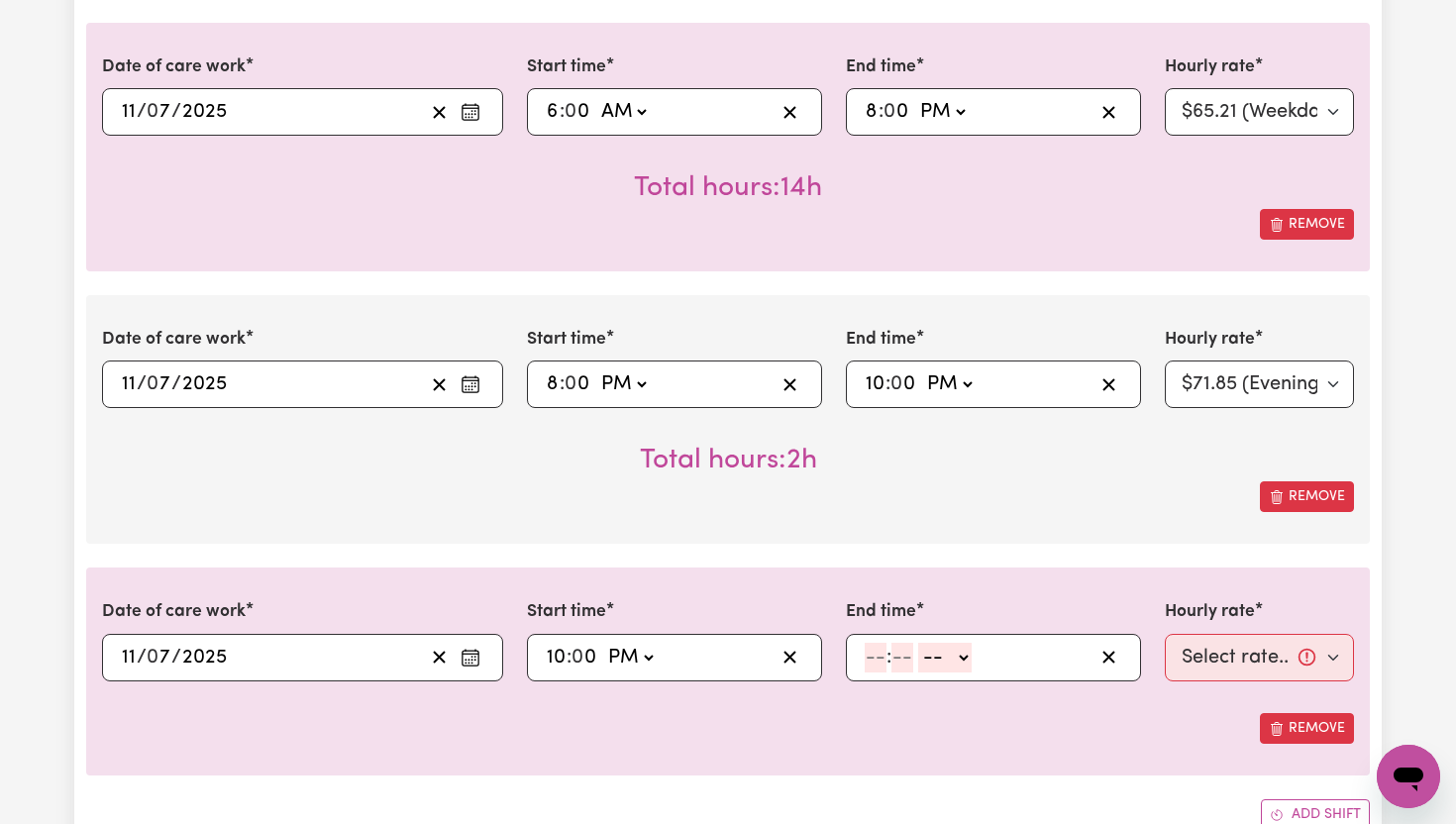 click 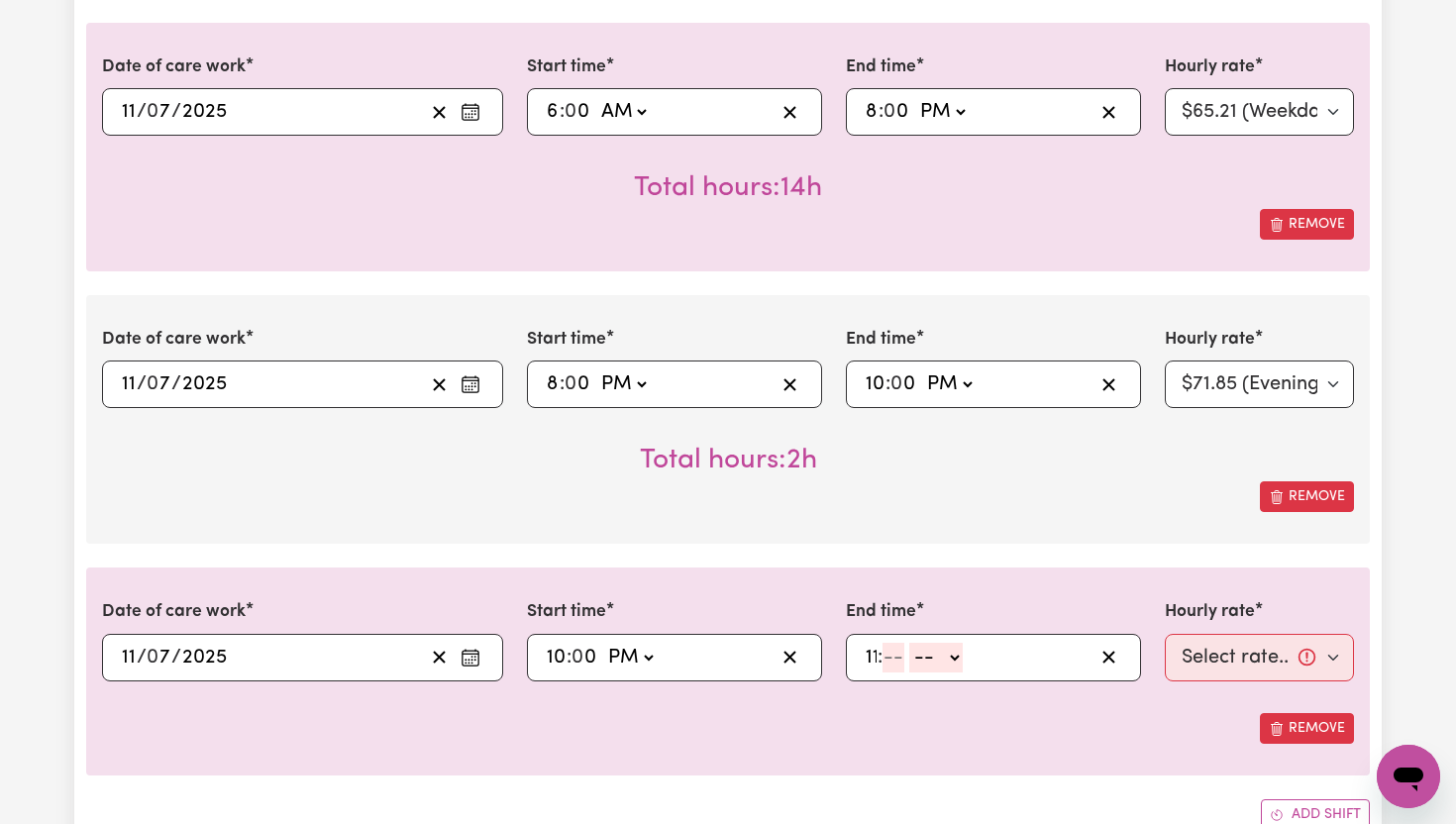 type on "11" 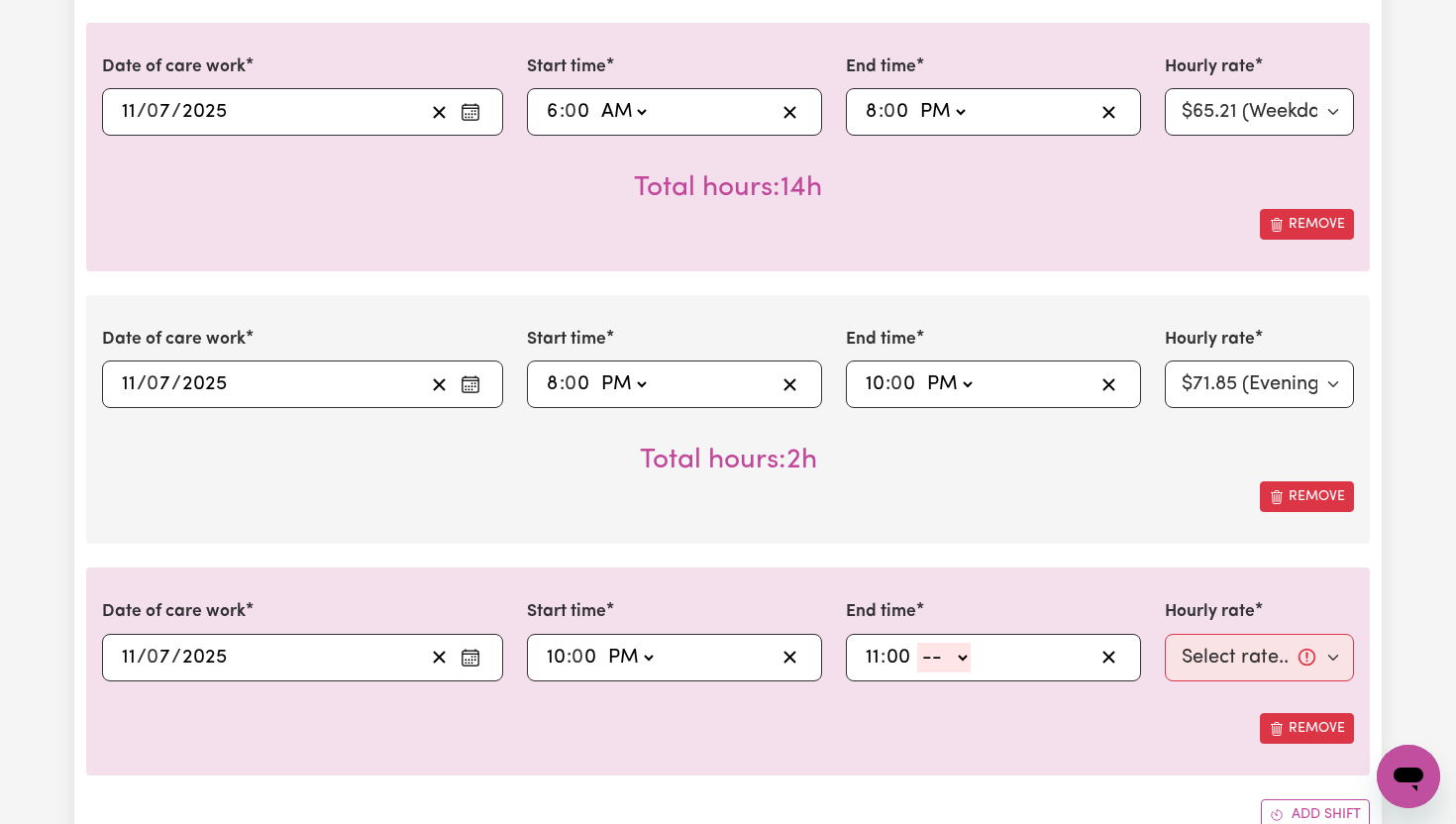 type on "00" 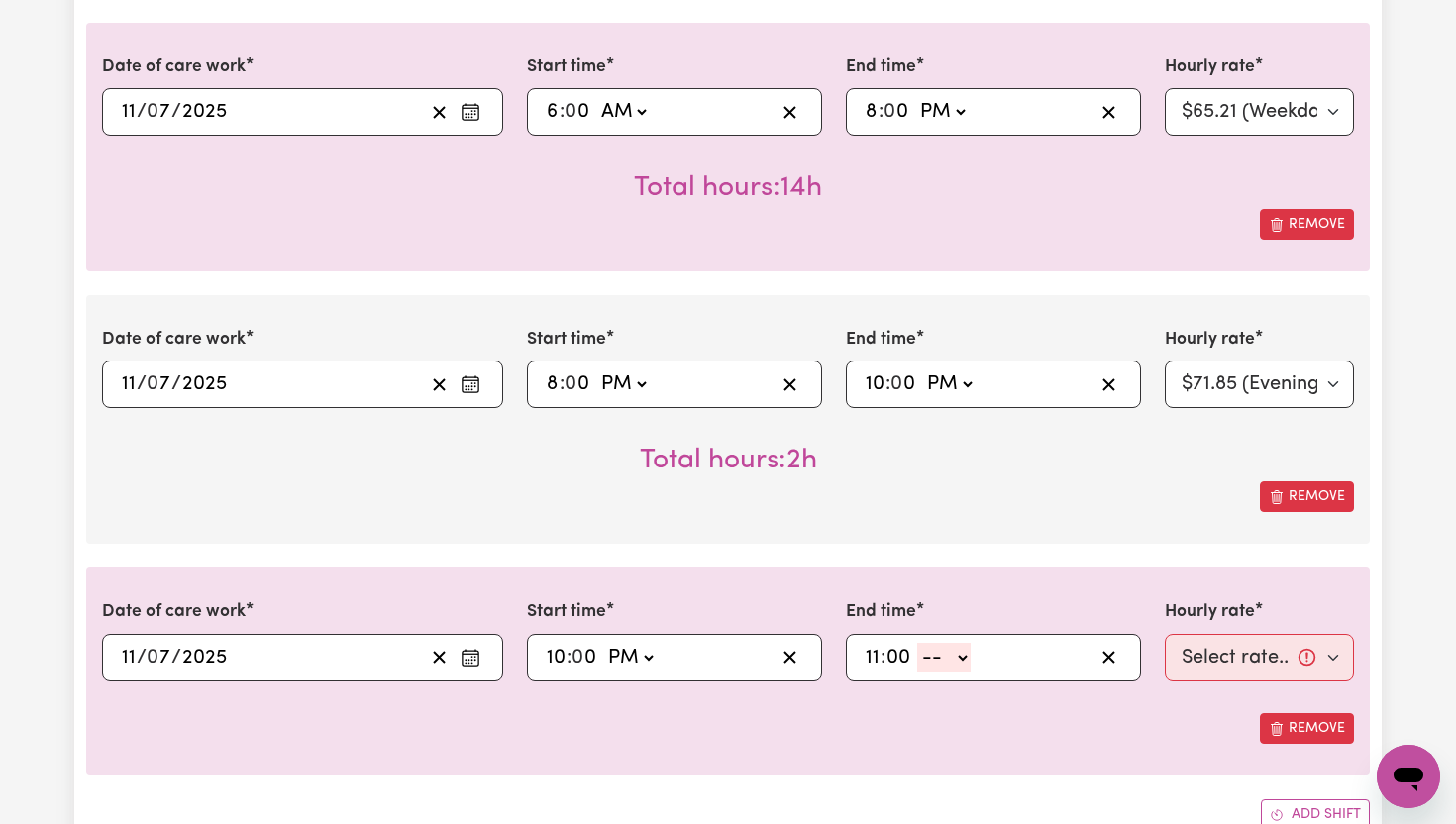 click on "-- AM PM" 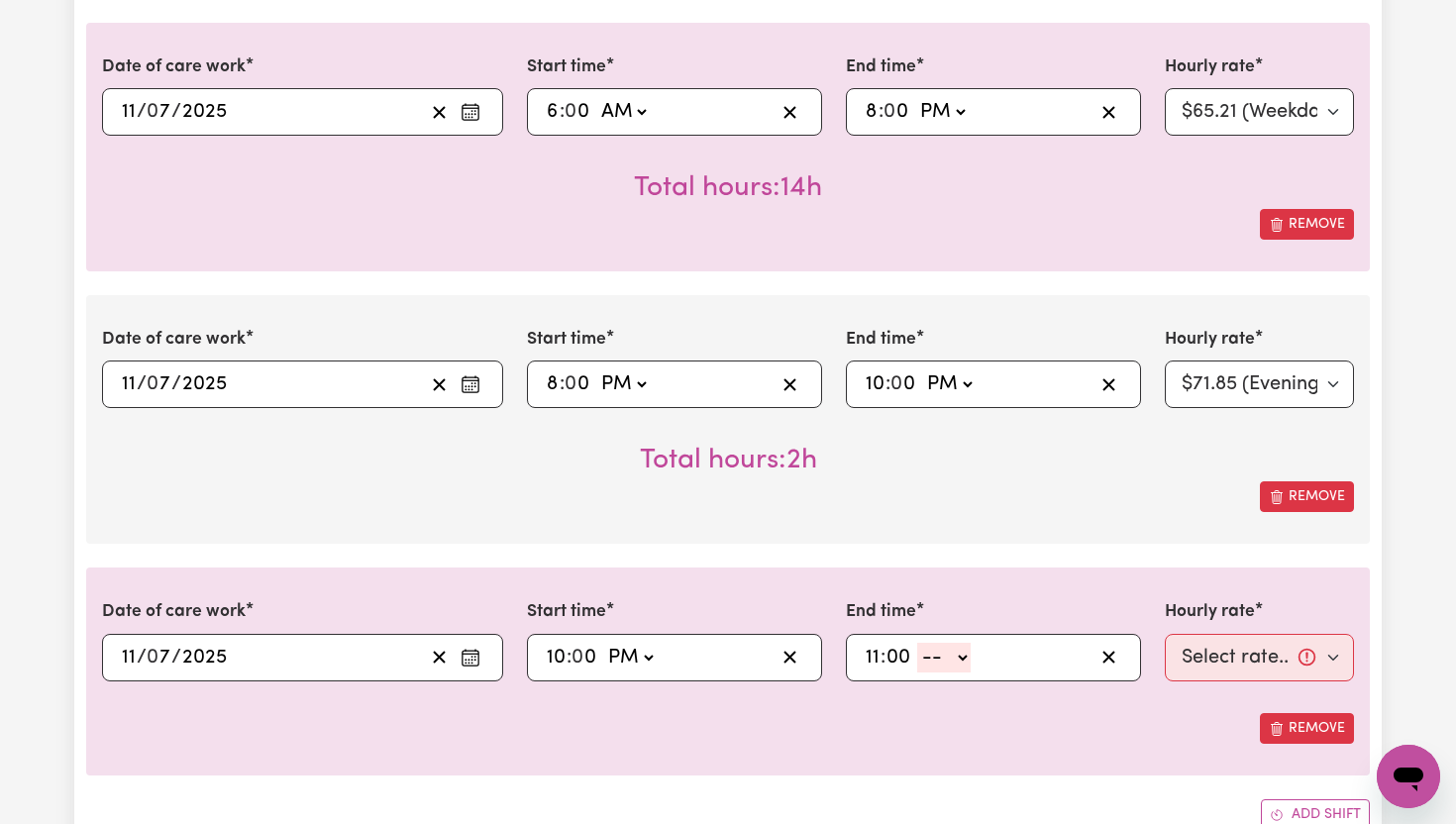 select on "pm" 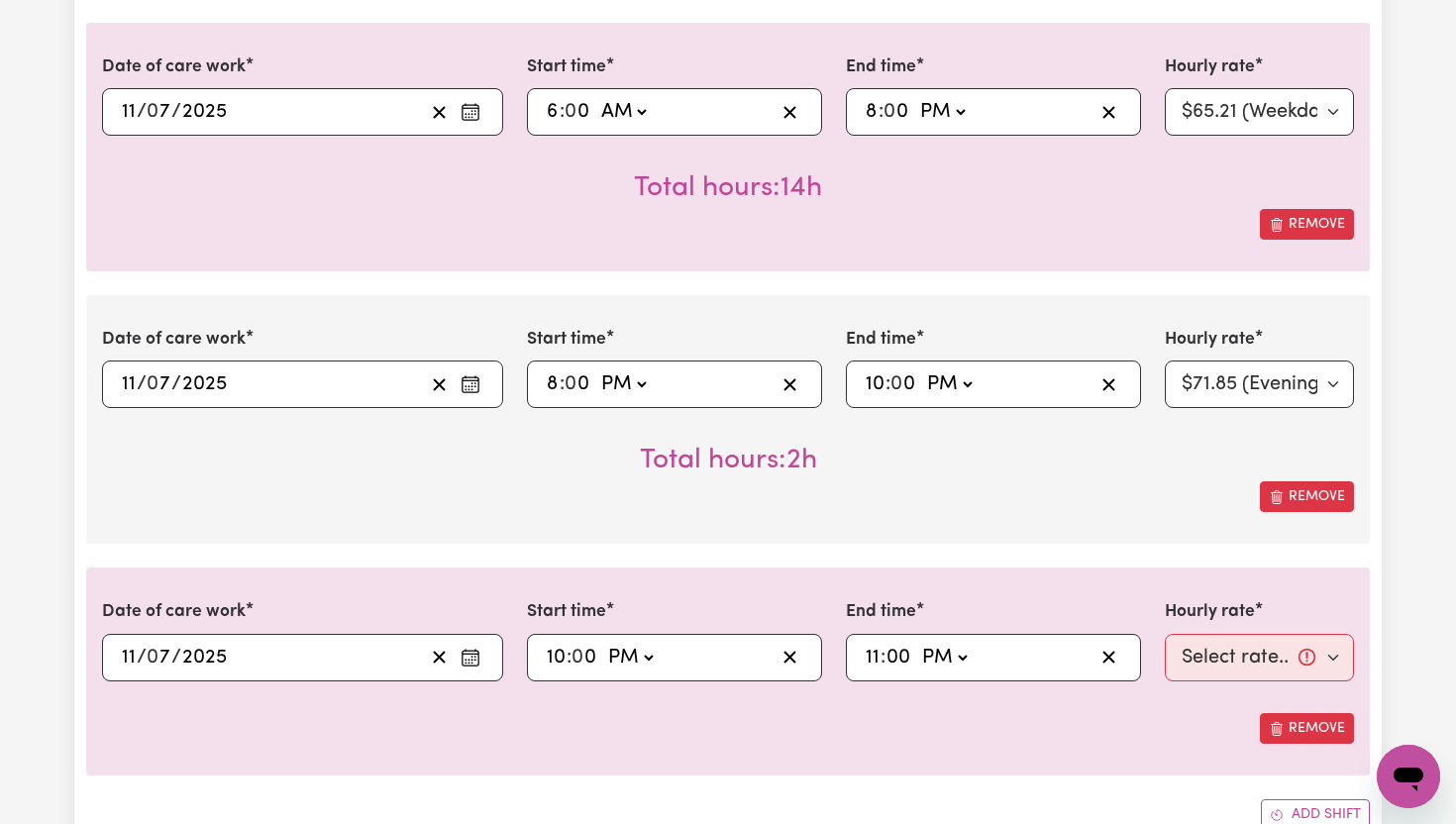 type on "23:00" 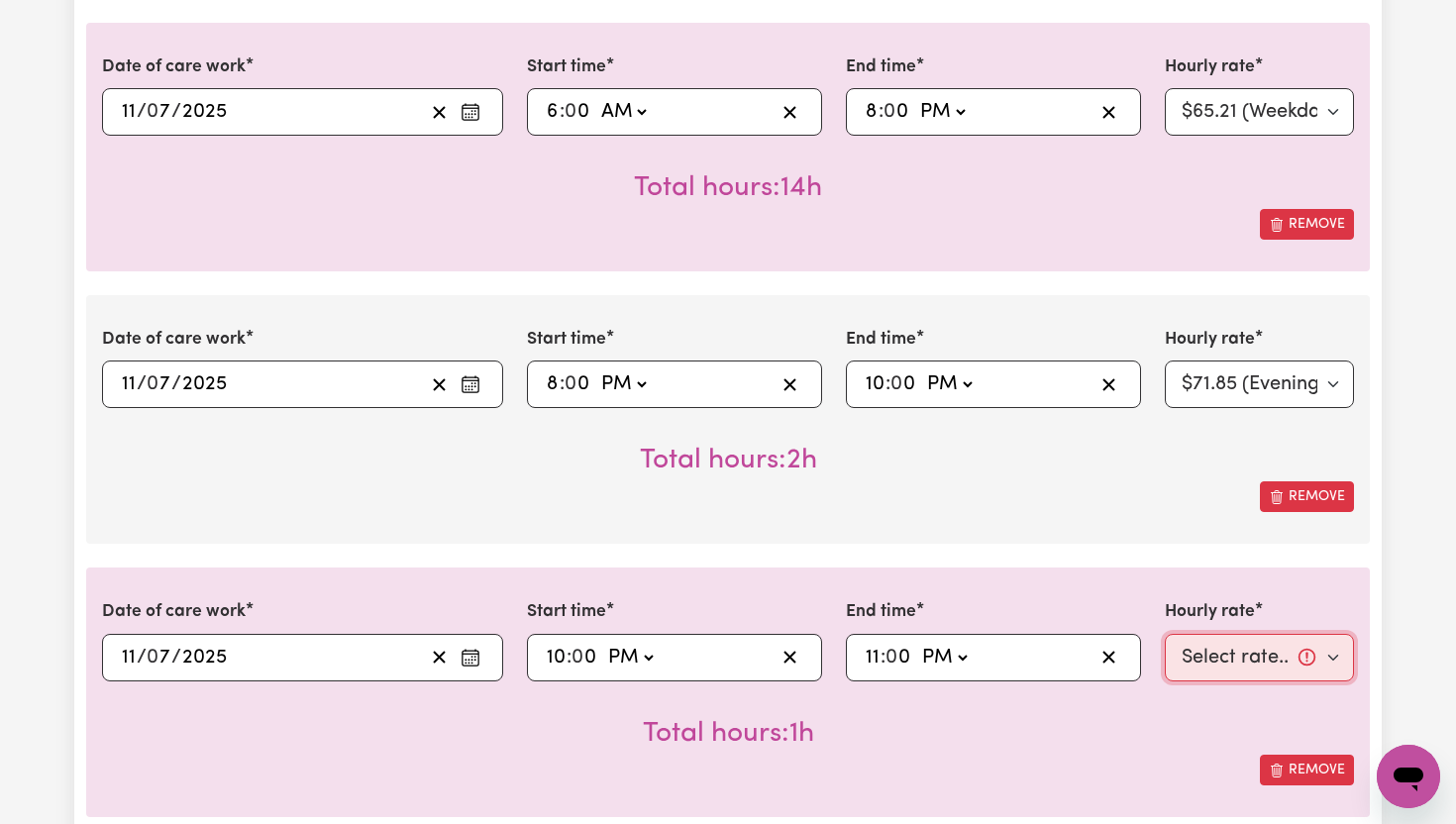 click on "Select rate... $65.21 (Weekday) $91.76 ([DATE]) $118.32 ([DATE]) $144.87 (Public Holiday) $71.85 (Evening Care) $276.32 (Overnight)" at bounding box center [1259, 658] 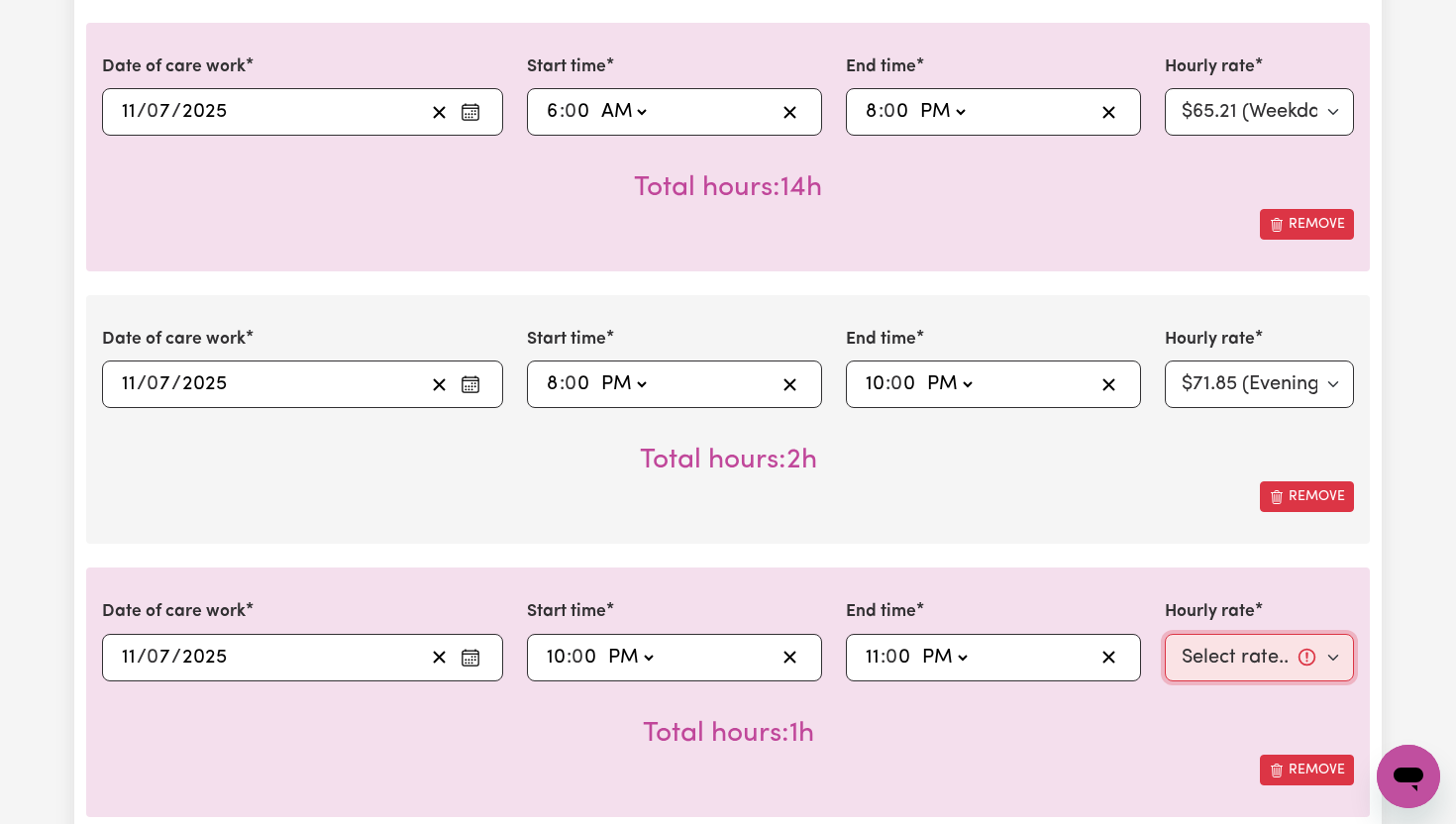 select on "276.32-Overnight" 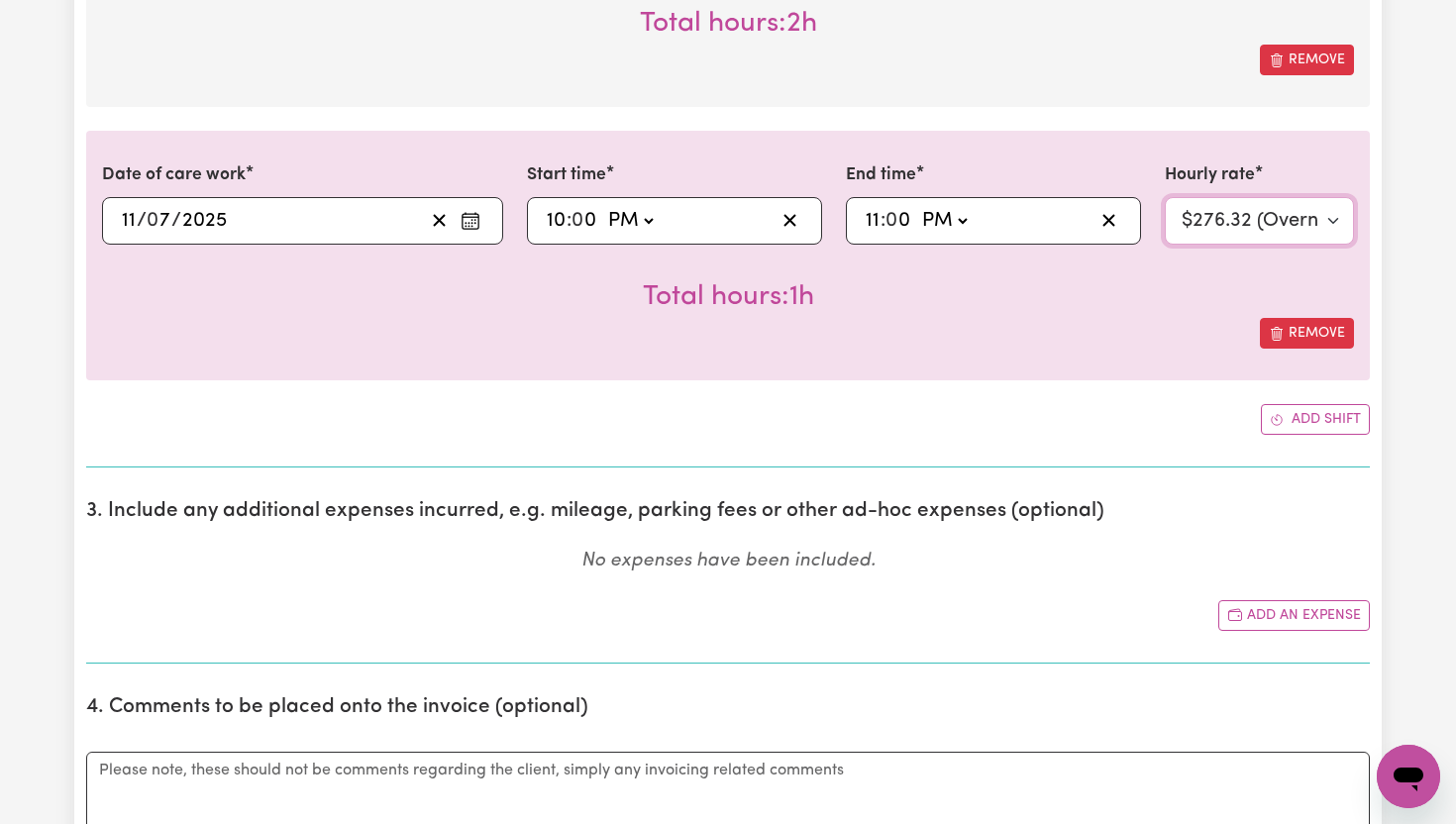 scroll, scrollTop: 1077, scrollLeft: 0, axis: vertical 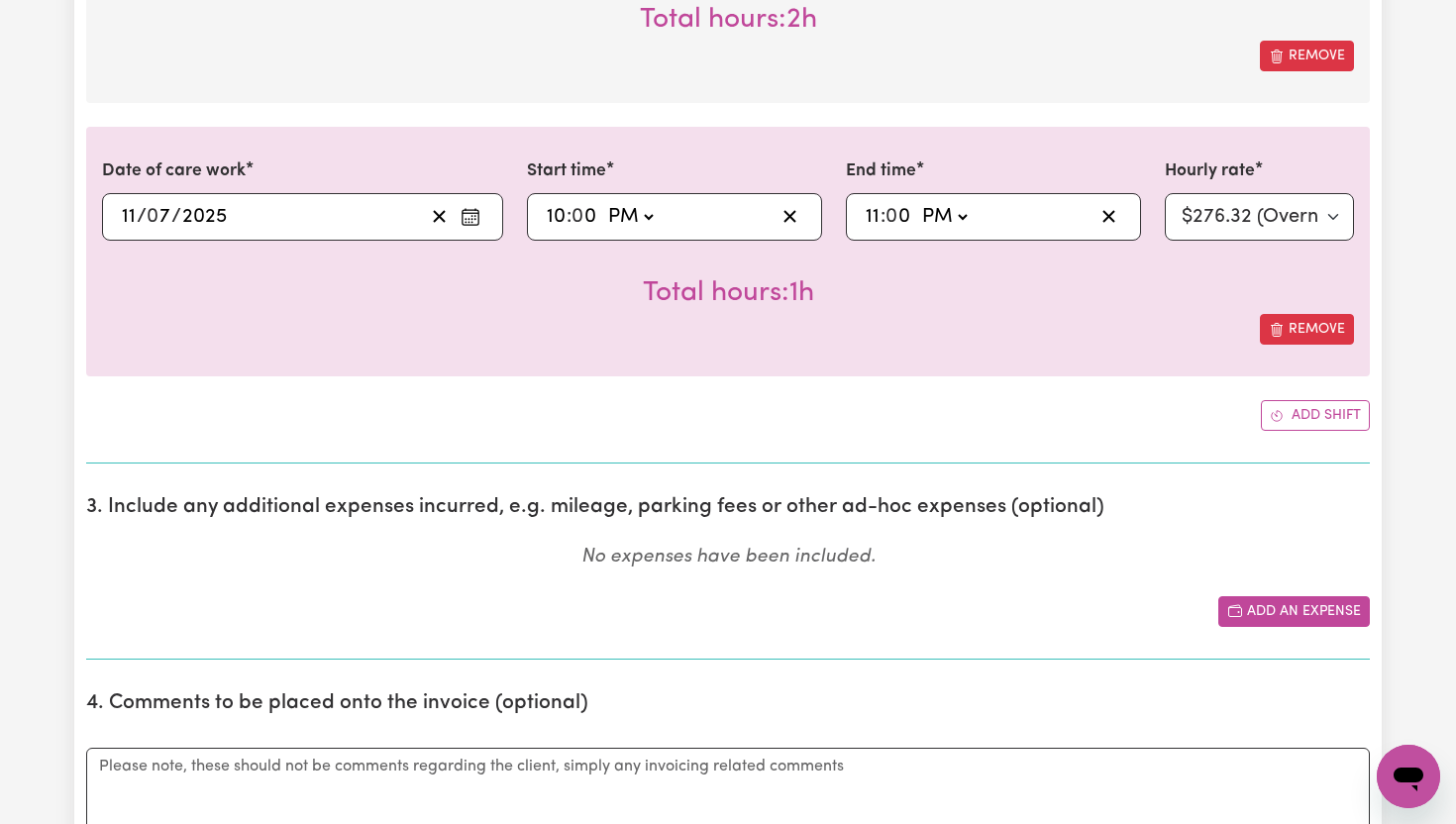 click on "Add an expense" at bounding box center (1294, 611) 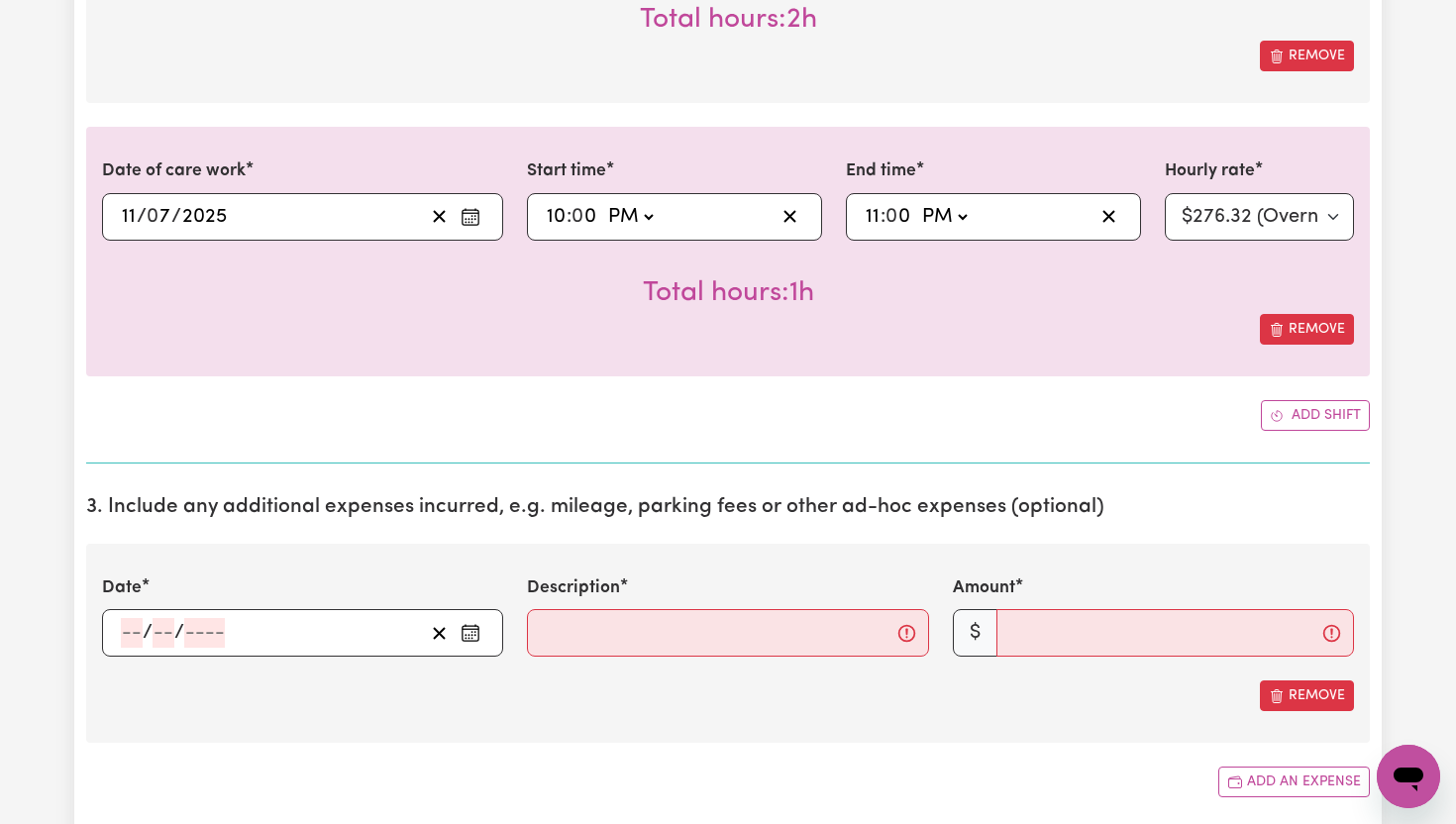 click at bounding box center (470, 633) 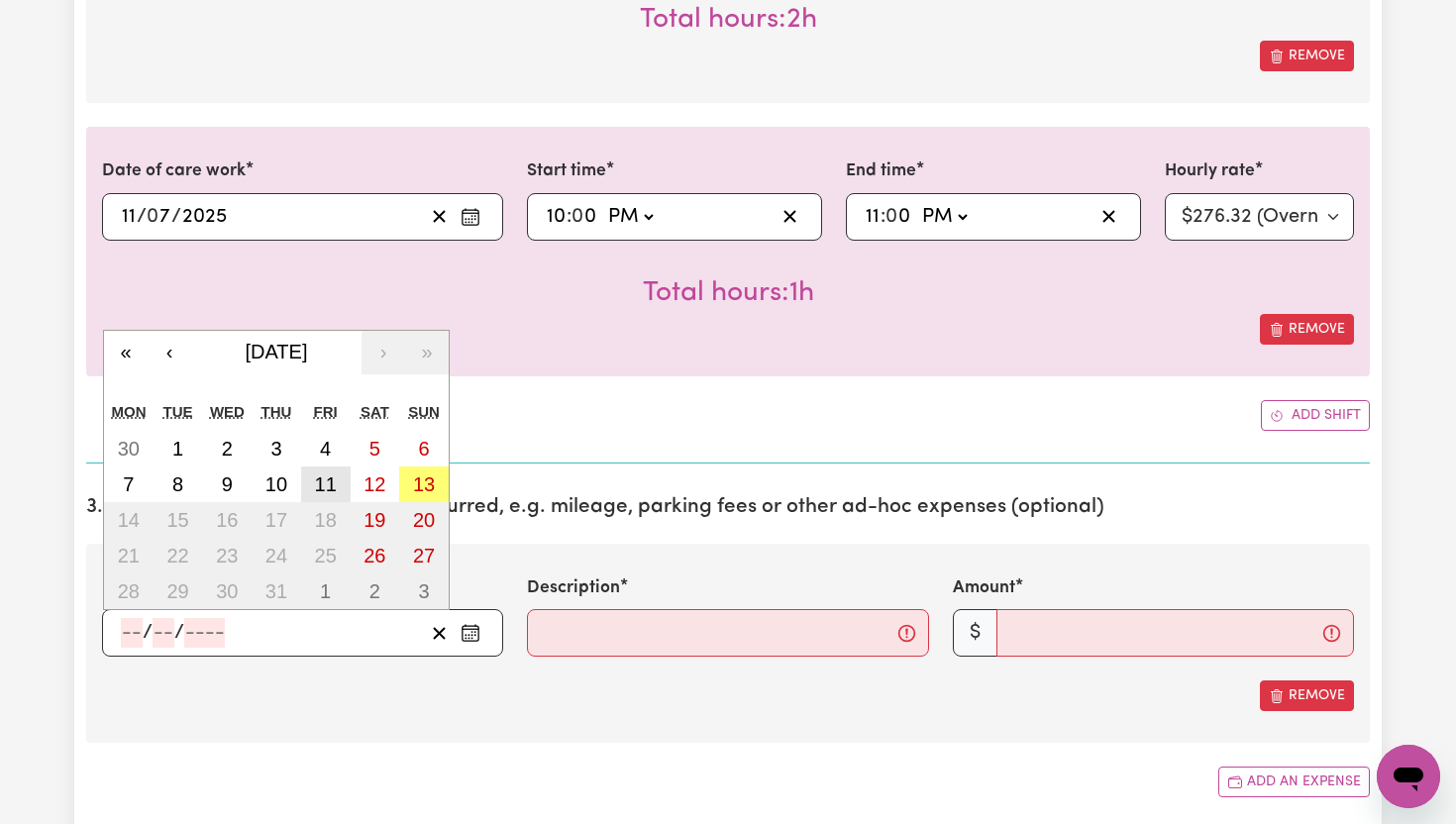 click on "11" at bounding box center [326, 484] 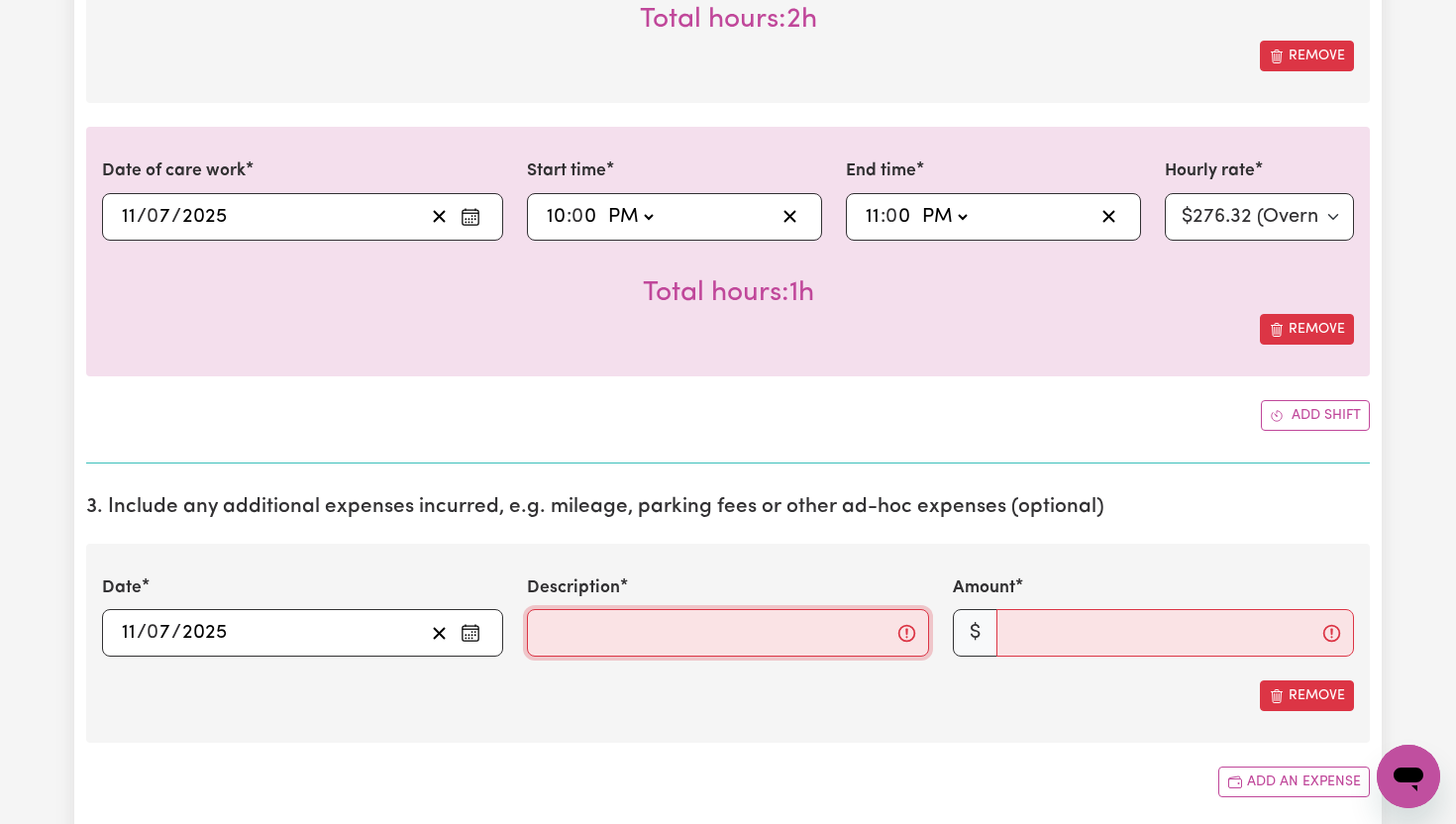 click on "Description" at bounding box center (727, 633) 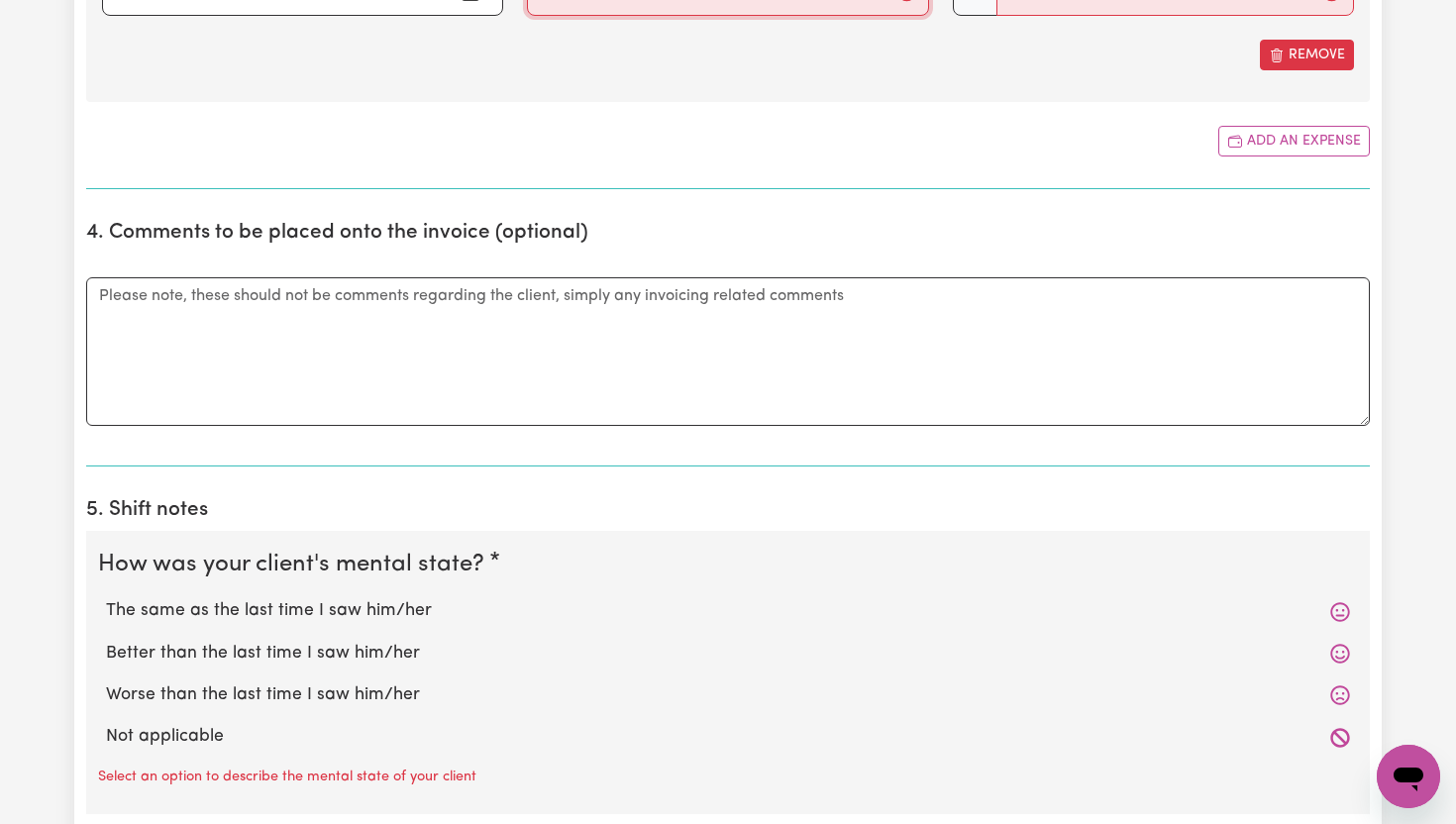 scroll, scrollTop: 1726, scrollLeft: 0, axis: vertical 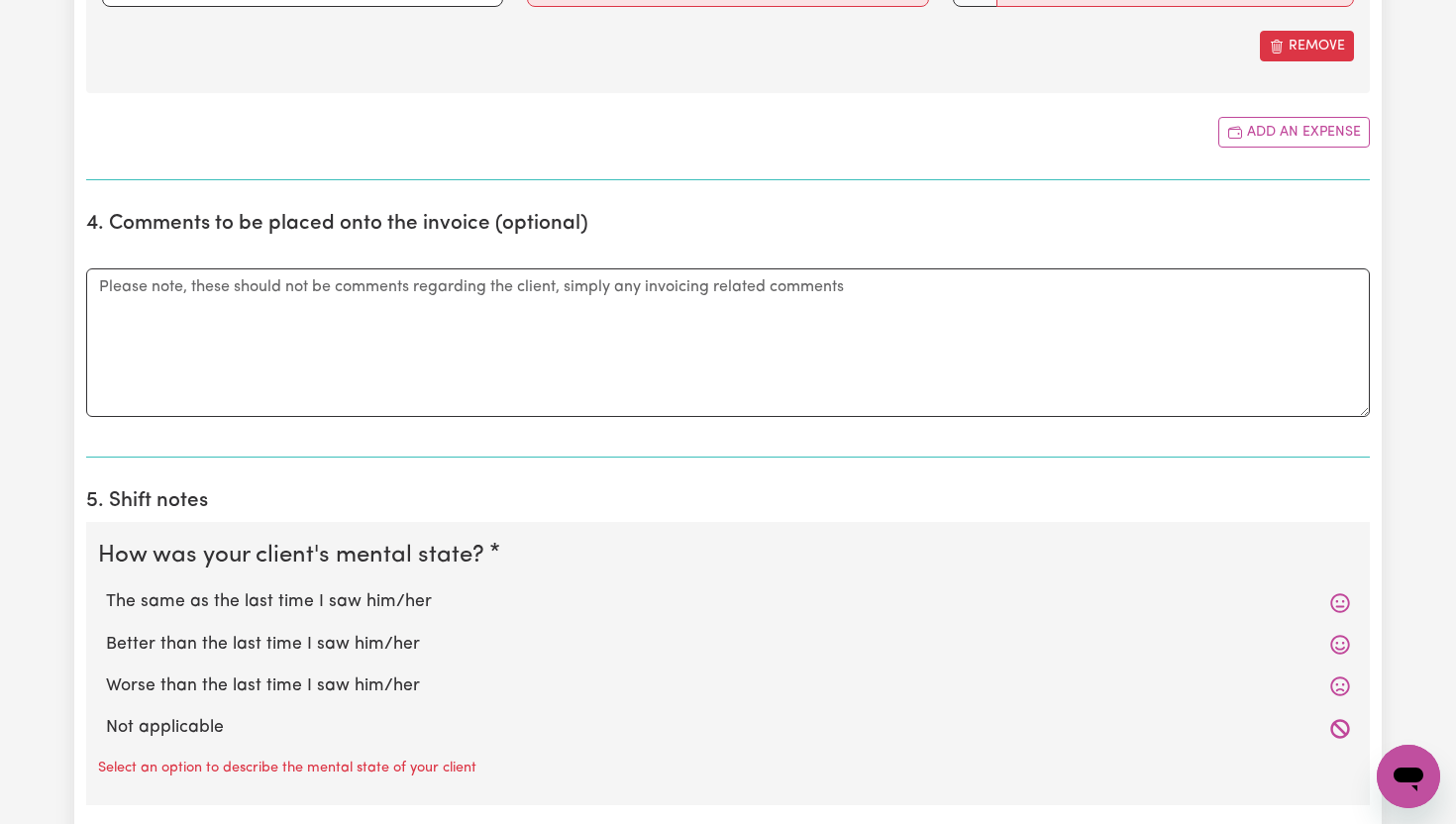 click on "Worse than the last time I saw him/her" at bounding box center [728, 686] 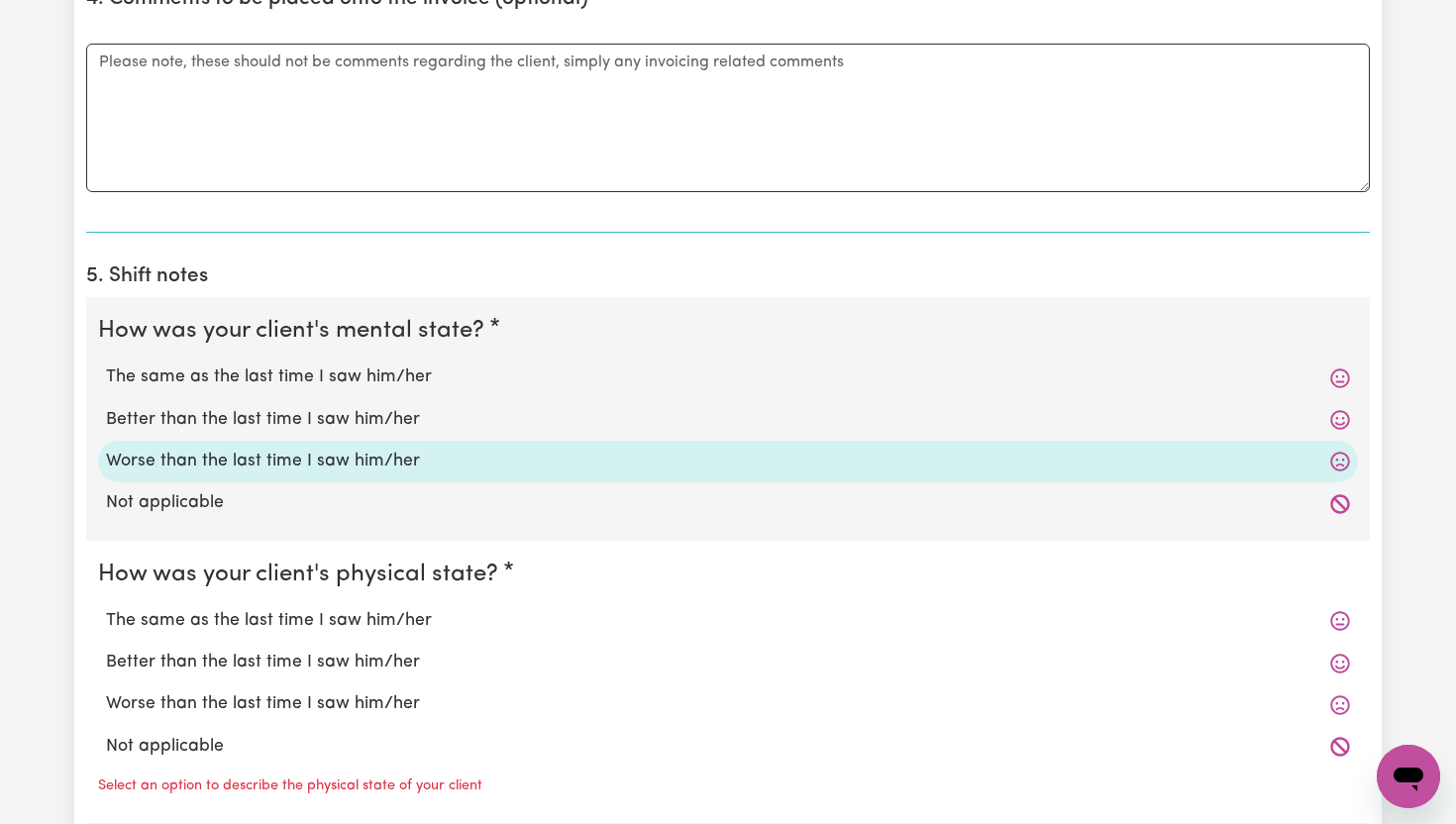 scroll, scrollTop: 1956, scrollLeft: 0, axis: vertical 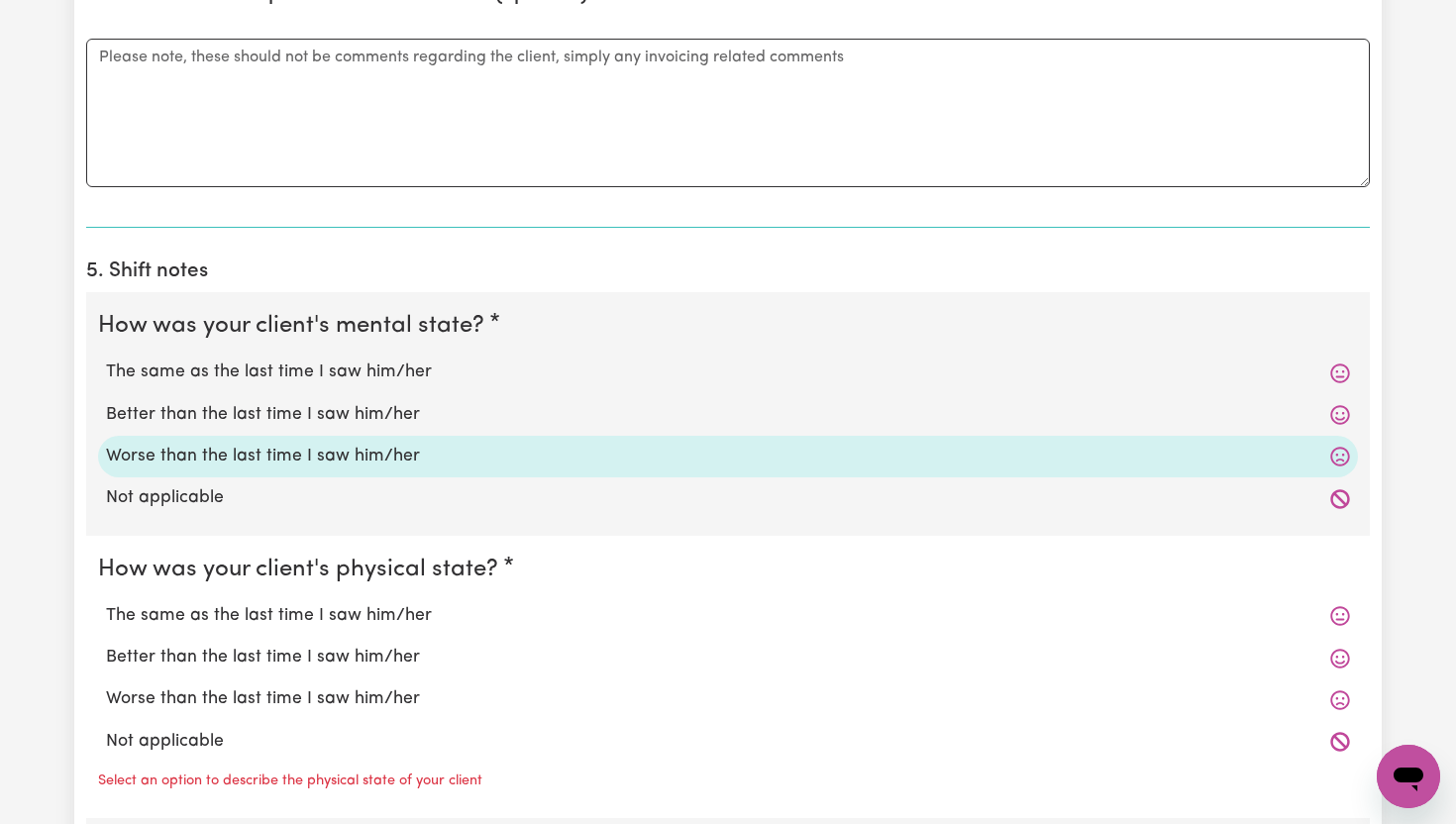 click on "The same as the last time I saw him/her" at bounding box center [728, 616] 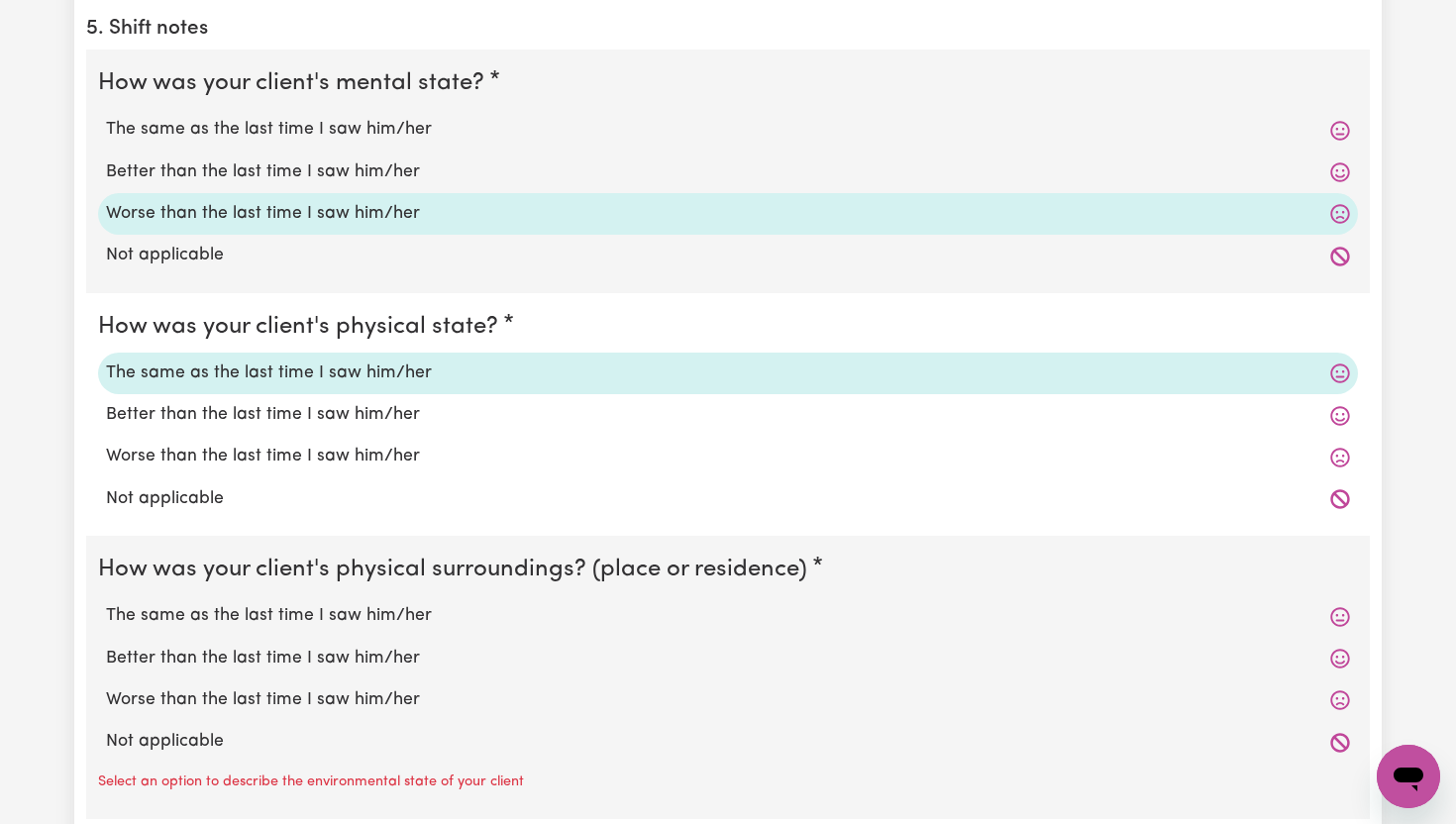 scroll, scrollTop: 2206, scrollLeft: 0, axis: vertical 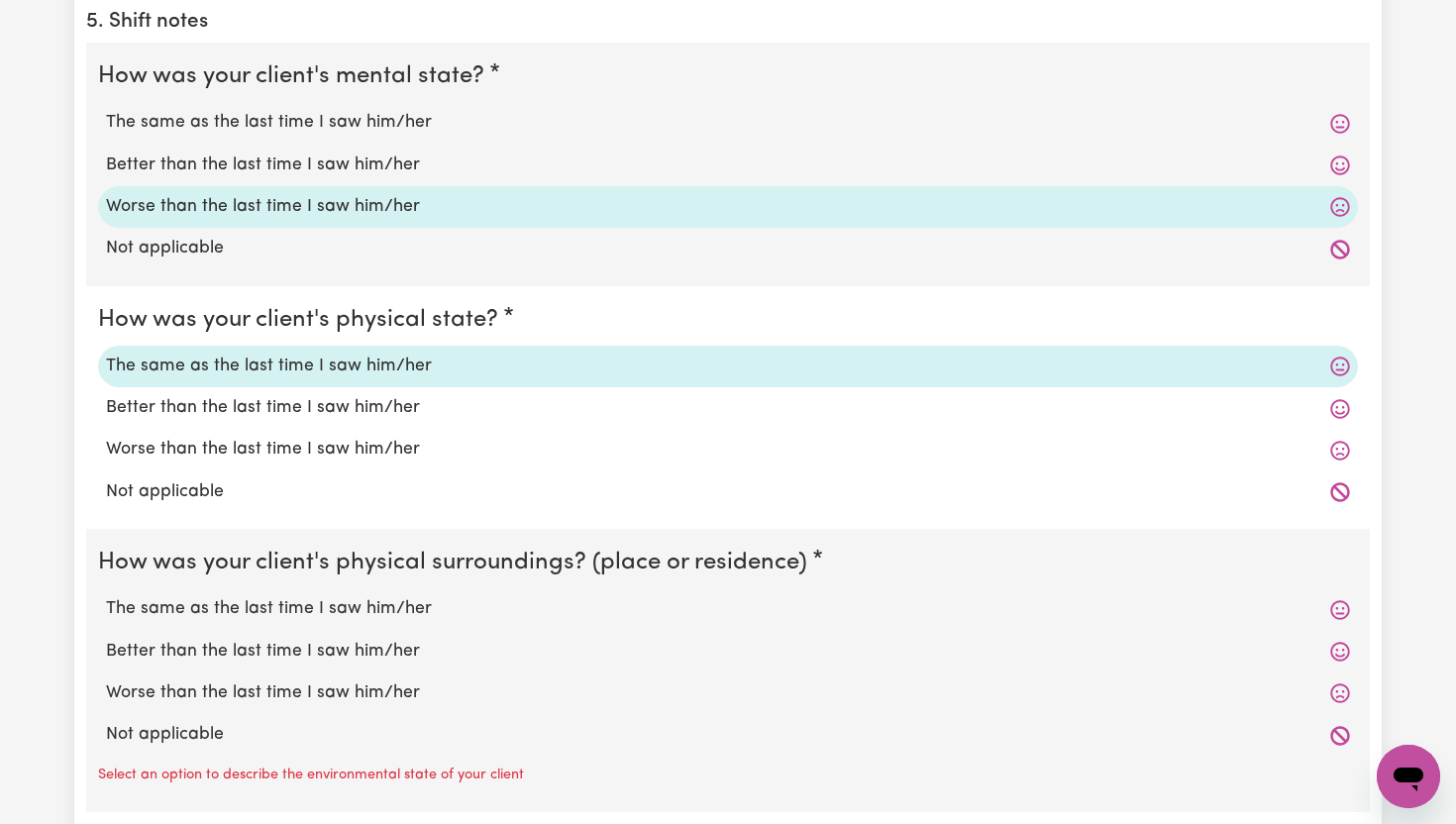click on "The same as the last time I saw him/her" at bounding box center [728, 609] 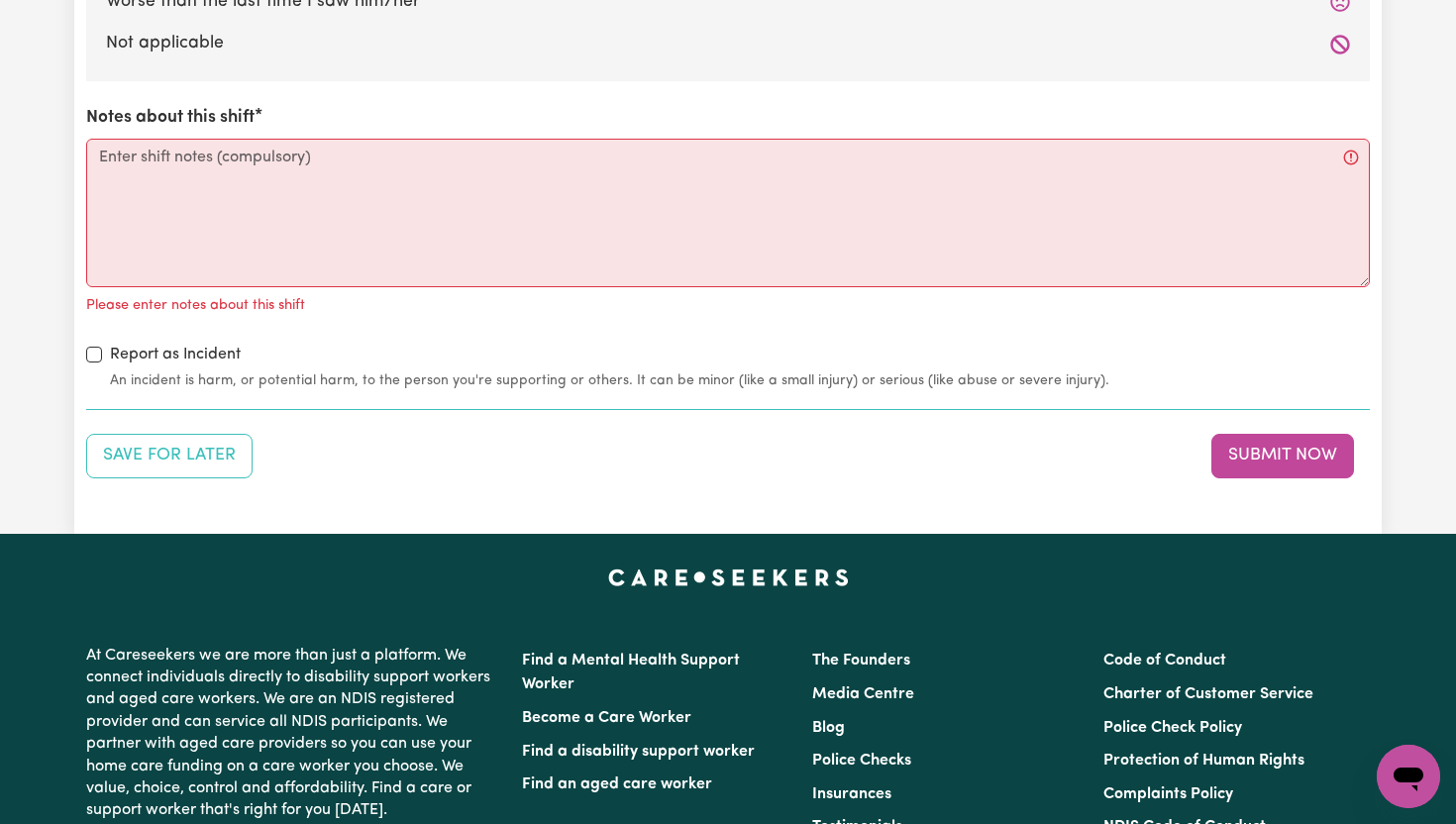 scroll, scrollTop: 2898, scrollLeft: 0, axis: vertical 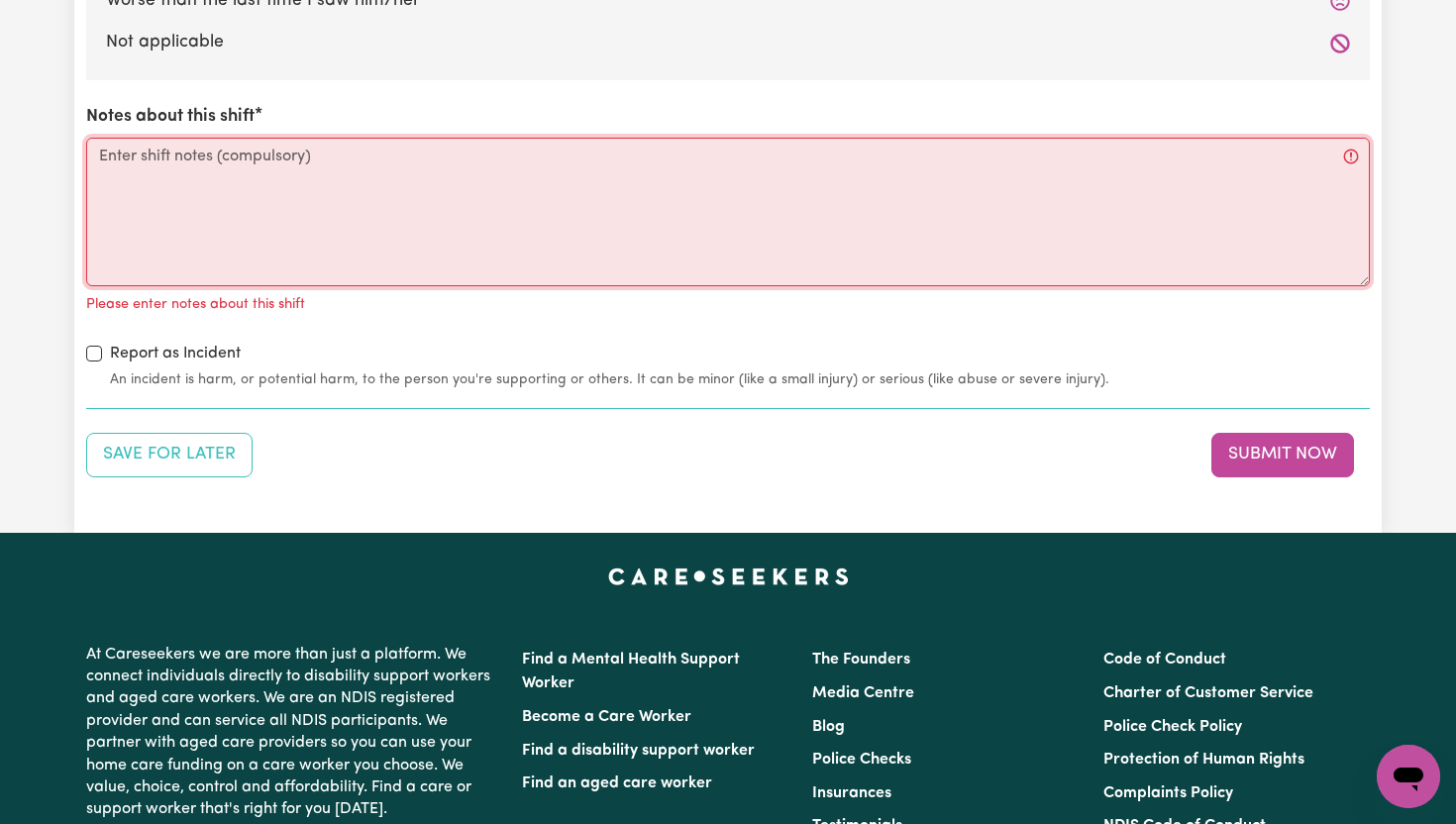 click on "Notes about this shift" at bounding box center [728, 212] 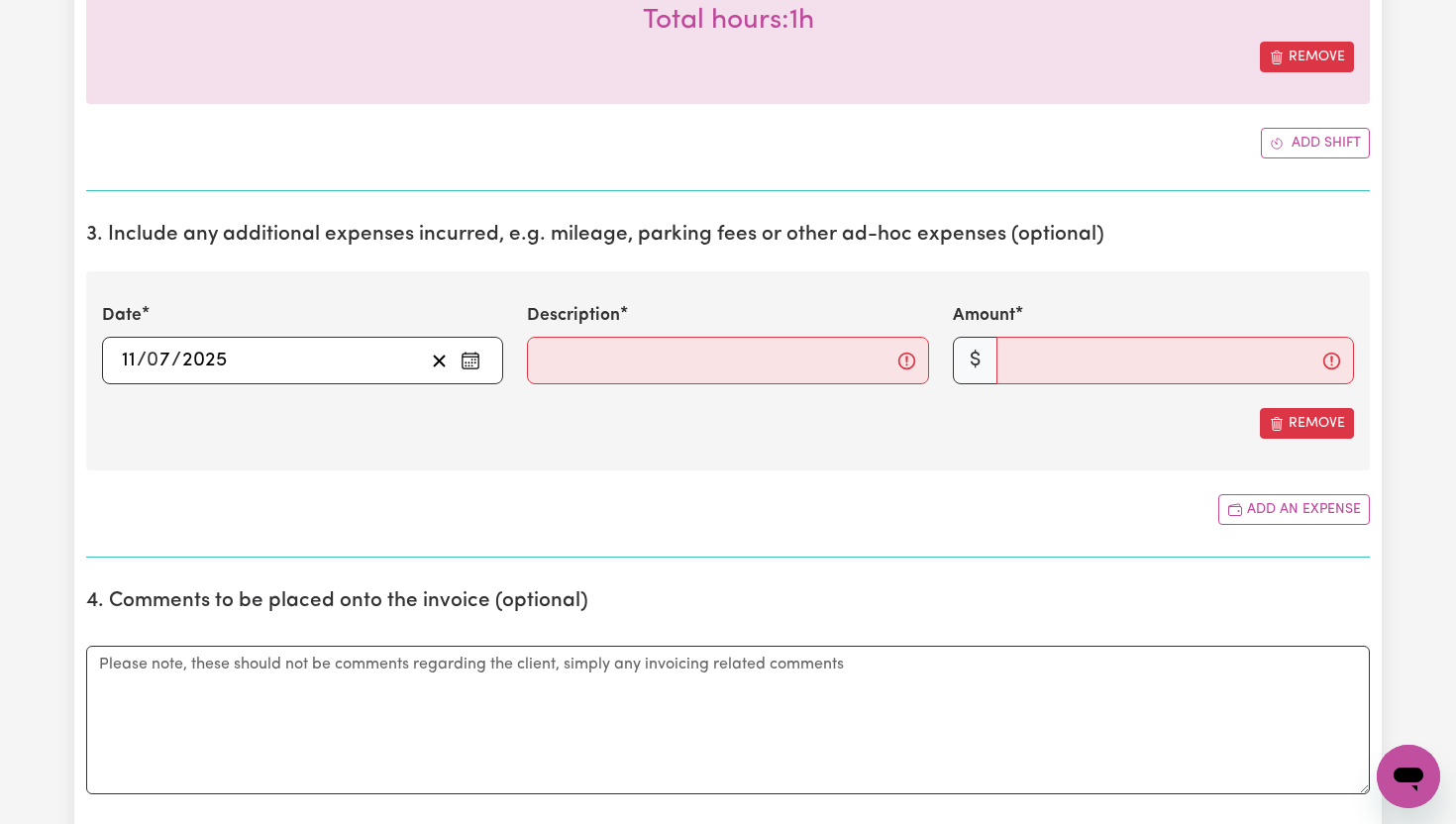 scroll, scrollTop: 1346, scrollLeft: 0, axis: vertical 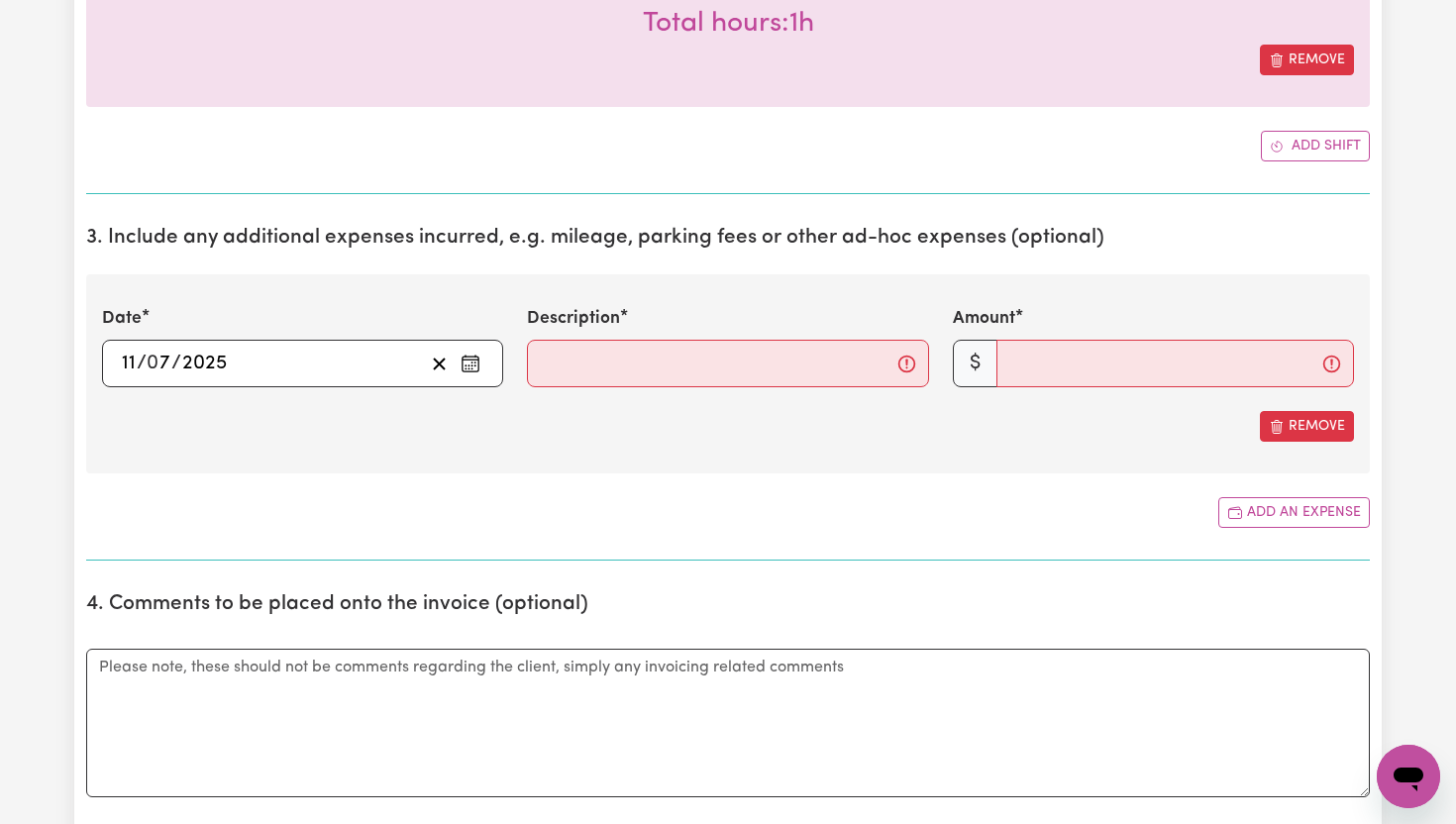type on "Assisted [PERSON_NAME] with fixing" 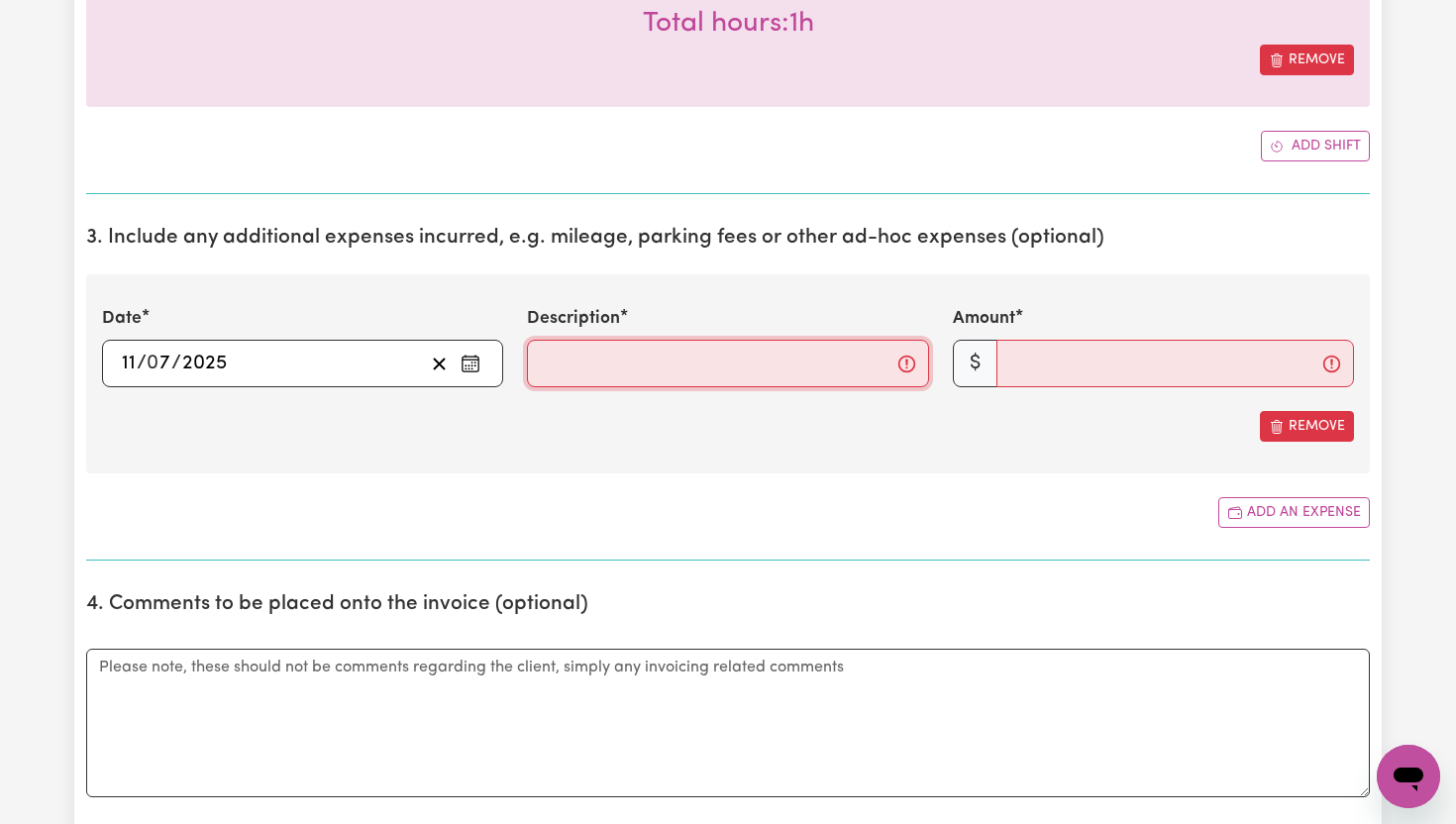 click on "Description" at bounding box center (727, 363) 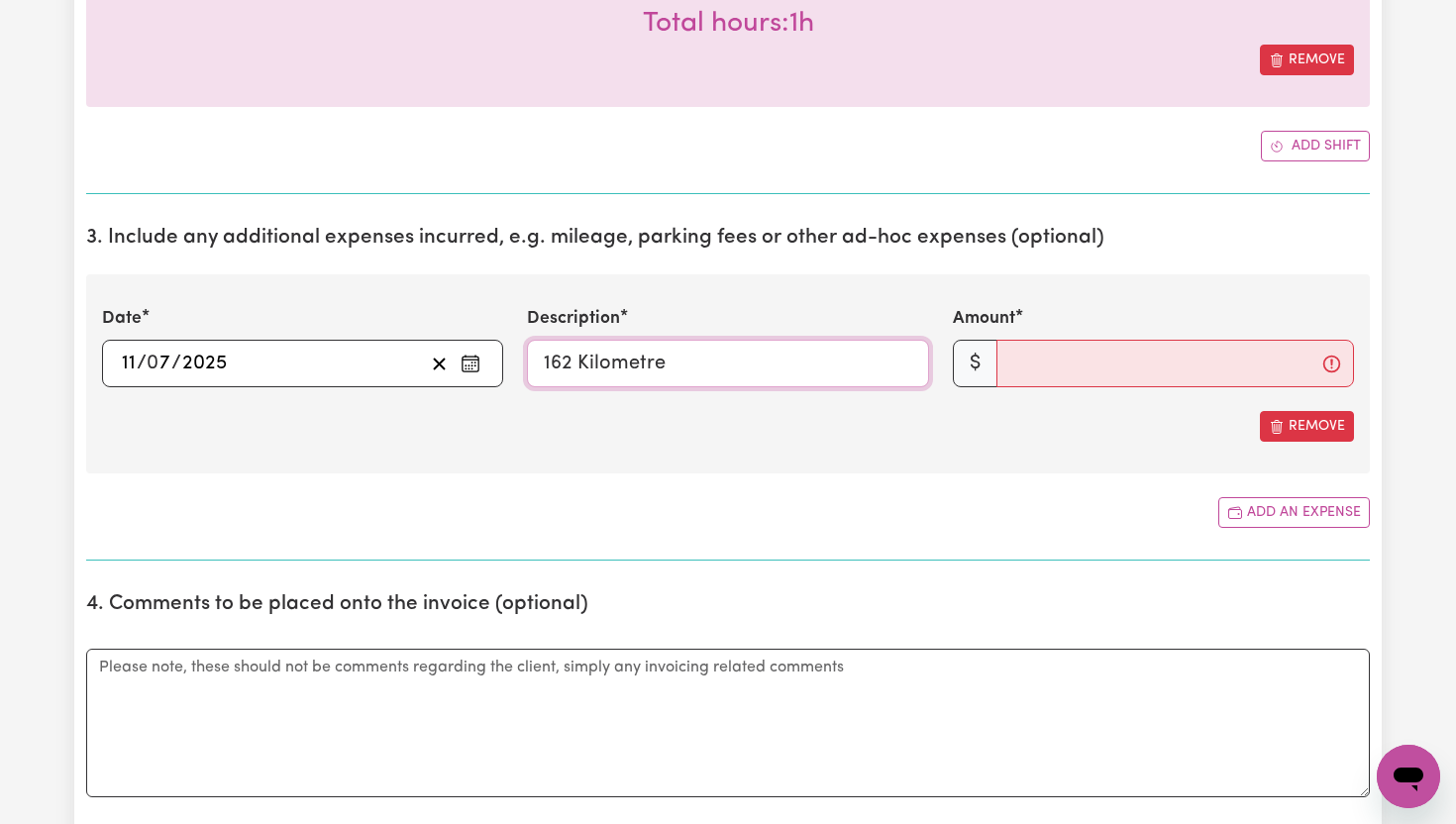 type on "162 Kilometre" 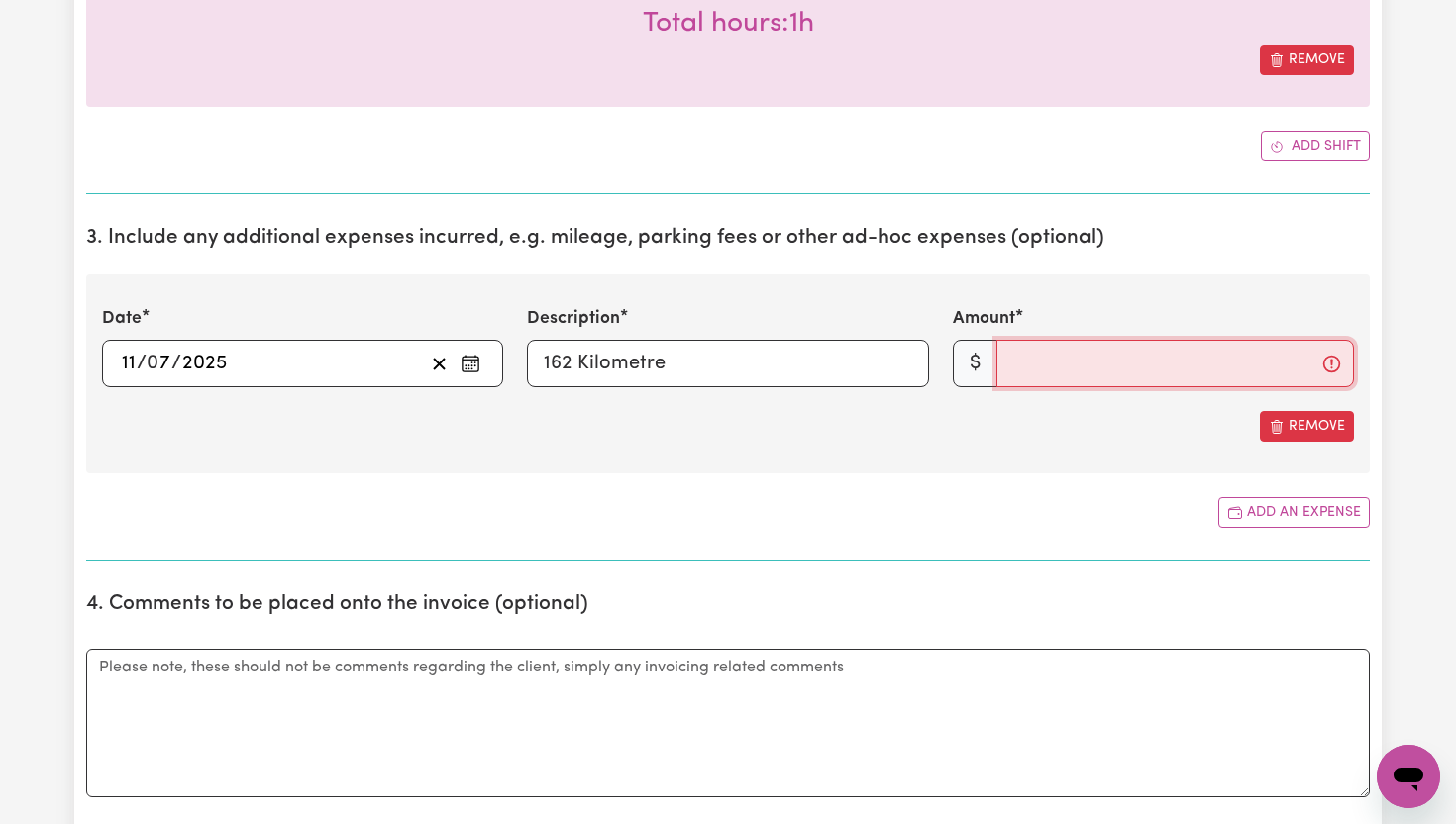 click on "Amount" at bounding box center (1175, 363) 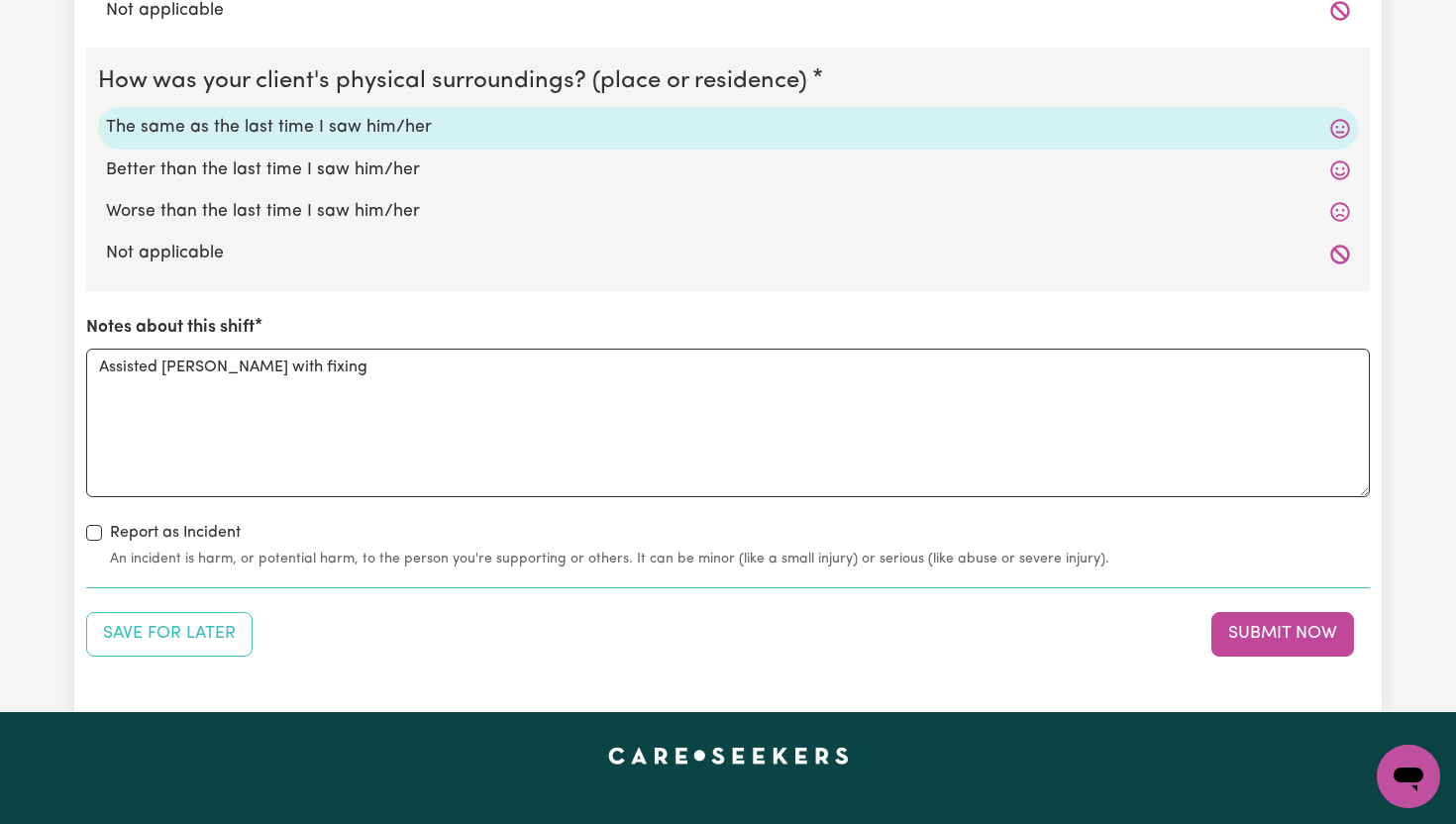 scroll, scrollTop: 2688, scrollLeft: 0, axis: vertical 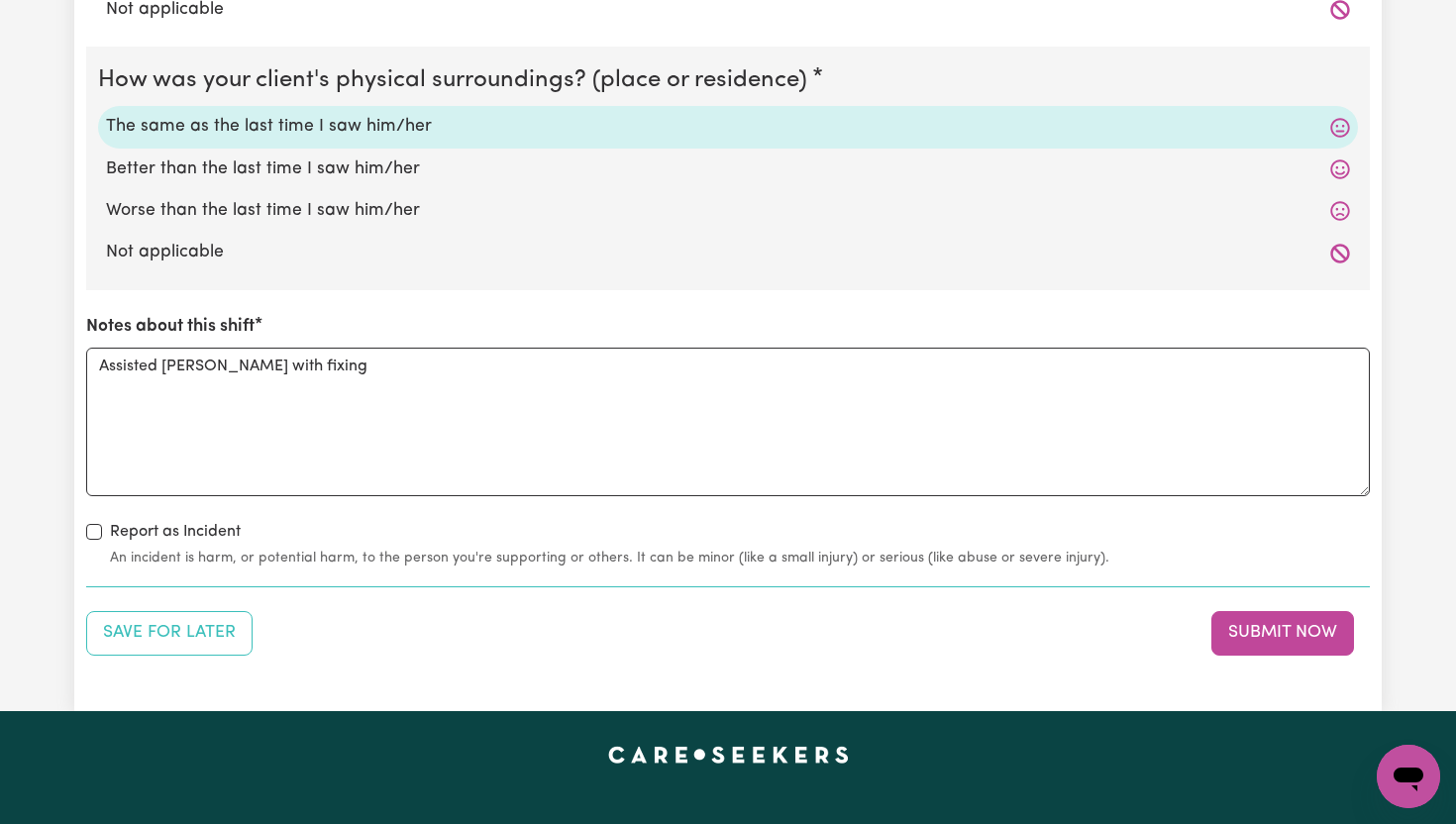 type on "157" 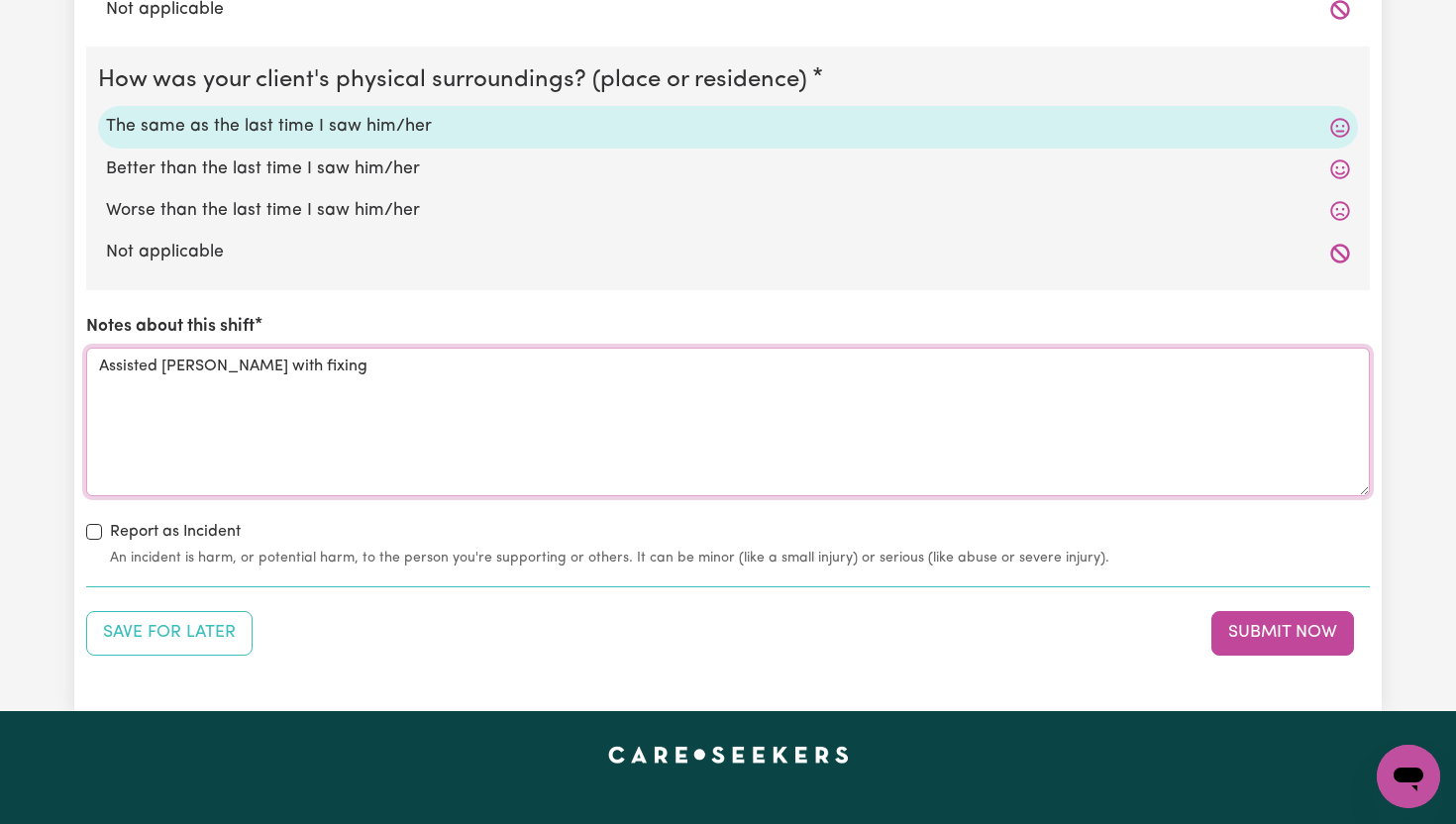 click on "Assisted [PERSON_NAME] with fixing" at bounding box center (728, 422) 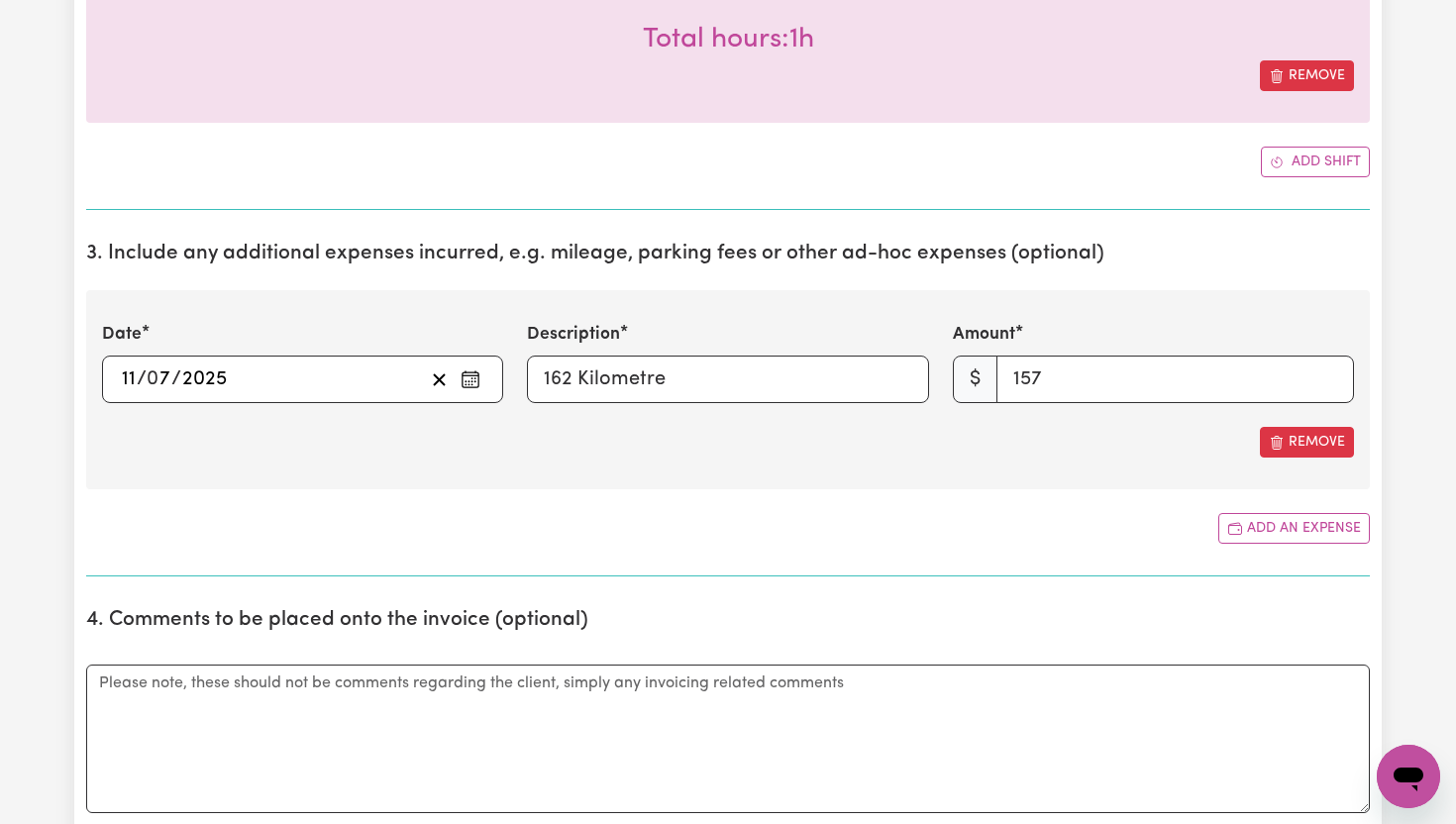 scroll, scrollTop: 1332, scrollLeft: 0, axis: vertical 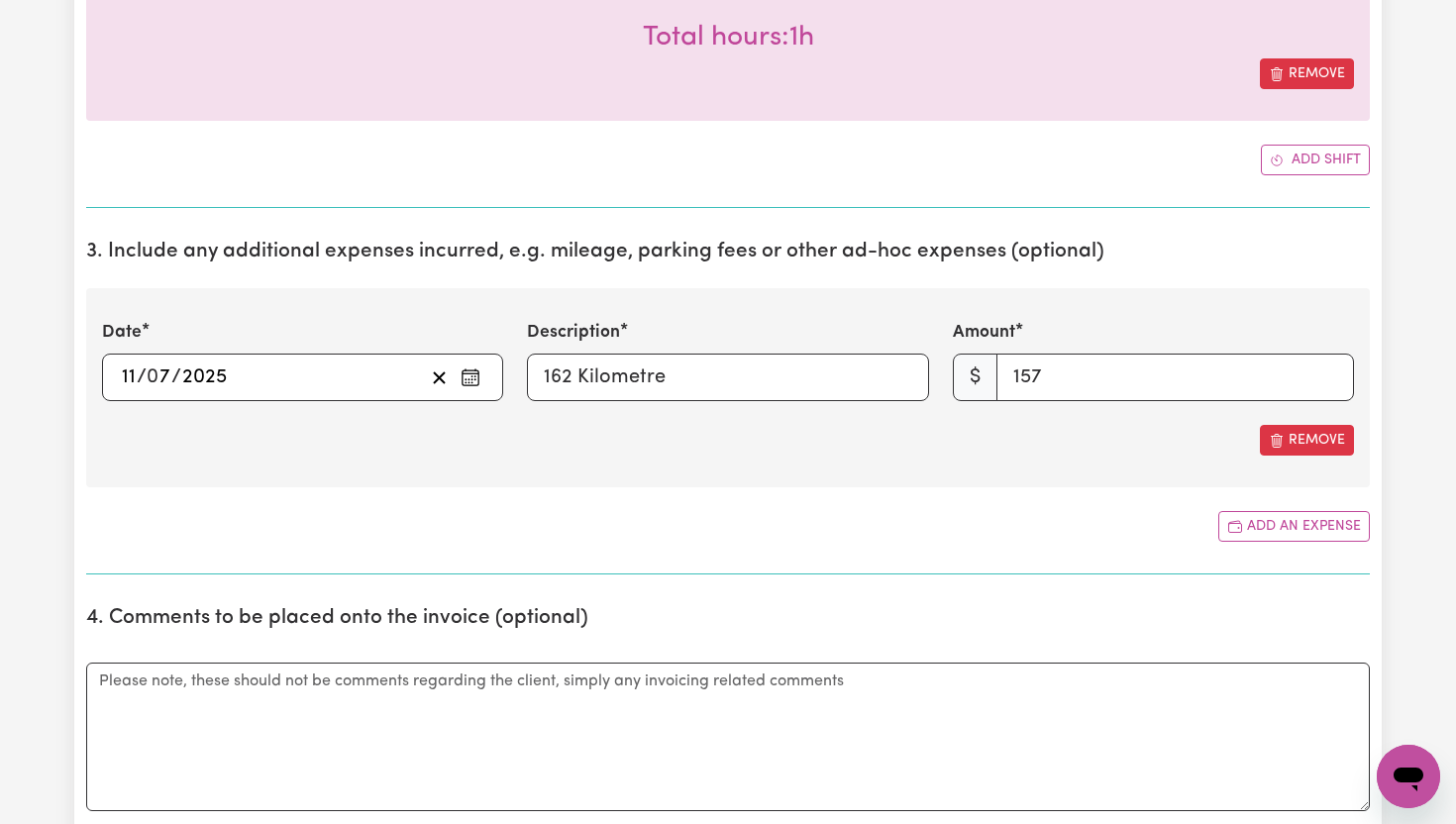 type on "Assisted [PERSON_NAME] with fixing his bike
Over the last couple of shifts I've noticed [PERSON_NAME]" 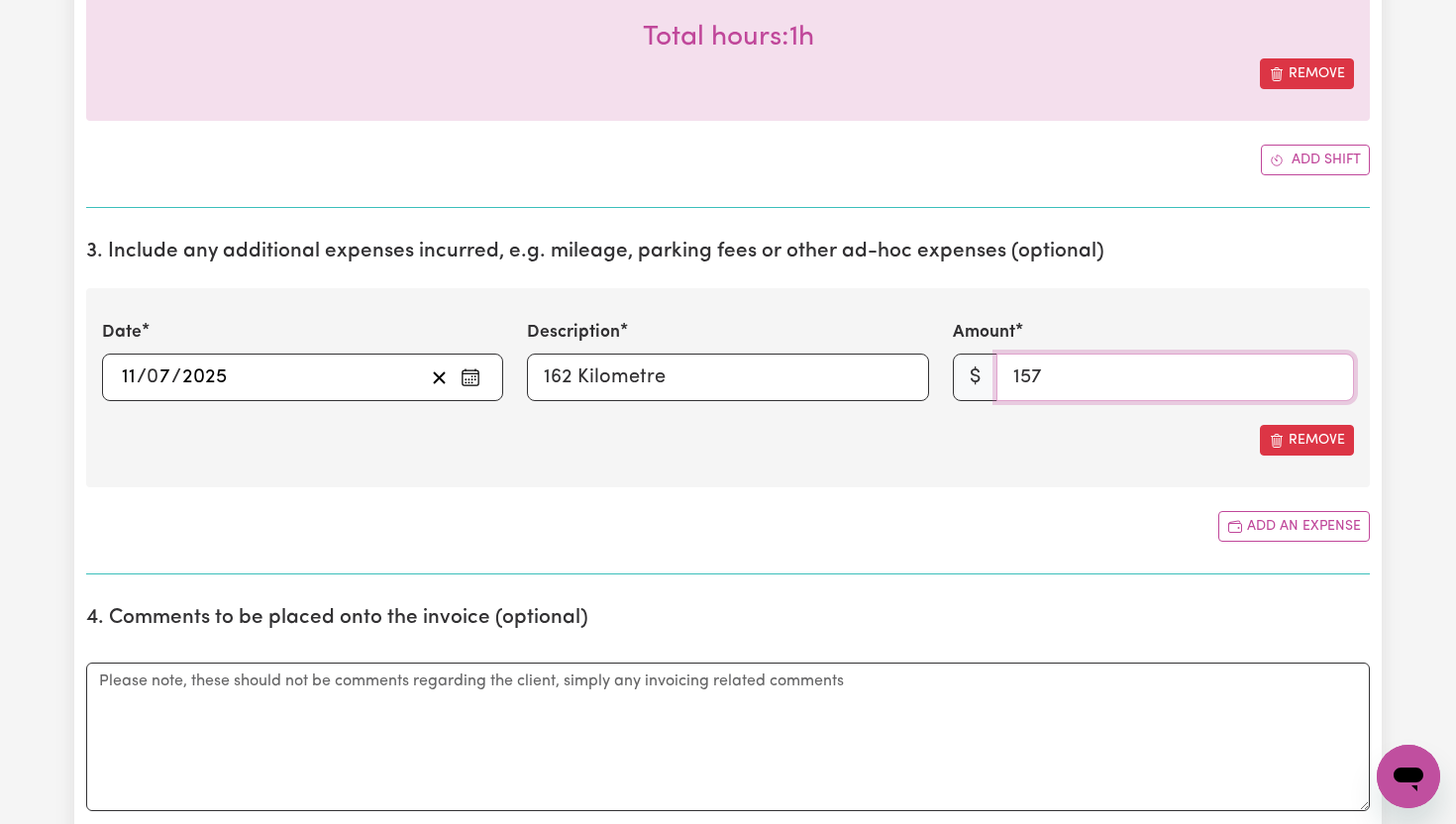 click on "157" at bounding box center (1175, 377) 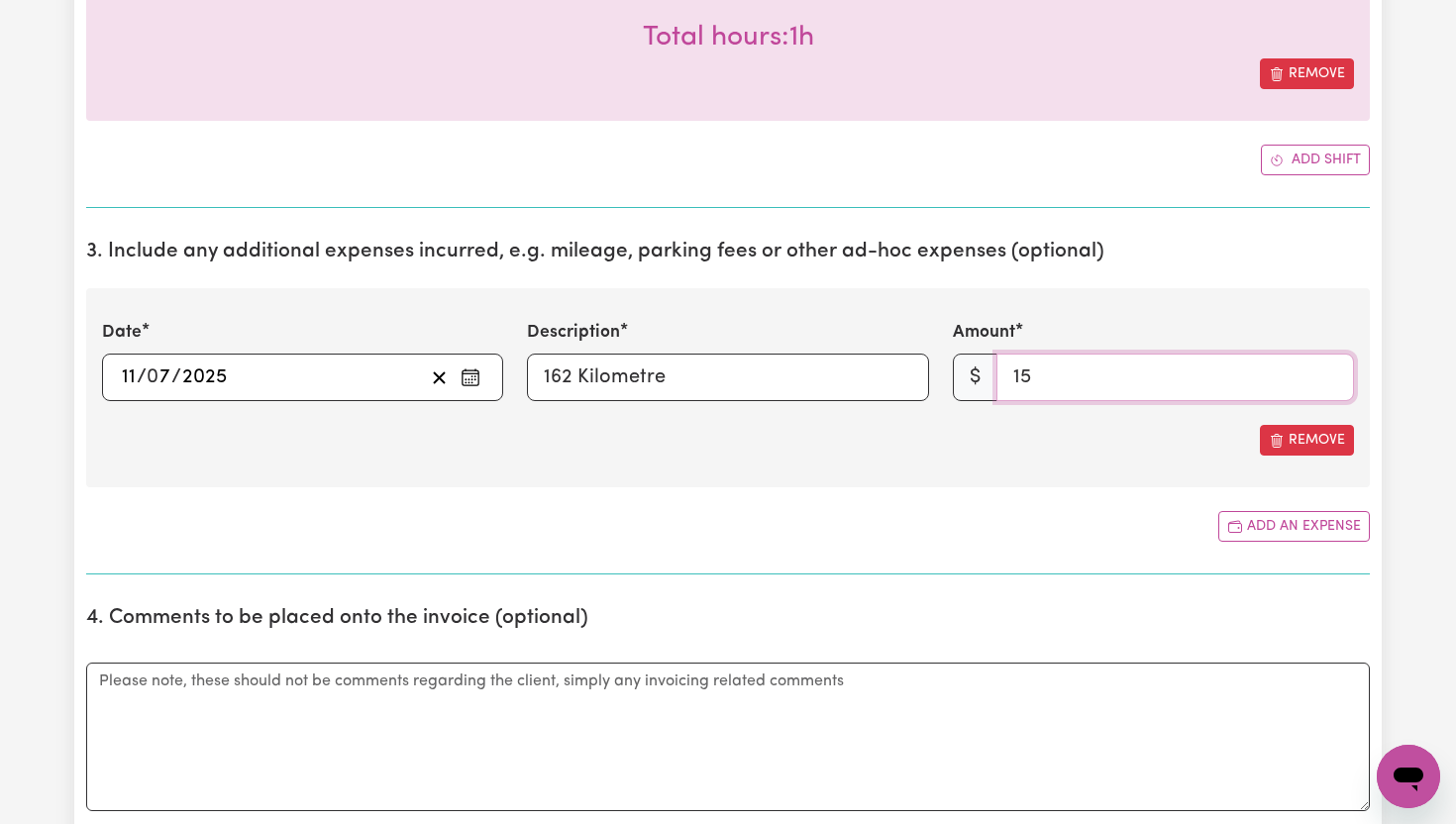 type on "1" 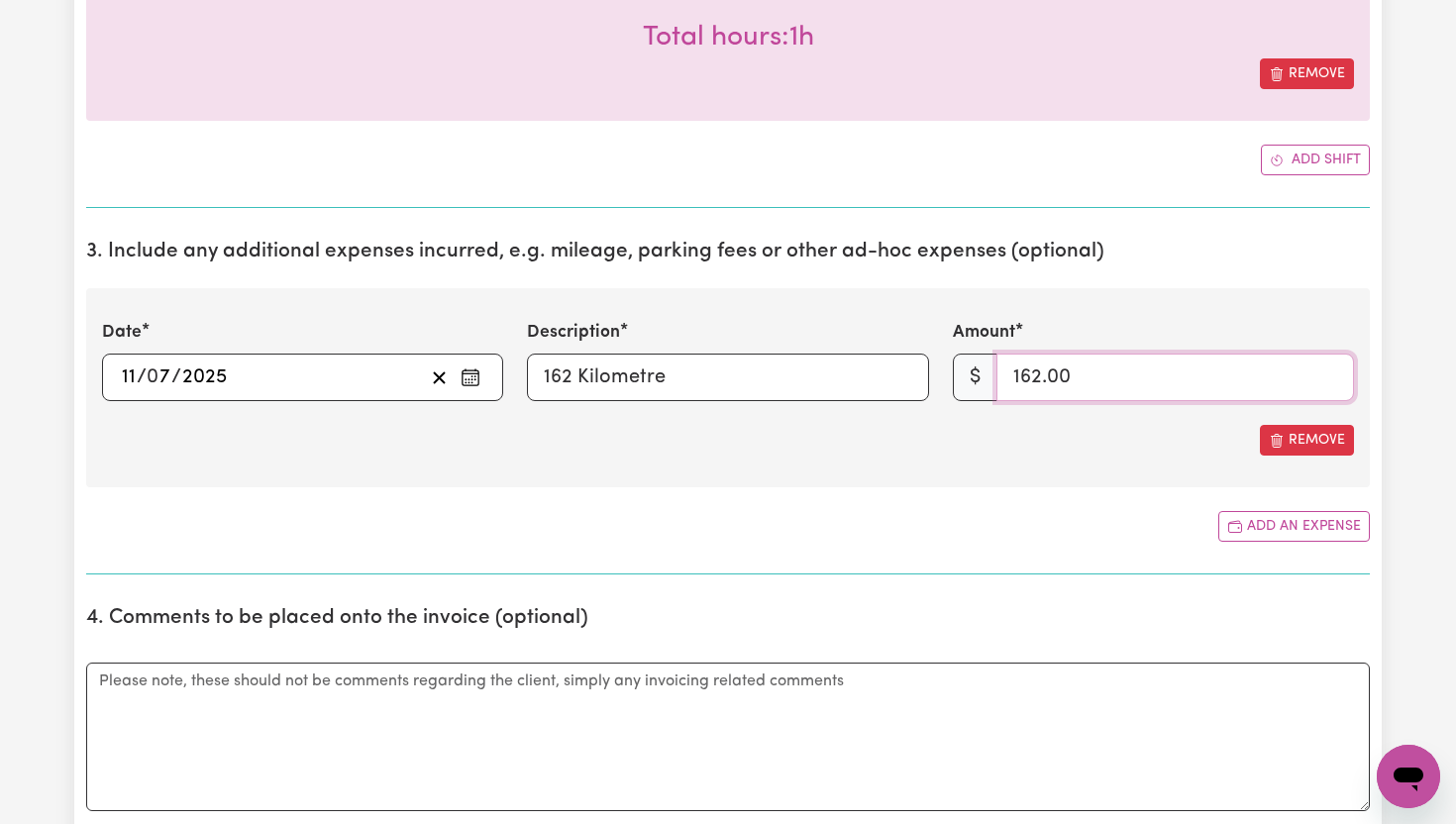 type on "162.00" 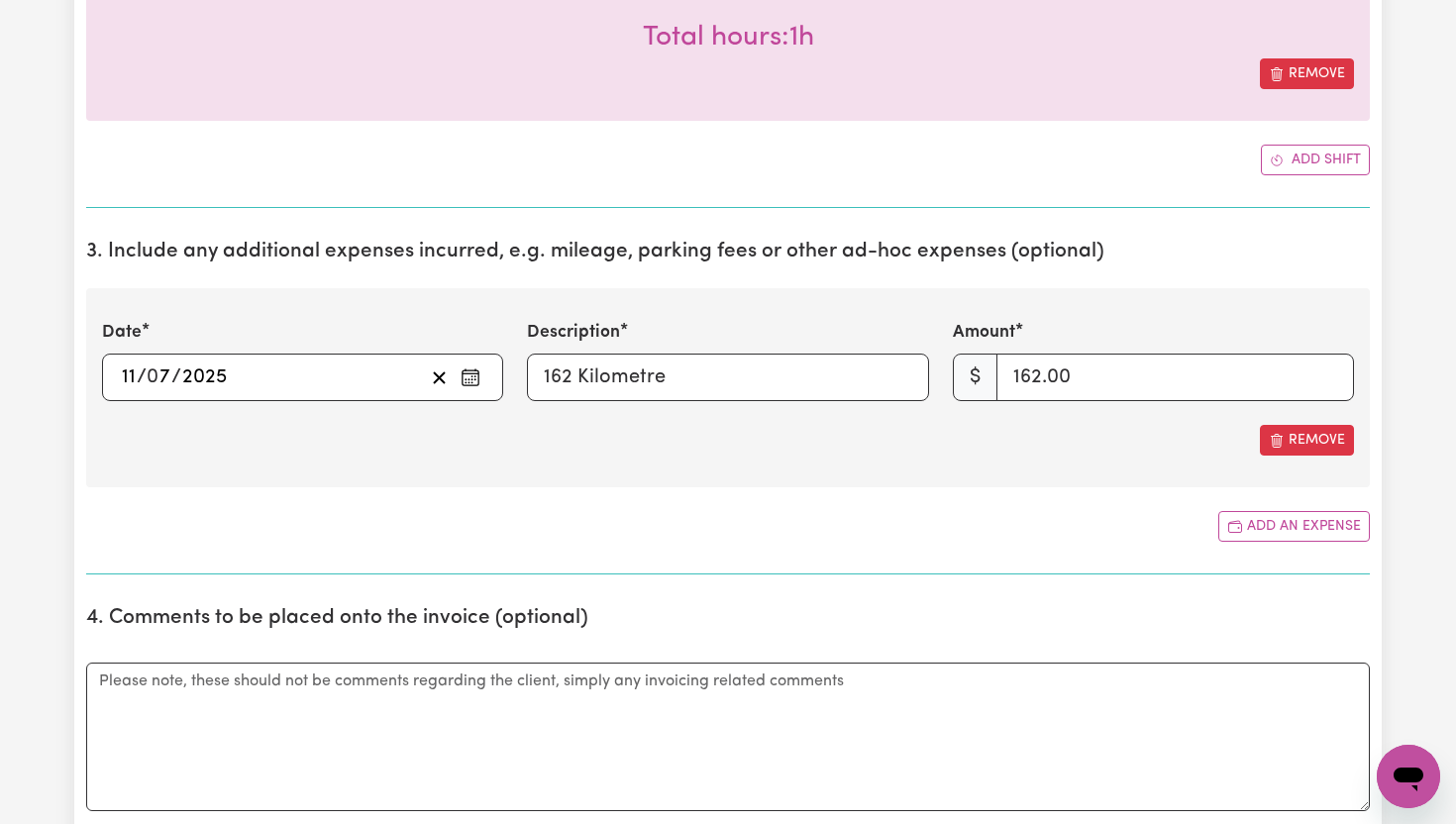 click on "Date [DATE] 11 / 0 7 / 2025 « ‹ [DATE] › » Mon Tue Wed Thu Fri Sat Sun 30 1 2 3 4 5 6 7 8 9 10 11 12 13 14 15 16 17 18 19 20 21 22 23 24 25 26 27 28 29 30 31 1 2 3 Description 162 Kilometre Amount $ 162.00 Remove" at bounding box center [728, 387] 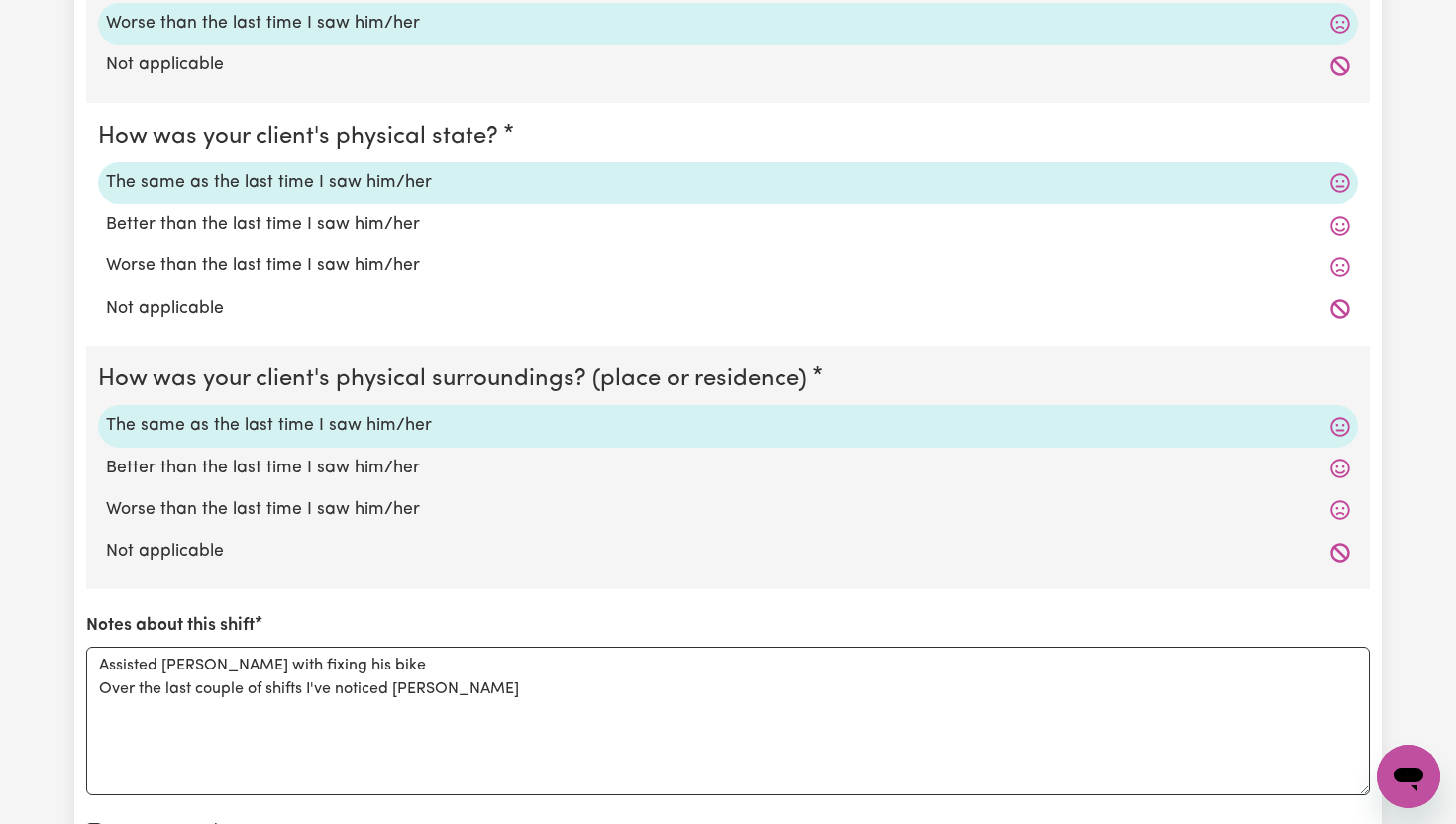 scroll, scrollTop: 2407, scrollLeft: 0, axis: vertical 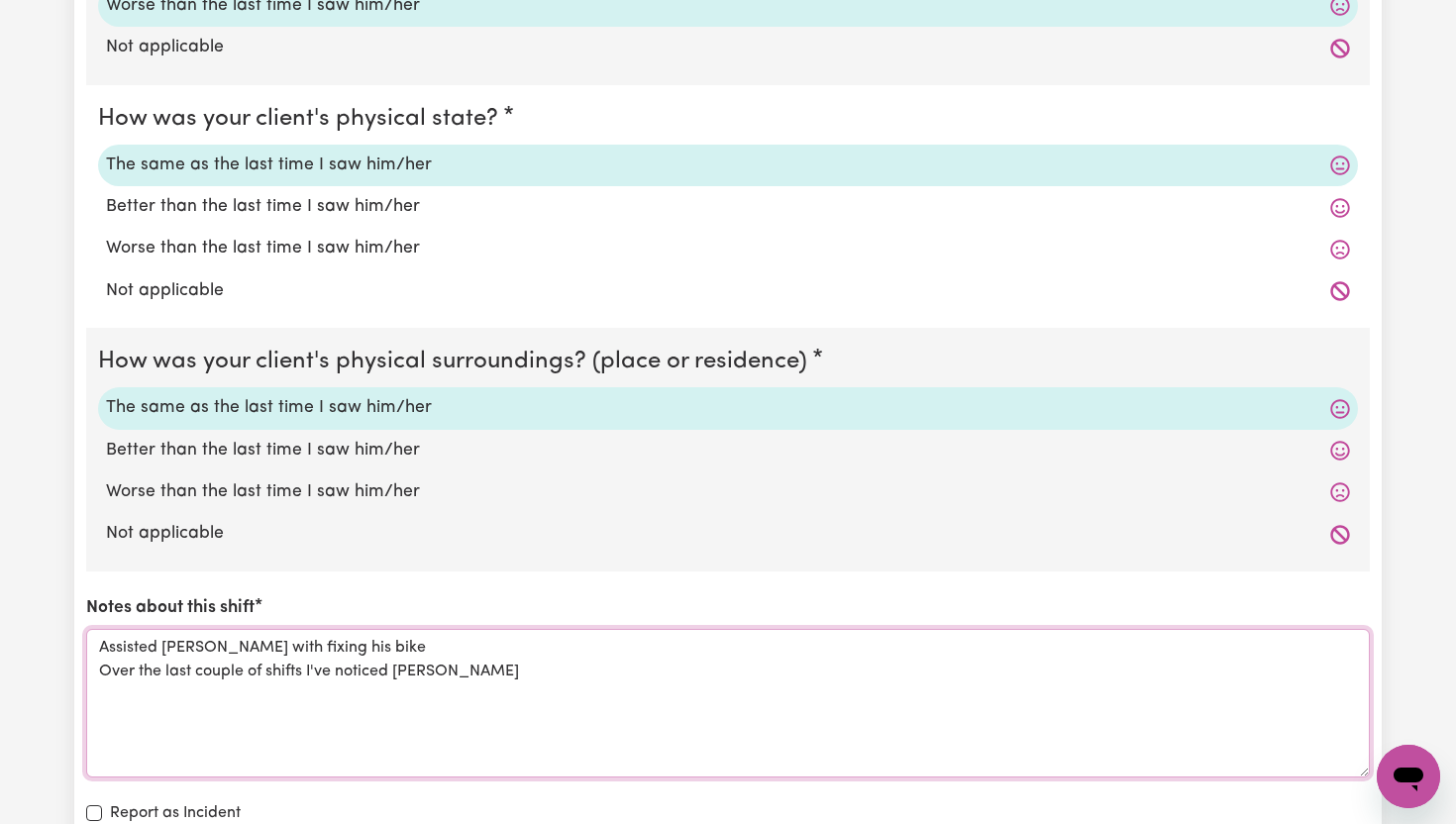 click on "Assisted [PERSON_NAME] with fixing his bike
Over the last couple of shifts I've noticed [PERSON_NAME]" at bounding box center (728, 703) 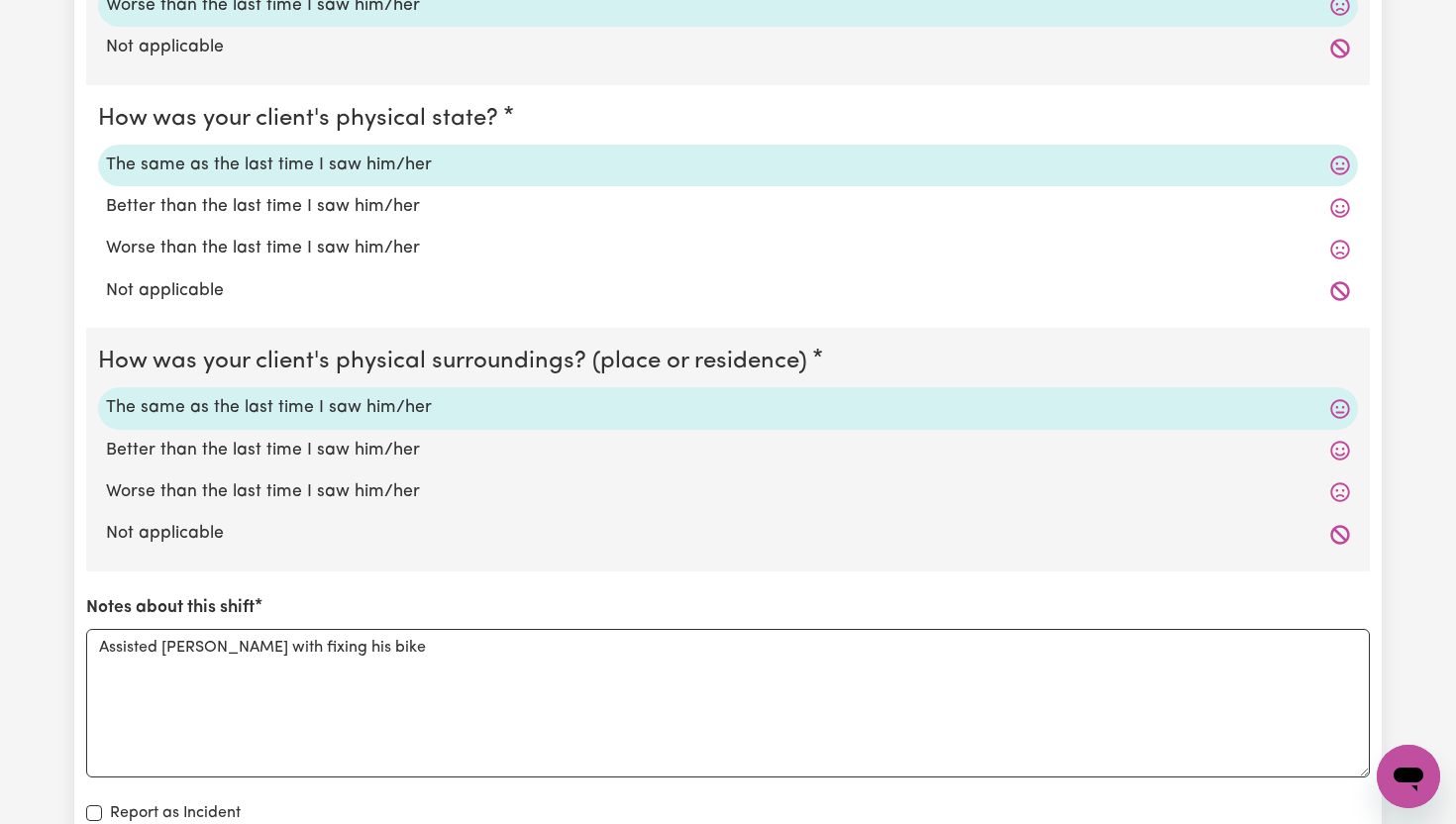 click on "Not applicable" at bounding box center [728, 48] 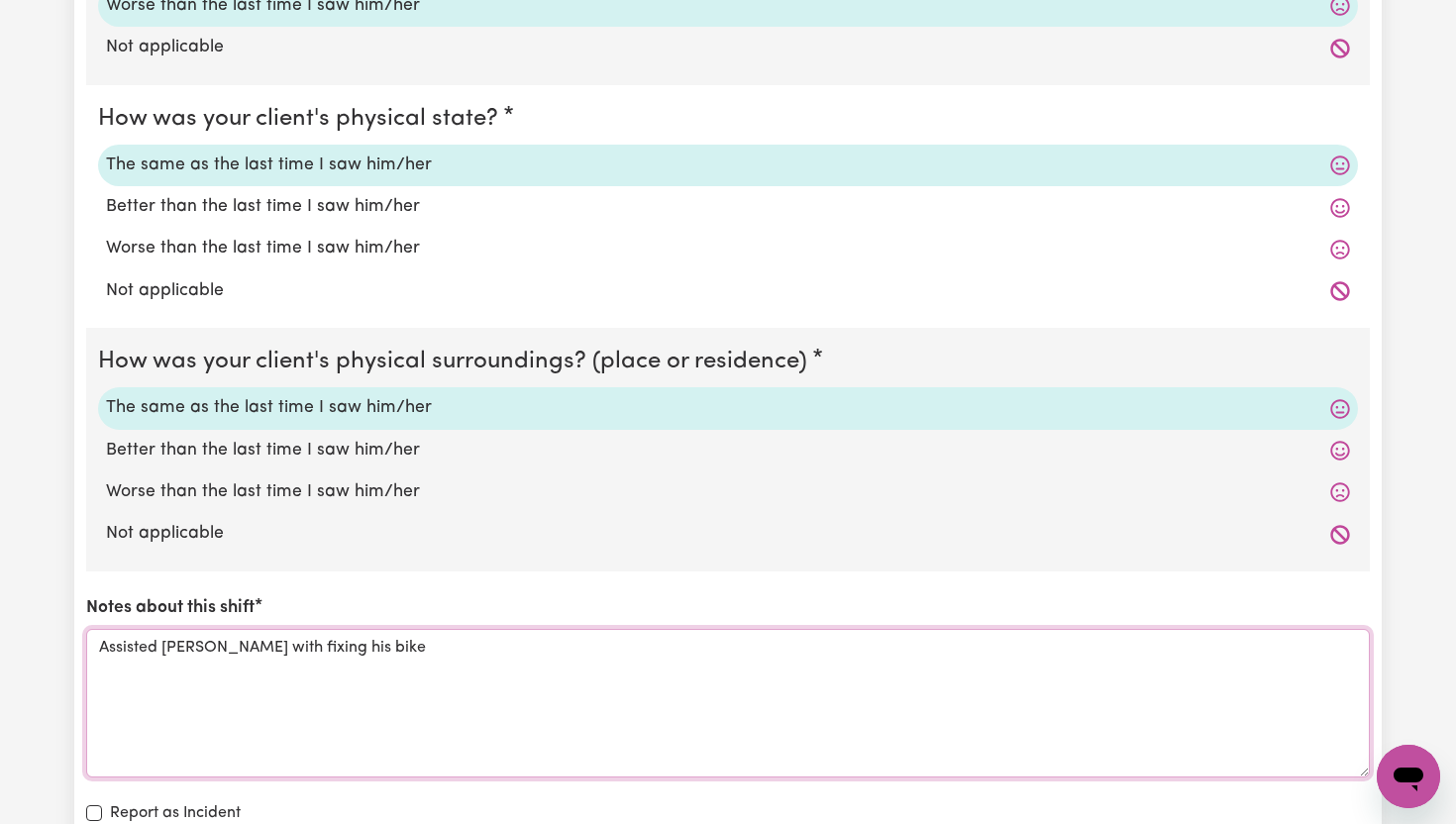 click on "Assisted [PERSON_NAME] with fixing his bike" at bounding box center (728, 703) 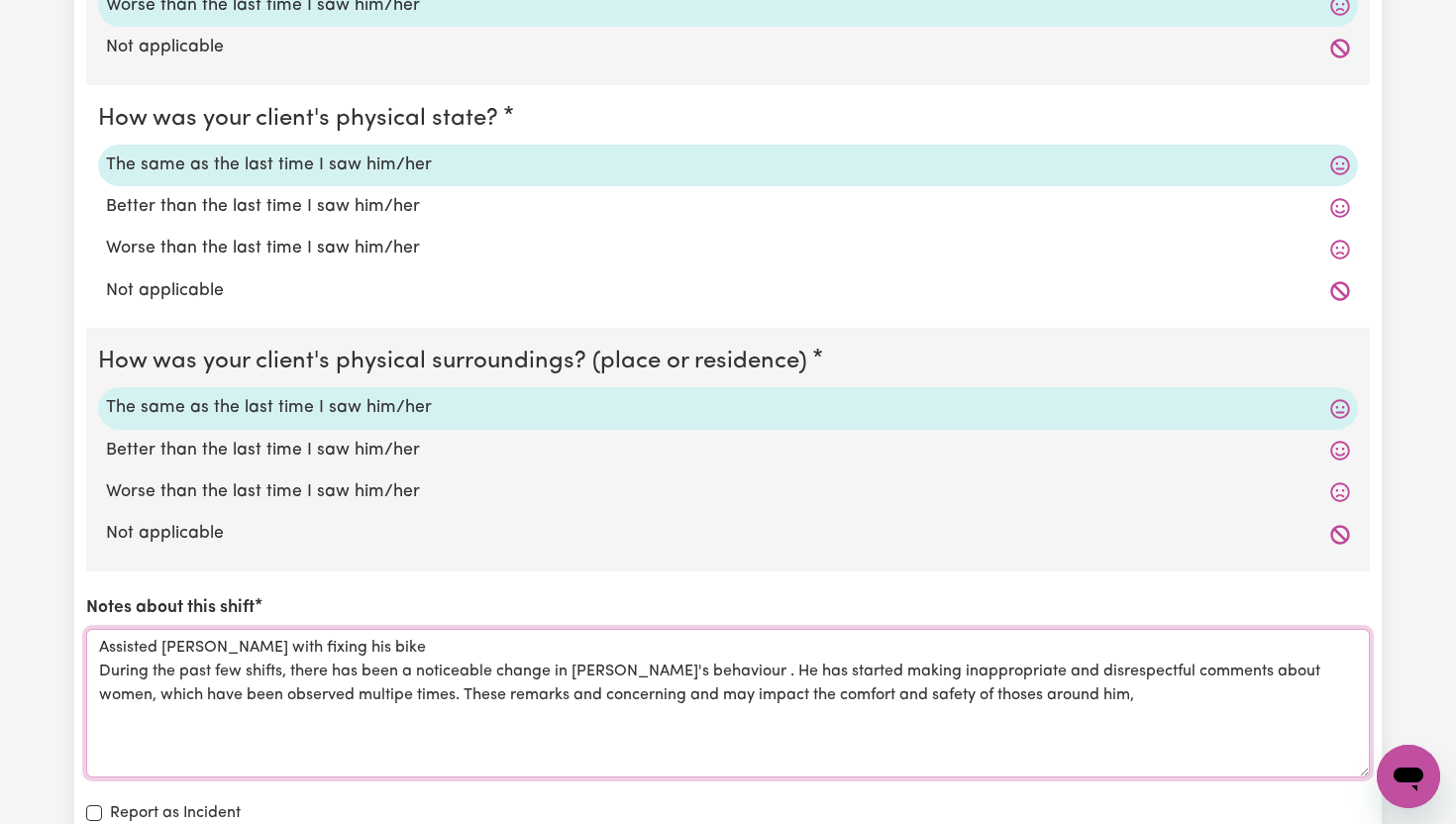 click on "Assisted [PERSON_NAME] with fixing his bike
During the past few shifts, there has been a noticeable change in [PERSON_NAME]'s behaviour . He has started making inappropriate and disrespectful comments about women, which have been observed multipe times. These remarks and concerning and may impact the comfort and safety of thoses around him," at bounding box center (728, 703) 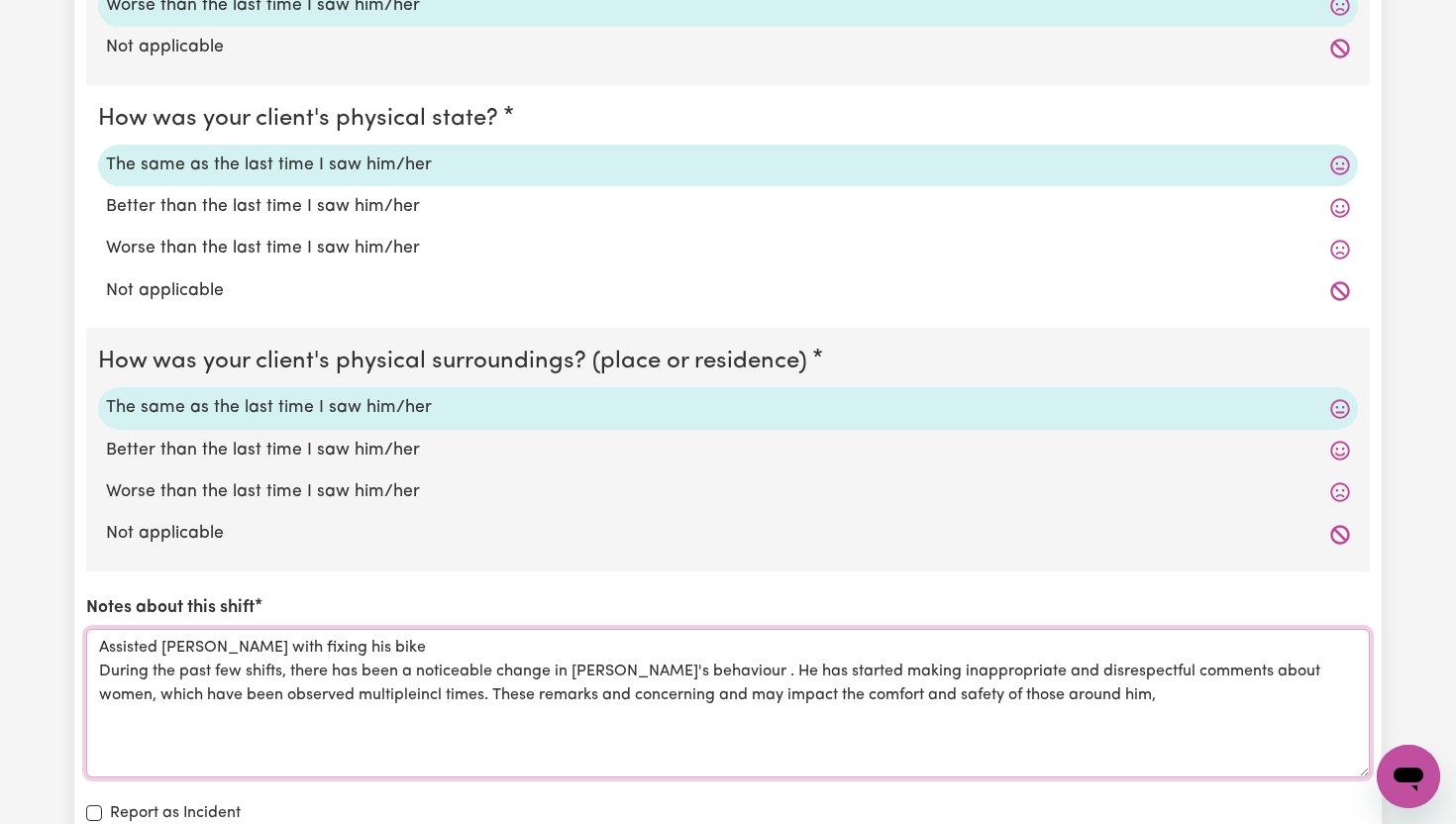 click on "Assisted [PERSON_NAME] with fixing his bike
During the past few shifts, there has been a noticeable change in [PERSON_NAME]'s behaviour . He has started making inappropriate and disrespectful comments about women, which have been observed multipleincl times. These remarks and concerning and may impact the comfort and safety of those around him," at bounding box center (728, 703) 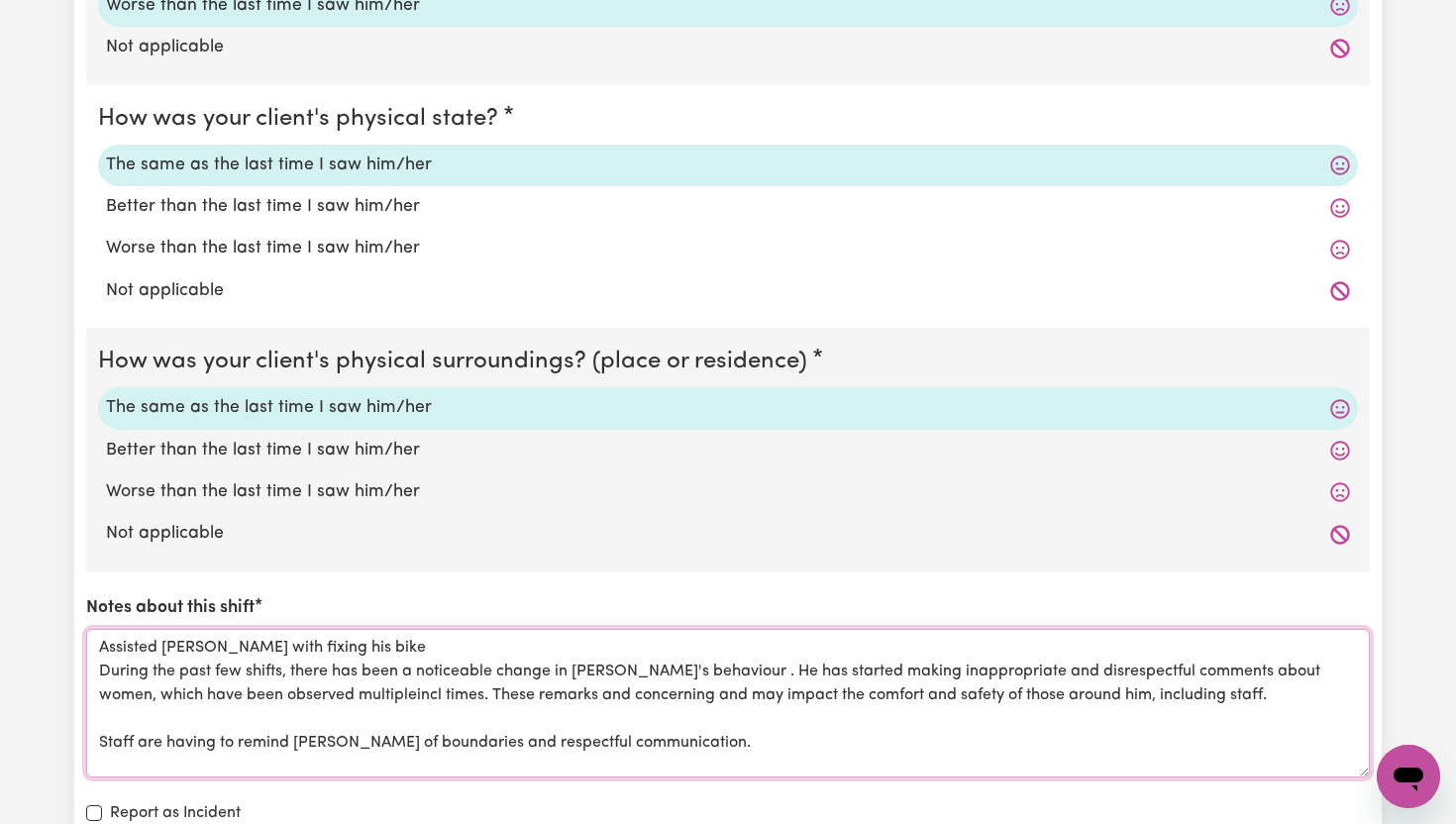 click on "Assisted [PERSON_NAME] with fixing his bike
During the past few shifts, there has been a noticeable change in [PERSON_NAME]'s behaviour . He has started making inappropriate and disrespectful comments about women, which have been observed multipleincl times. These remarks and concerning and may impact the comfort and safety of those around him, including staff.
Staff are having to remind [PERSON_NAME] of boundaries and respectful communication." at bounding box center [728, 703] 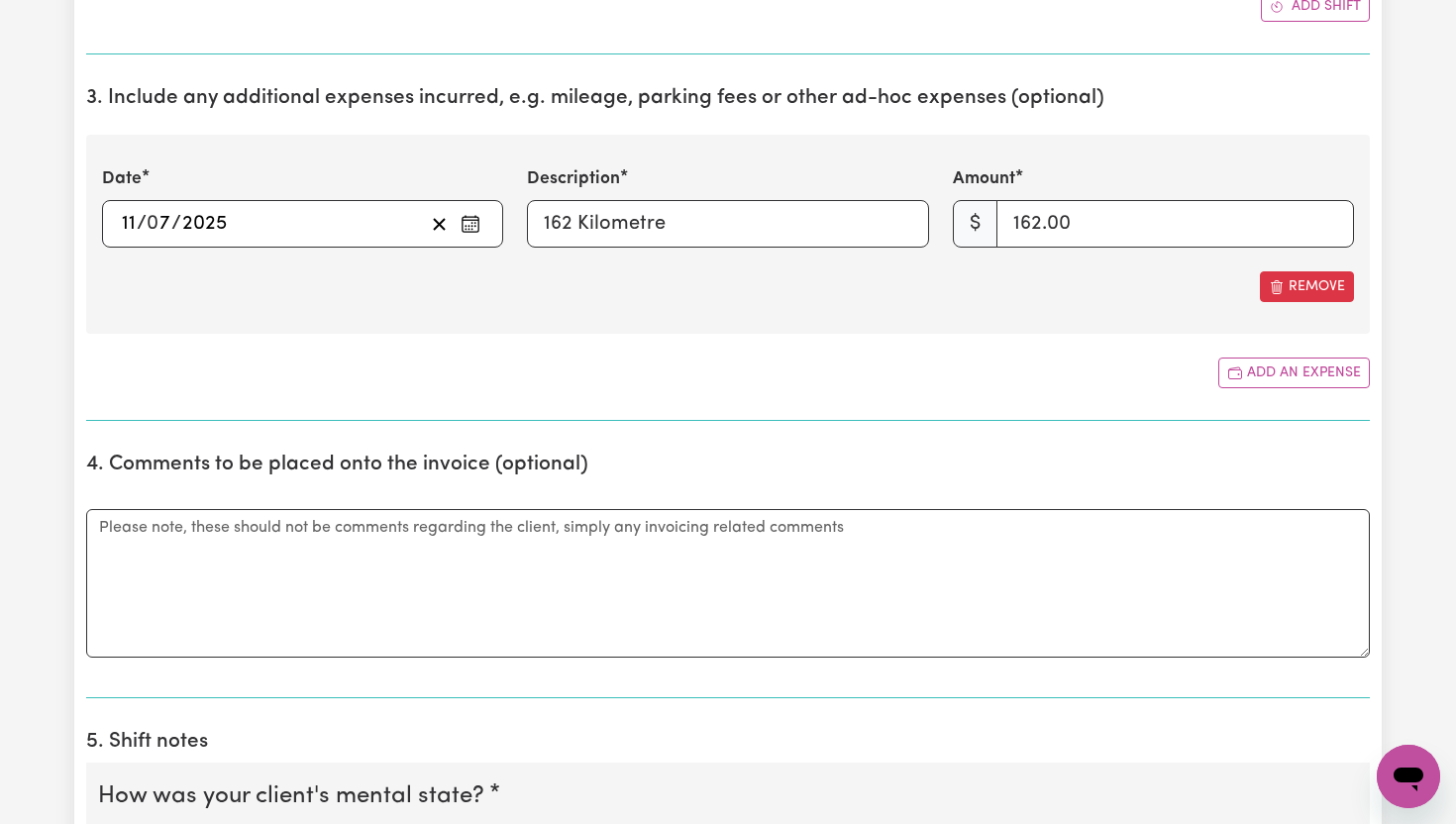 scroll, scrollTop: 1485, scrollLeft: 0, axis: vertical 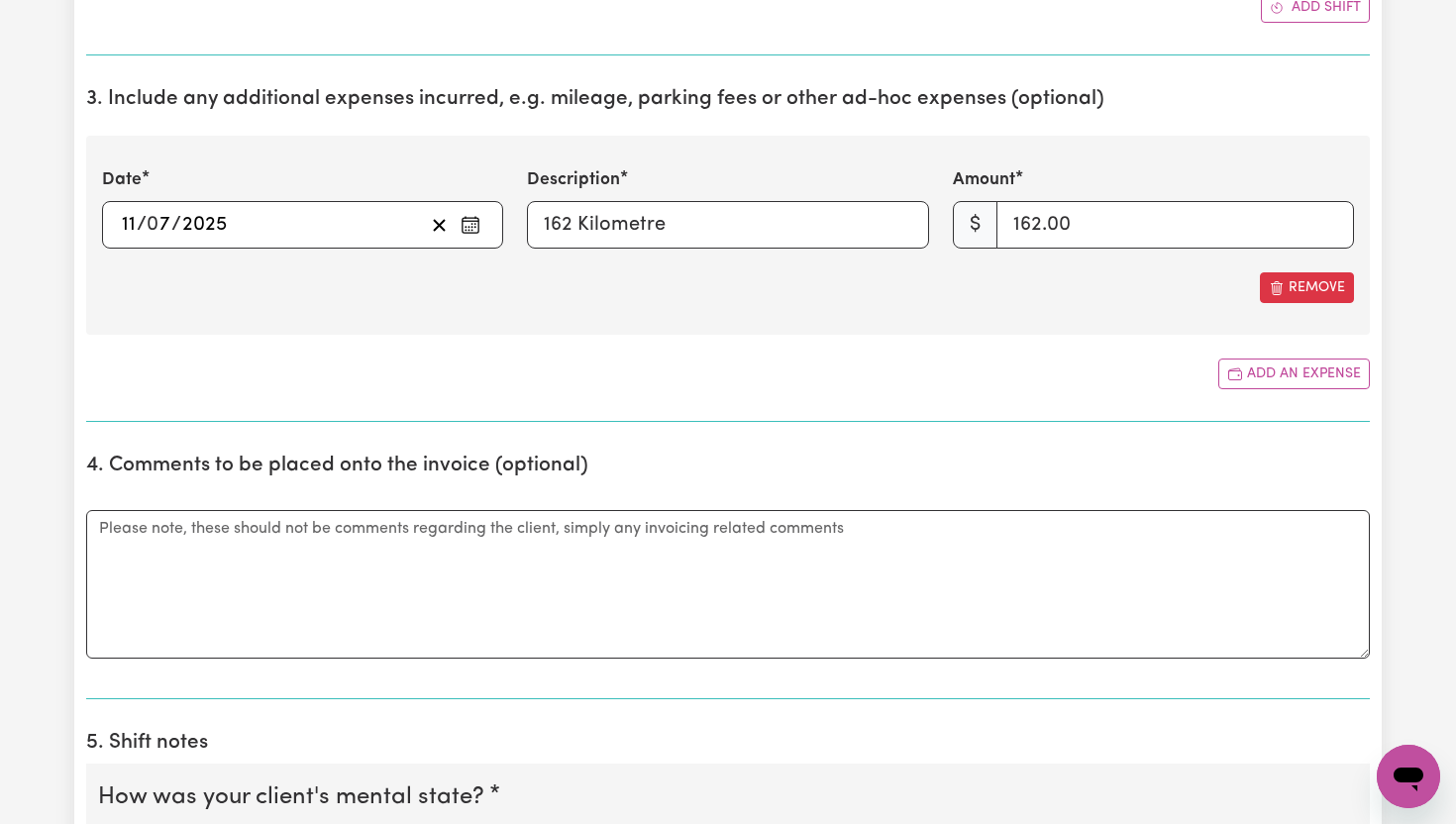 type on "Assisted [PERSON_NAME] with fixing his bike
During the past few shifts, there has been a noticeable change in [PERSON_NAME]'s behaviour . He has started making inappropriate and disrespectful comments about women, which have been observed multiple times. These remarks and concerning and may impact the comfort and safety of those around him, including staff.
Staff are having to remind [PERSON_NAME] of boundaries and respectful communication." 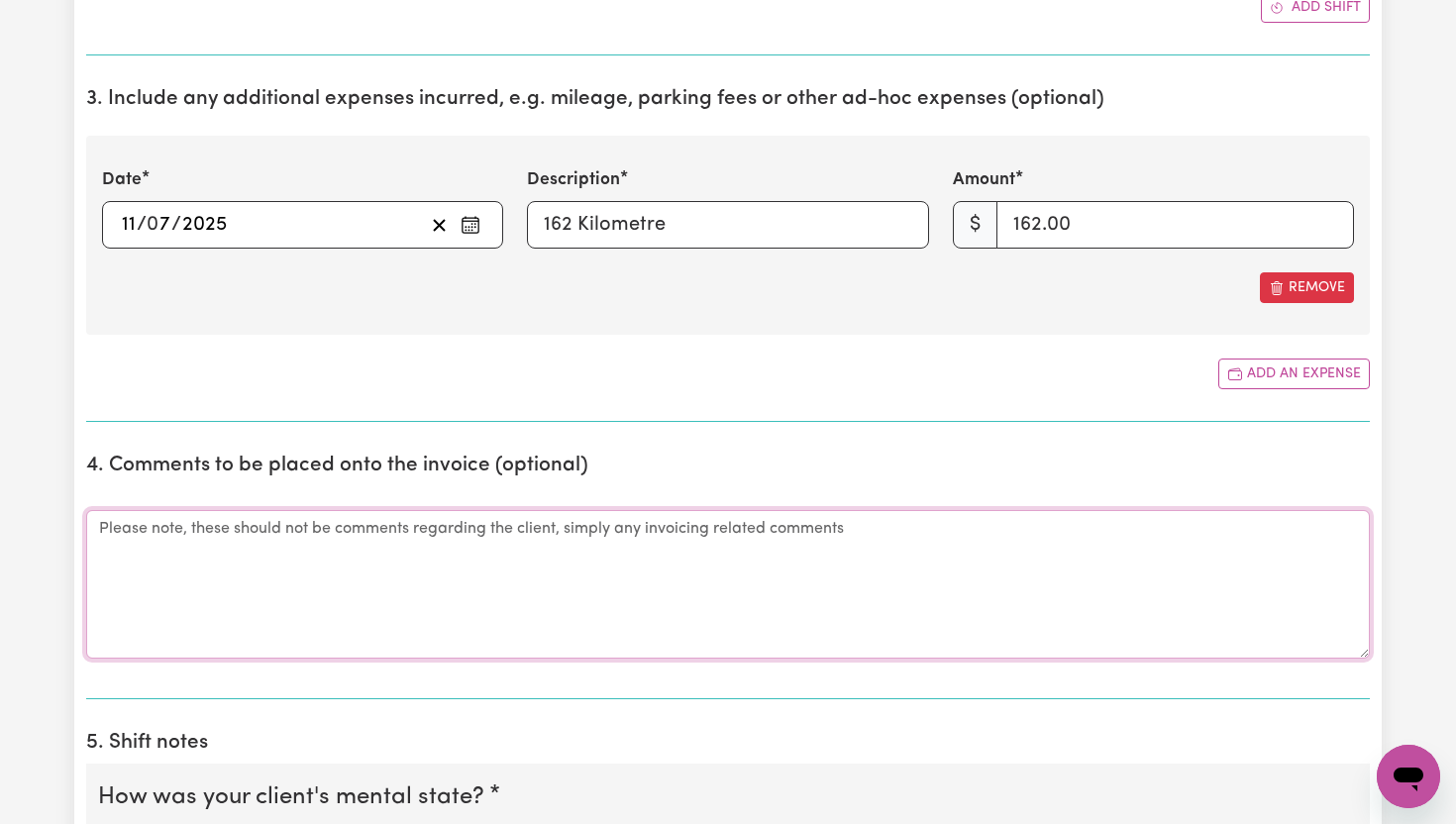 click on "Comments" at bounding box center (728, 584) 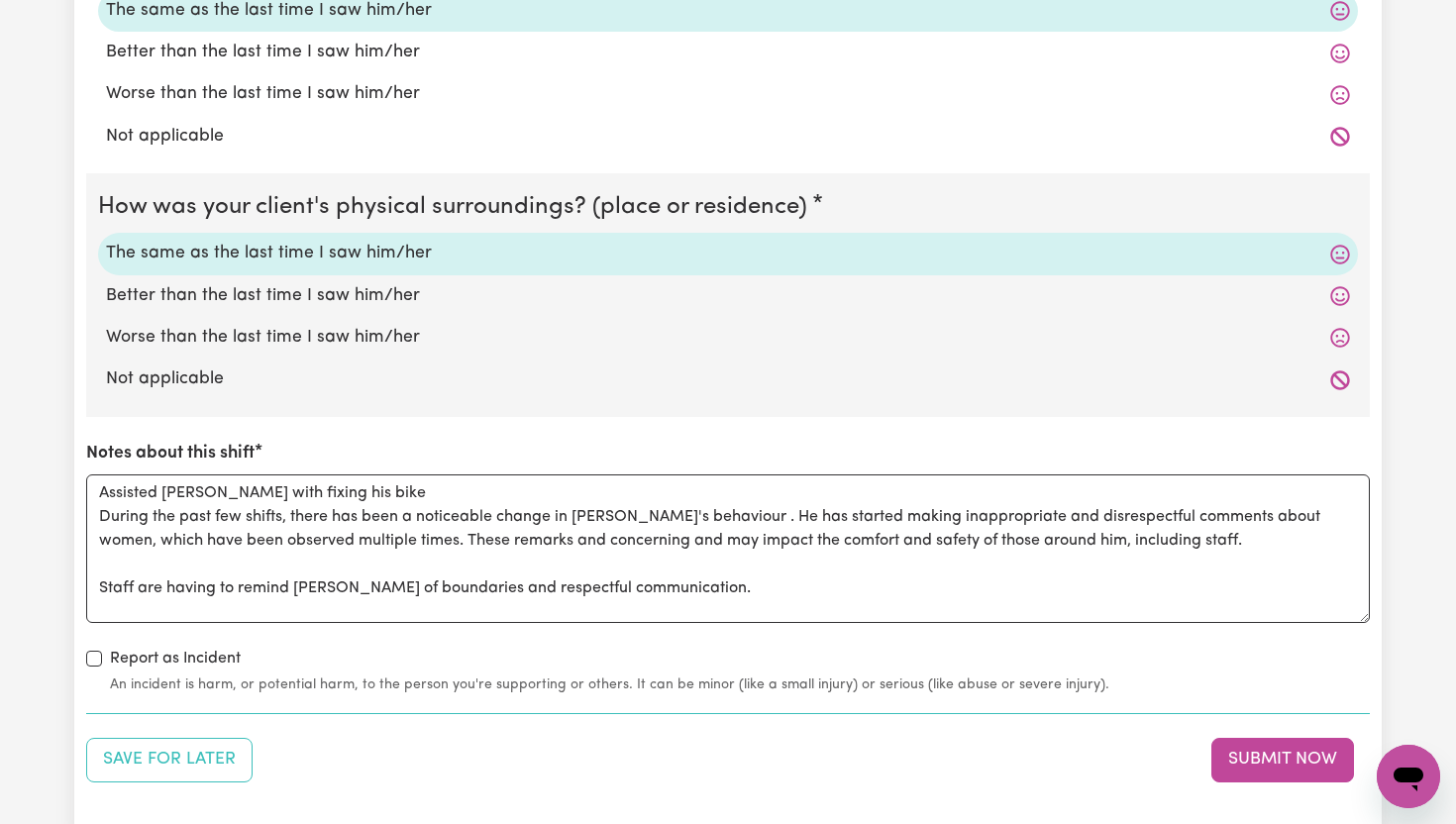 scroll, scrollTop: 2562, scrollLeft: 0, axis: vertical 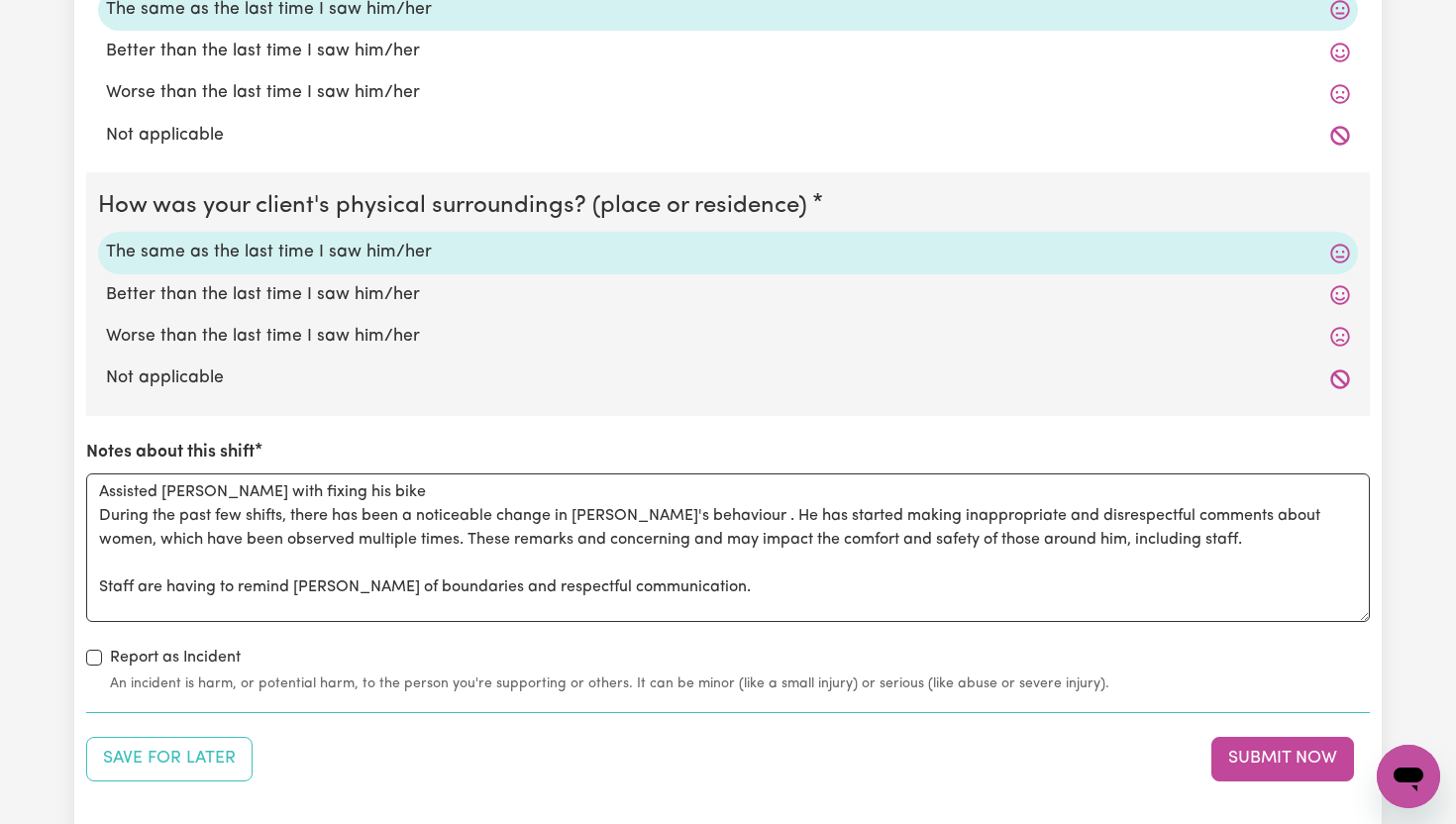 type on "162 Kilometres" 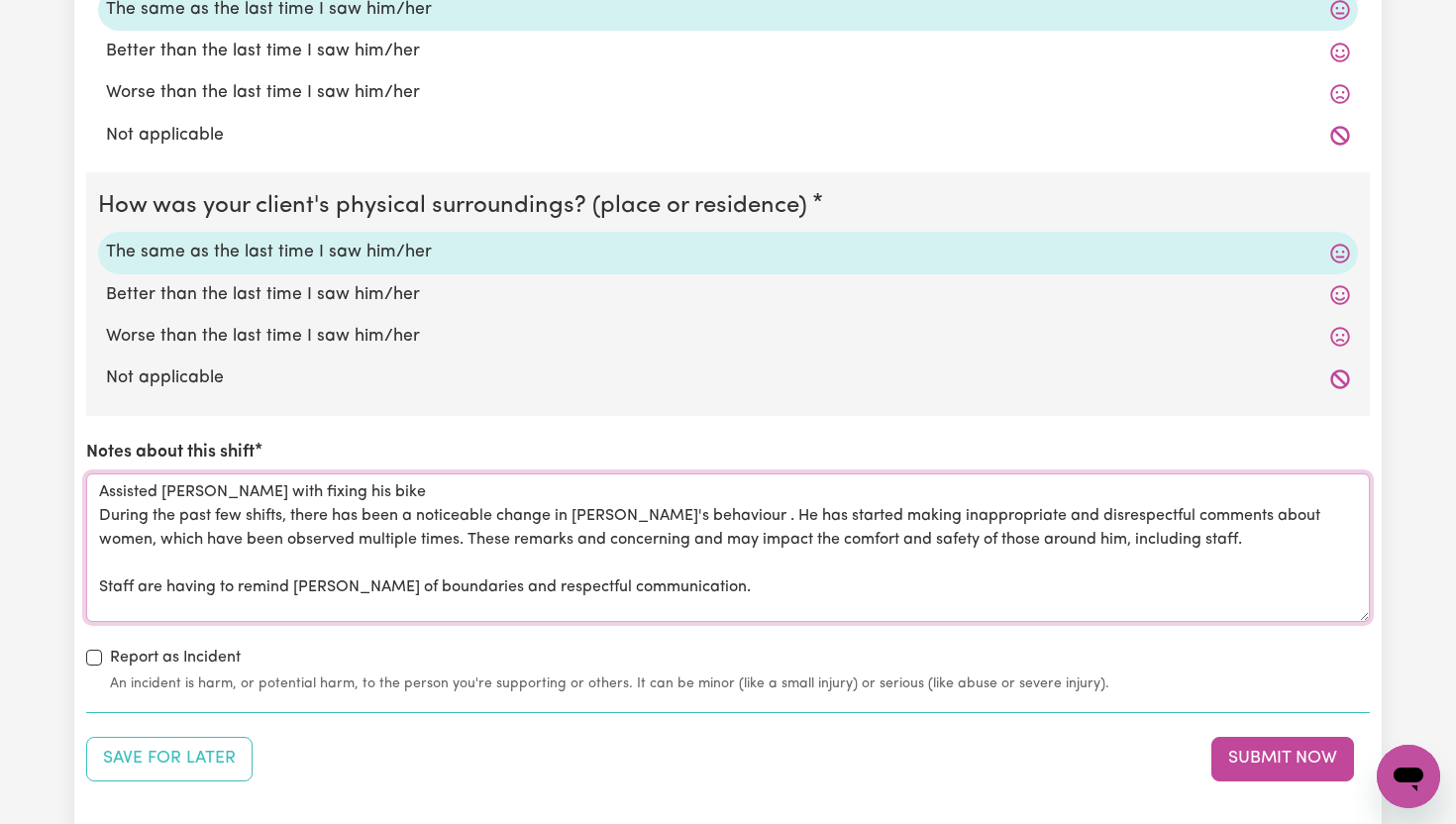 click on "Assisted [PERSON_NAME] with fixing his bike
During the past few shifts, there has been a noticeable change in [PERSON_NAME]'s behaviour . He has started making inappropriate and disrespectful comments about women, which have been observed multiple times. These remarks and concerning and may impact the comfort and safety of those around him, including staff.
Staff are having to remind [PERSON_NAME] of boundaries and respectful communication." at bounding box center (728, 548) 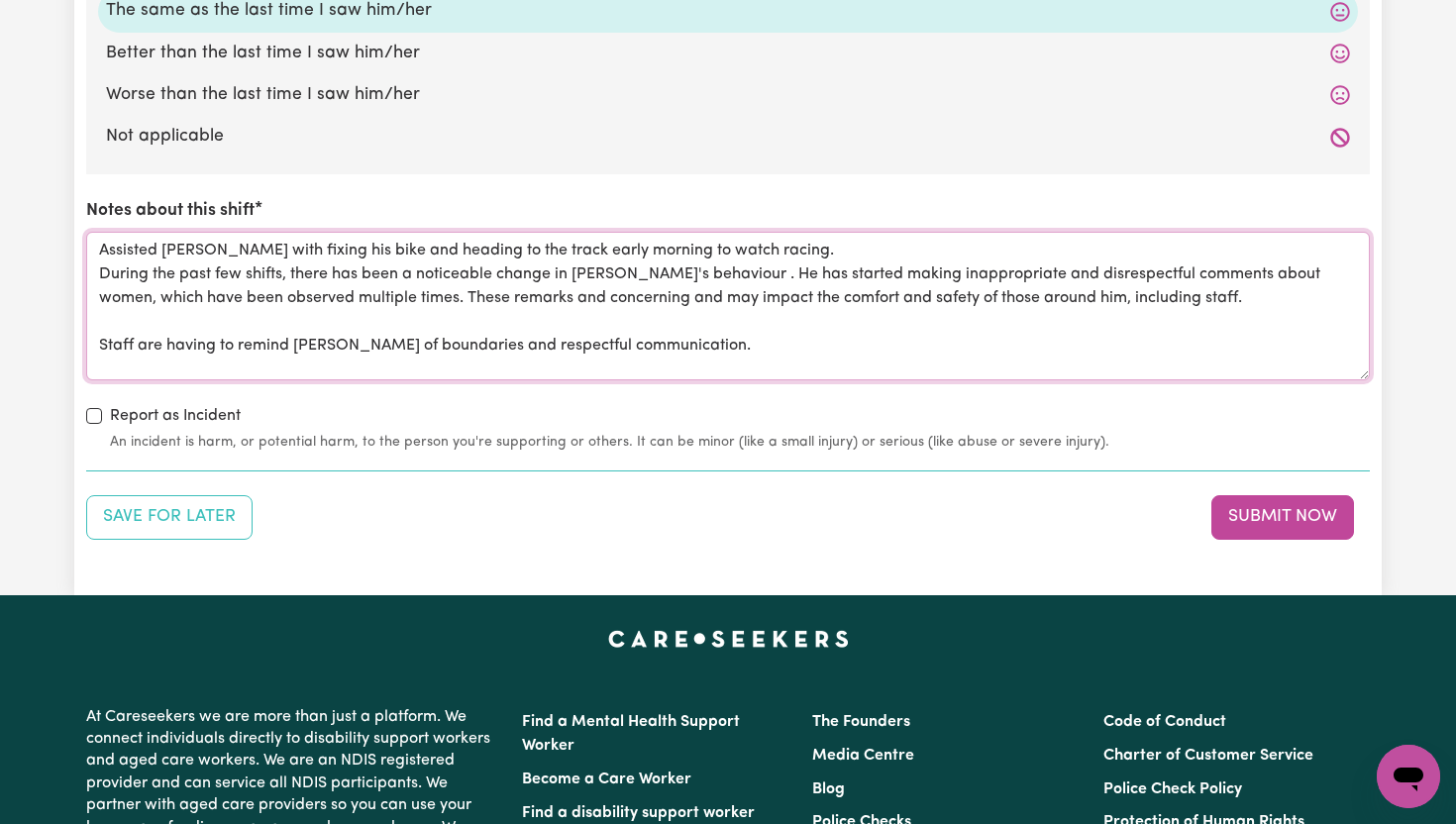 scroll, scrollTop: 2814, scrollLeft: 0, axis: vertical 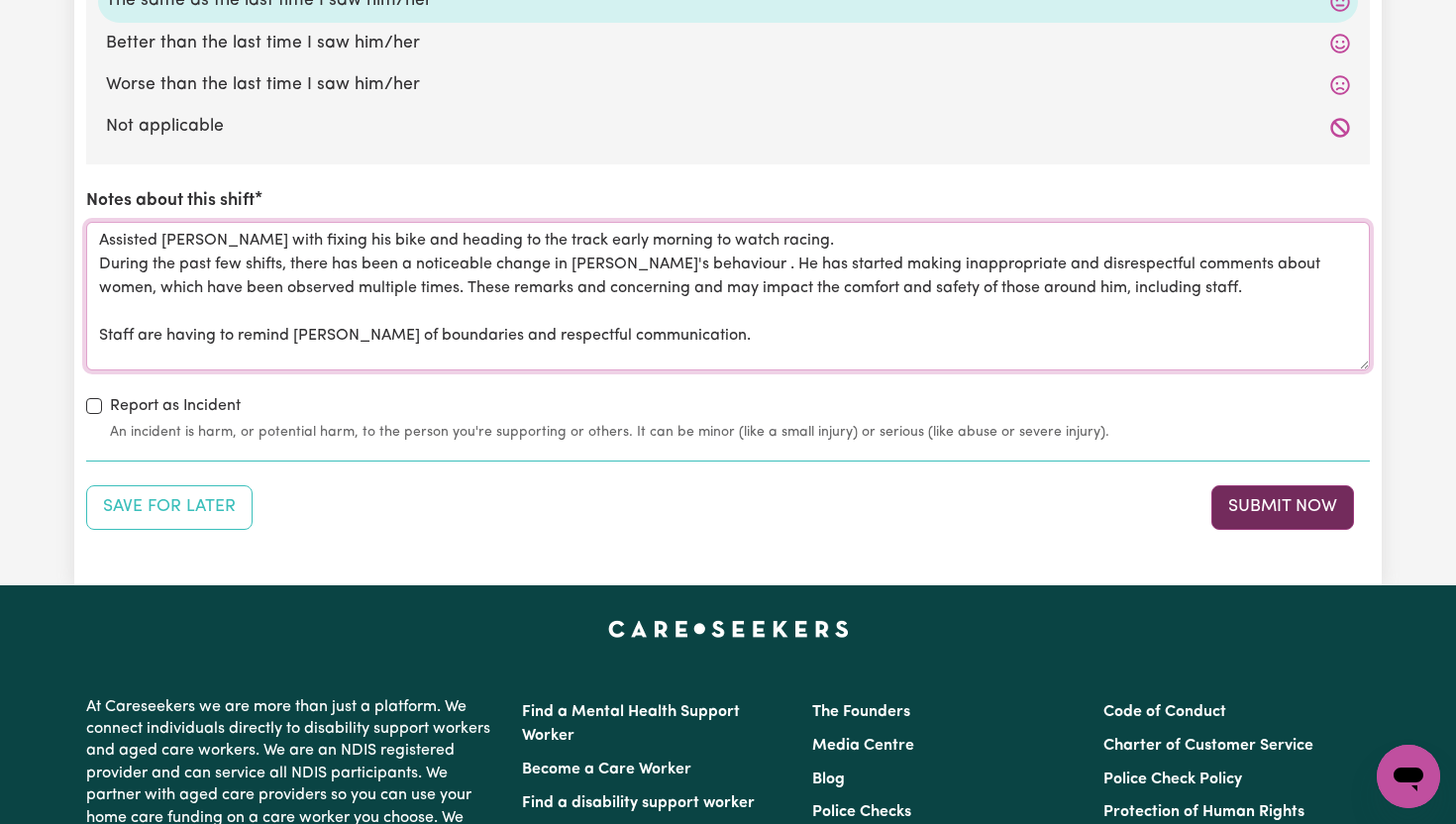 type on "Assisted [PERSON_NAME] with fixing his bike and heading to the track early morning to watch racing.
During the past few shifts, there has been a noticeable change in [PERSON_NAME]'s behaviour . He has started making inappropriate and disrespectful comments about women, which have been observed multiple times. These remarks and concerning and may impact the comfort and safety of those around him, including staff.
Staff are having to remind [PERSON_NAME] of boundaries and respectful communication." 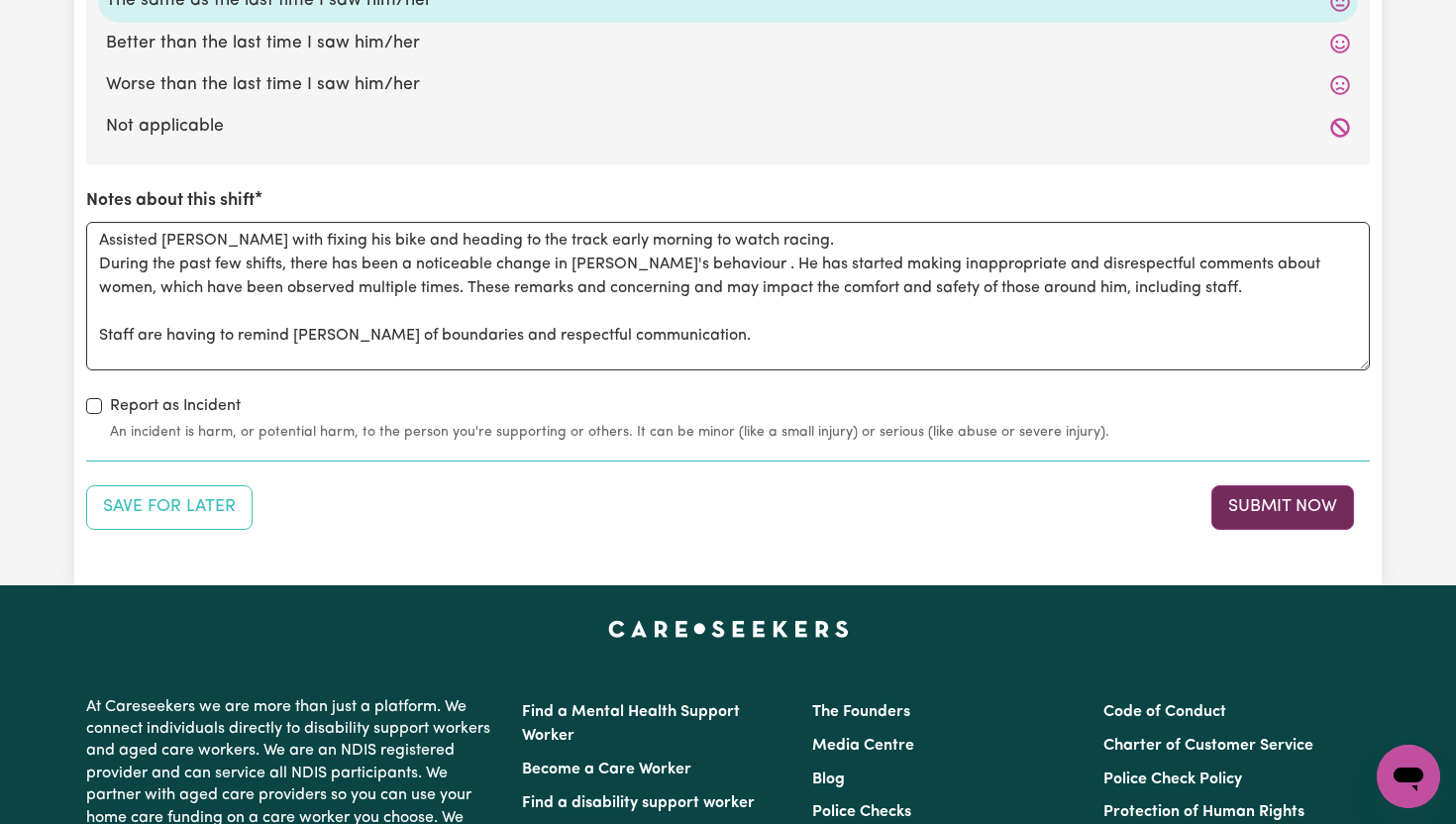 click on "Submit Now" at bounding box center (1283, 507) 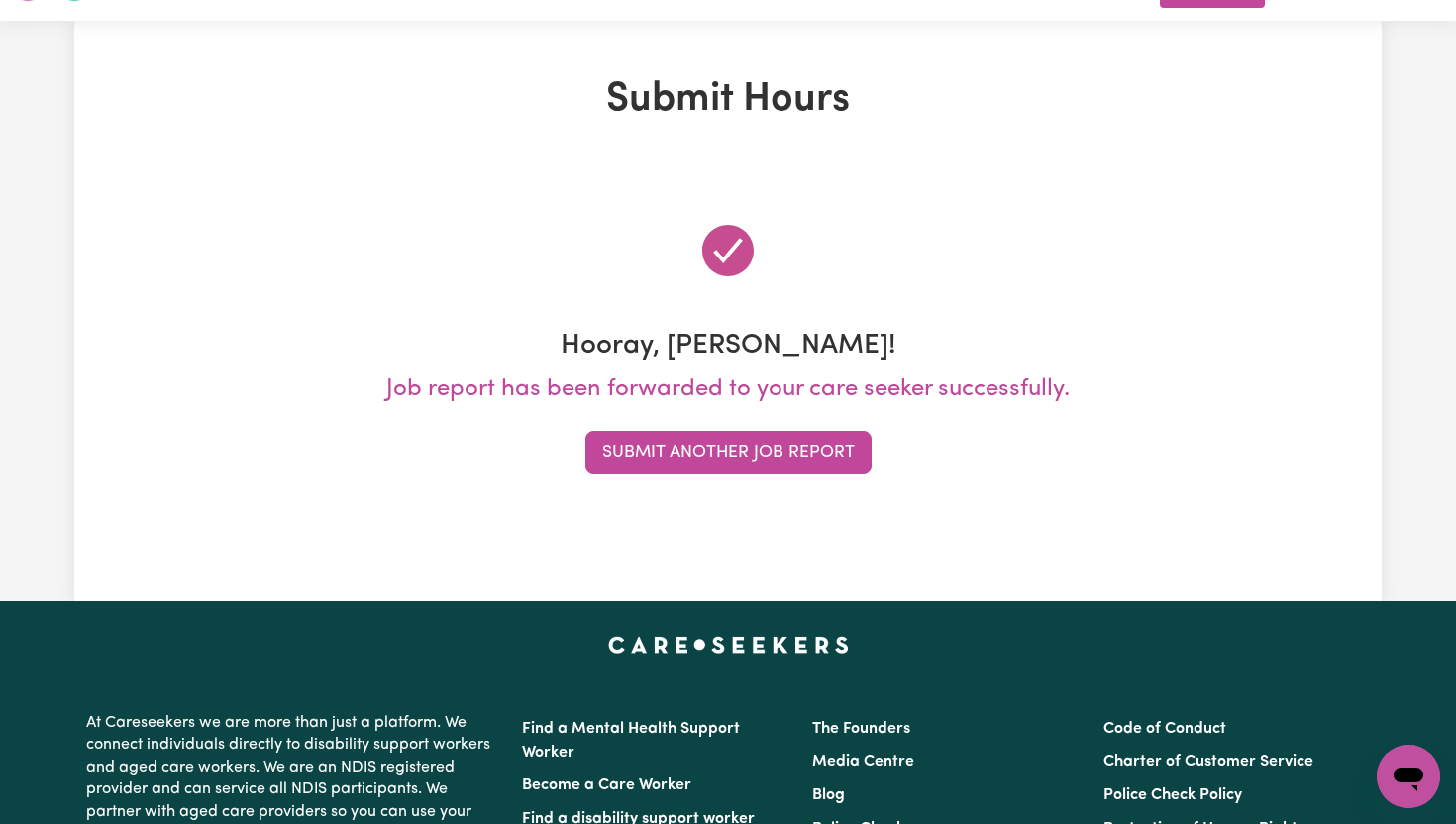 scroll, scrollTop: 0, scrollLeft: 0, axis: both 